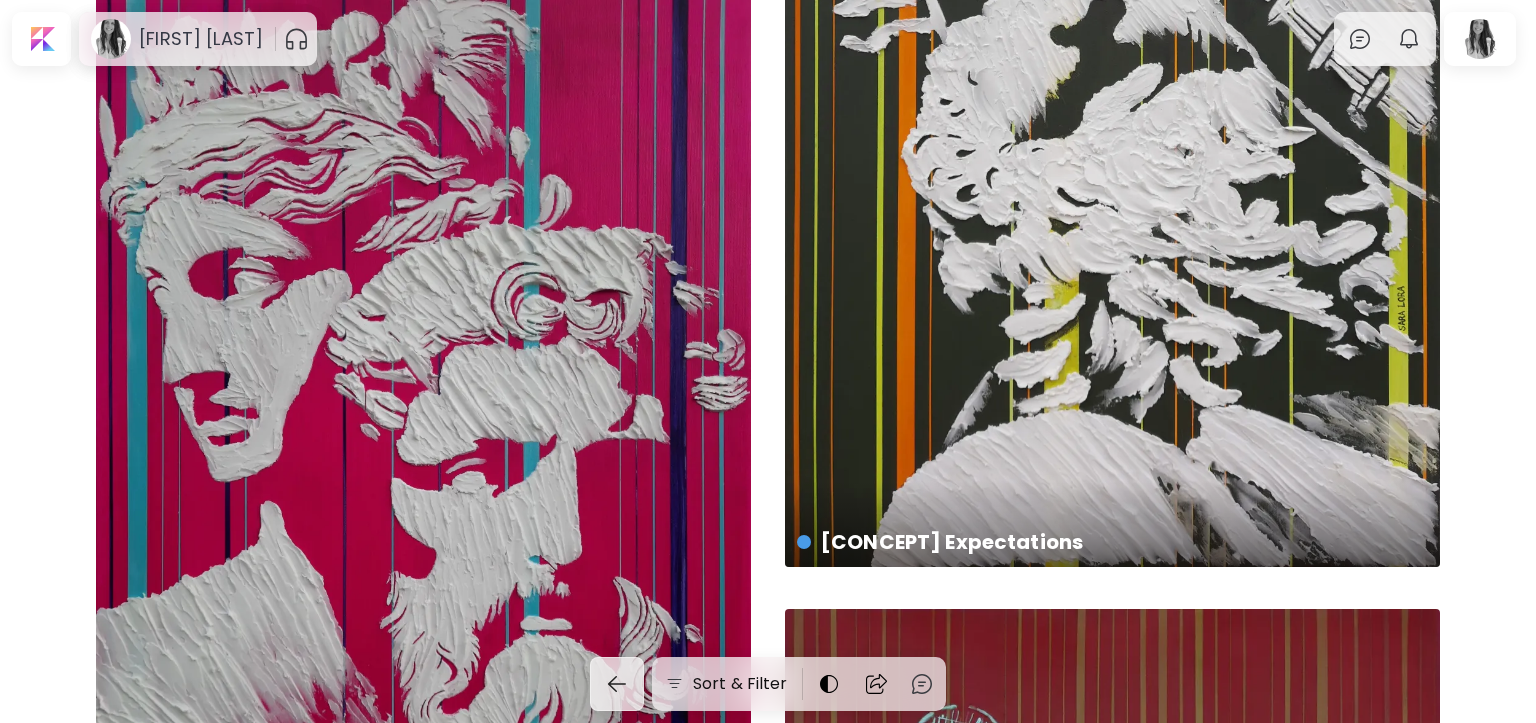 scroll, scrollTop: 0, scrollLeft: 0, axis: both 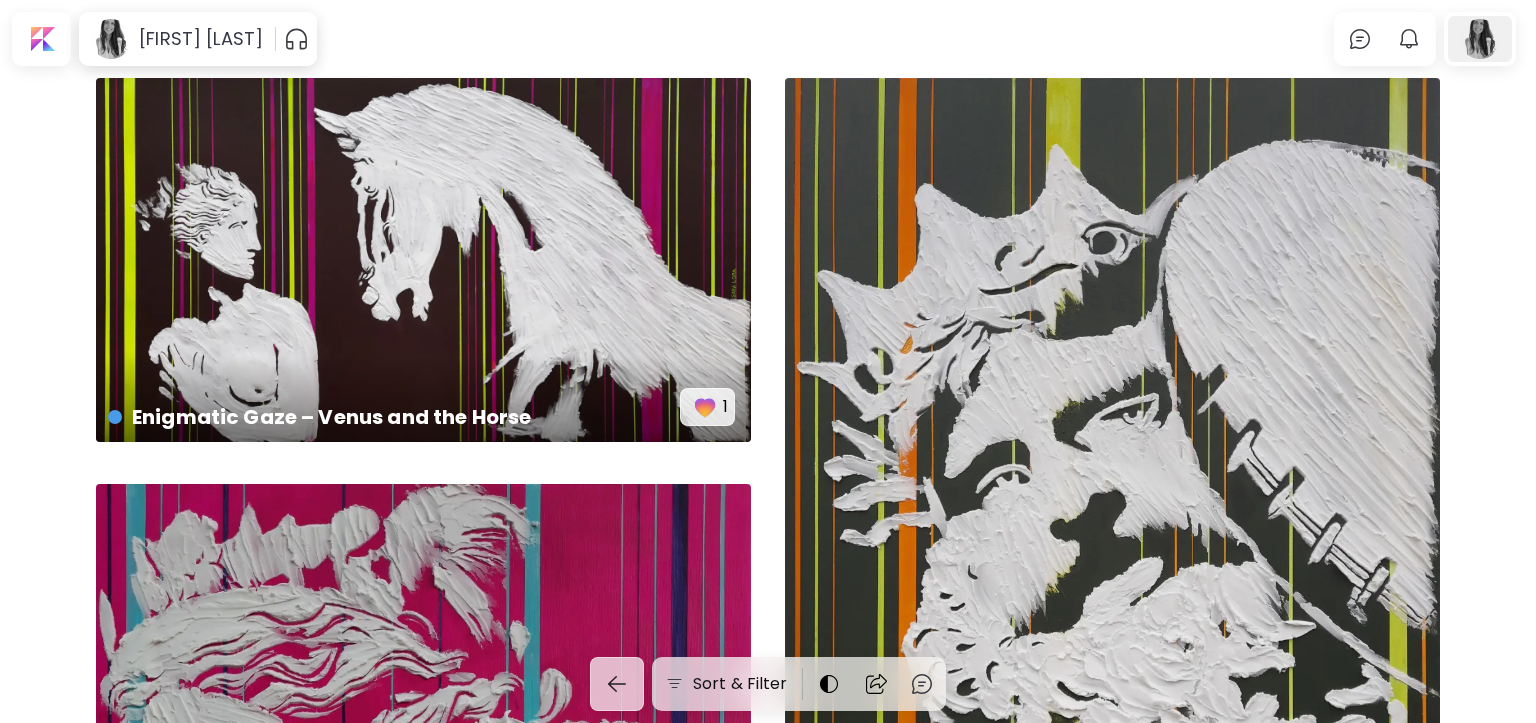 click at bounding box center [1480, 39] 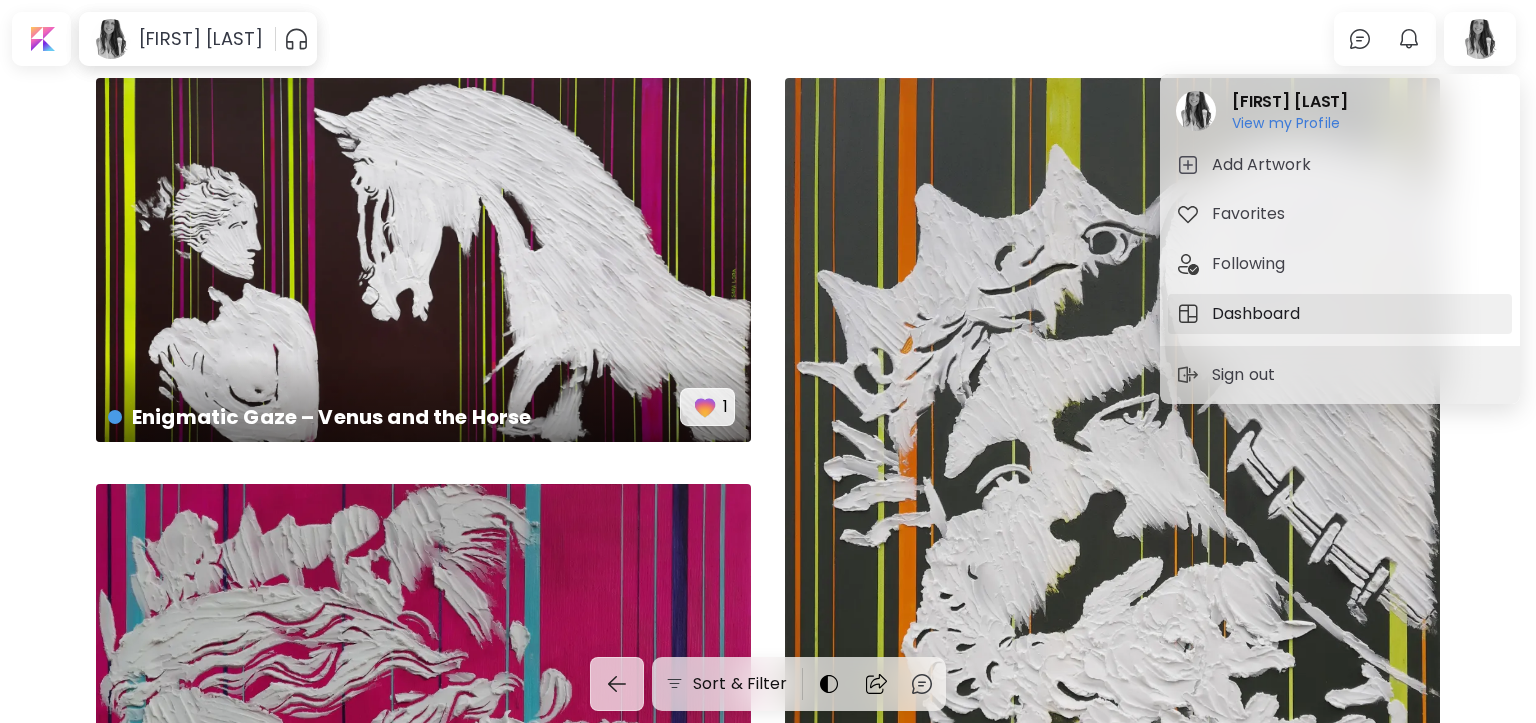 click on "Dashboard" at bounding box center [1259, 314] 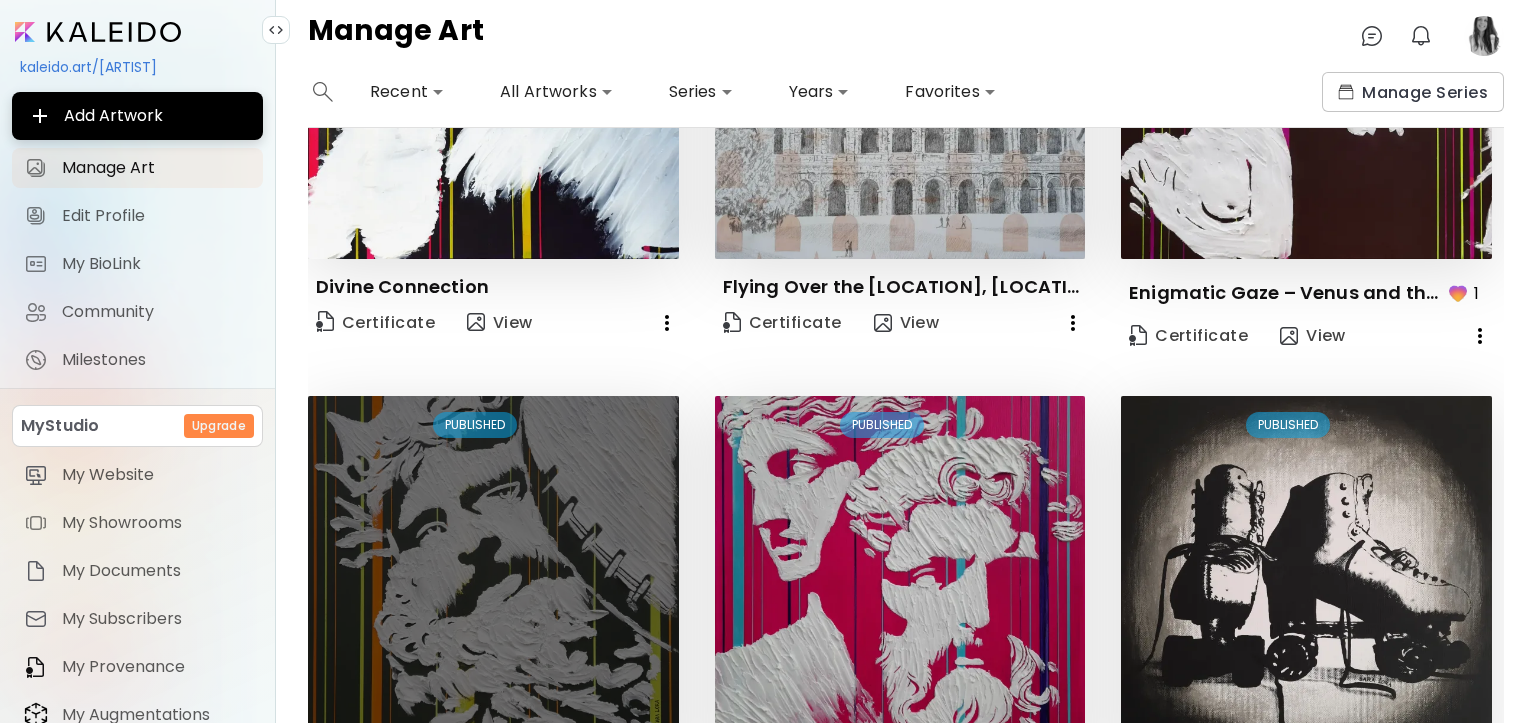 scroll, scrollTop: 0, scrollLeft: 0, axis: both 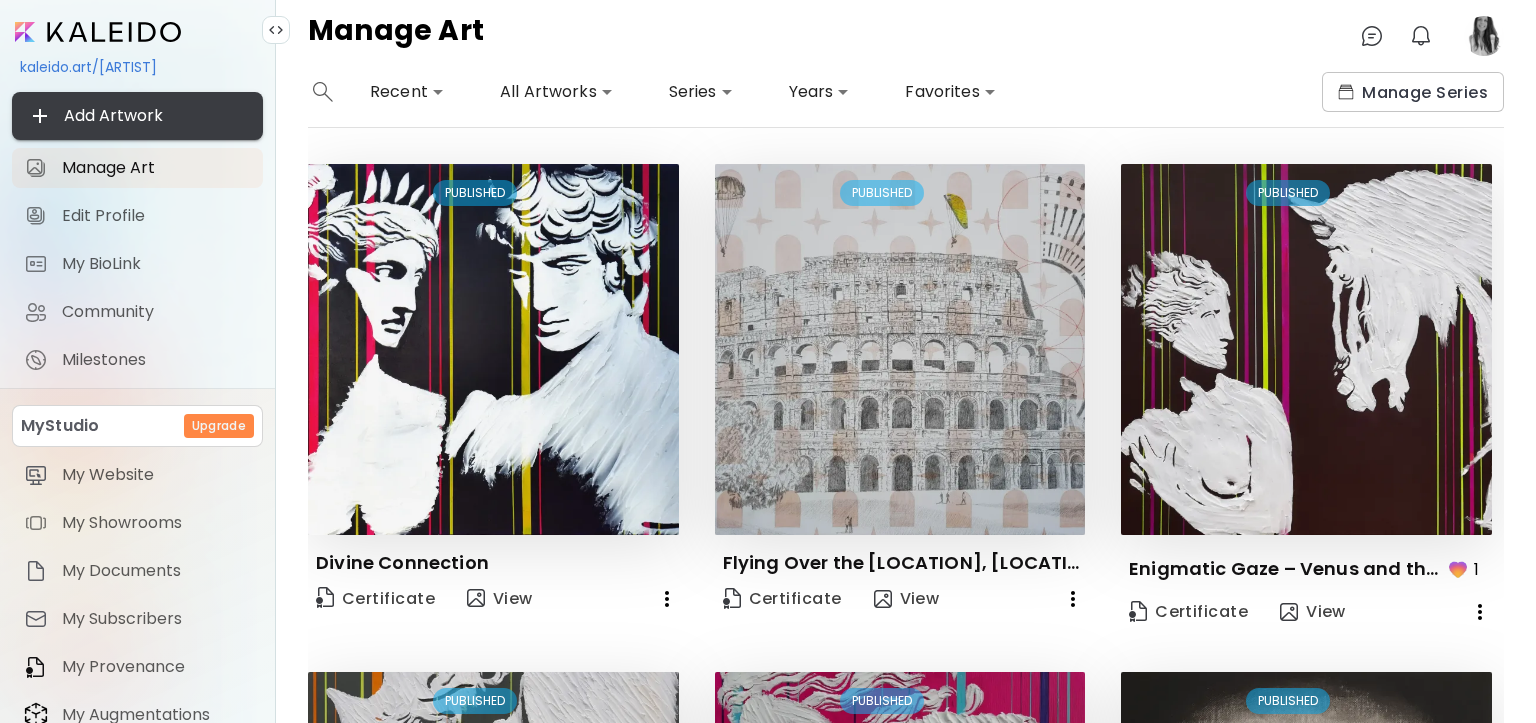 click on "Add Artwork" at bounding box center (137, 116) 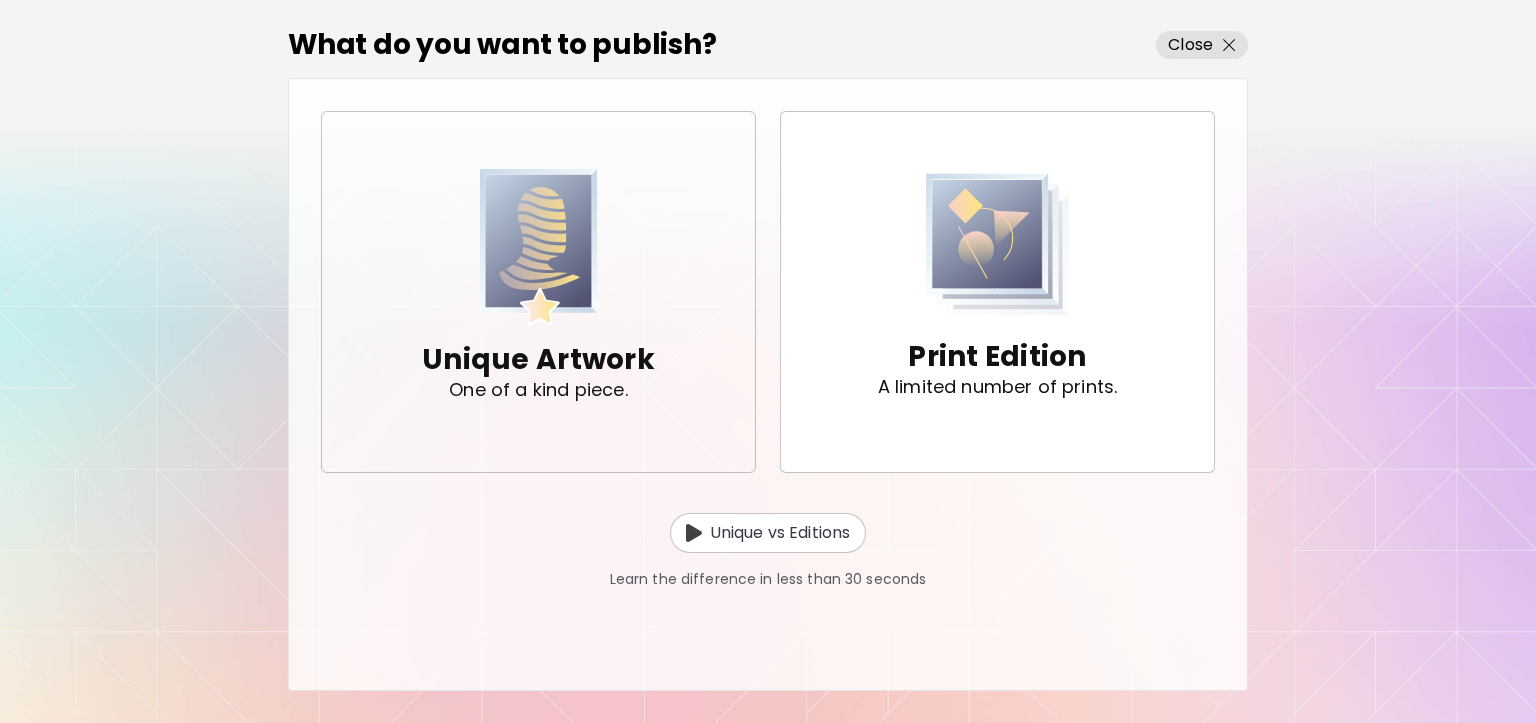 click on "Unique Artwork One of a kind piece." at bounding box center [538, 292] 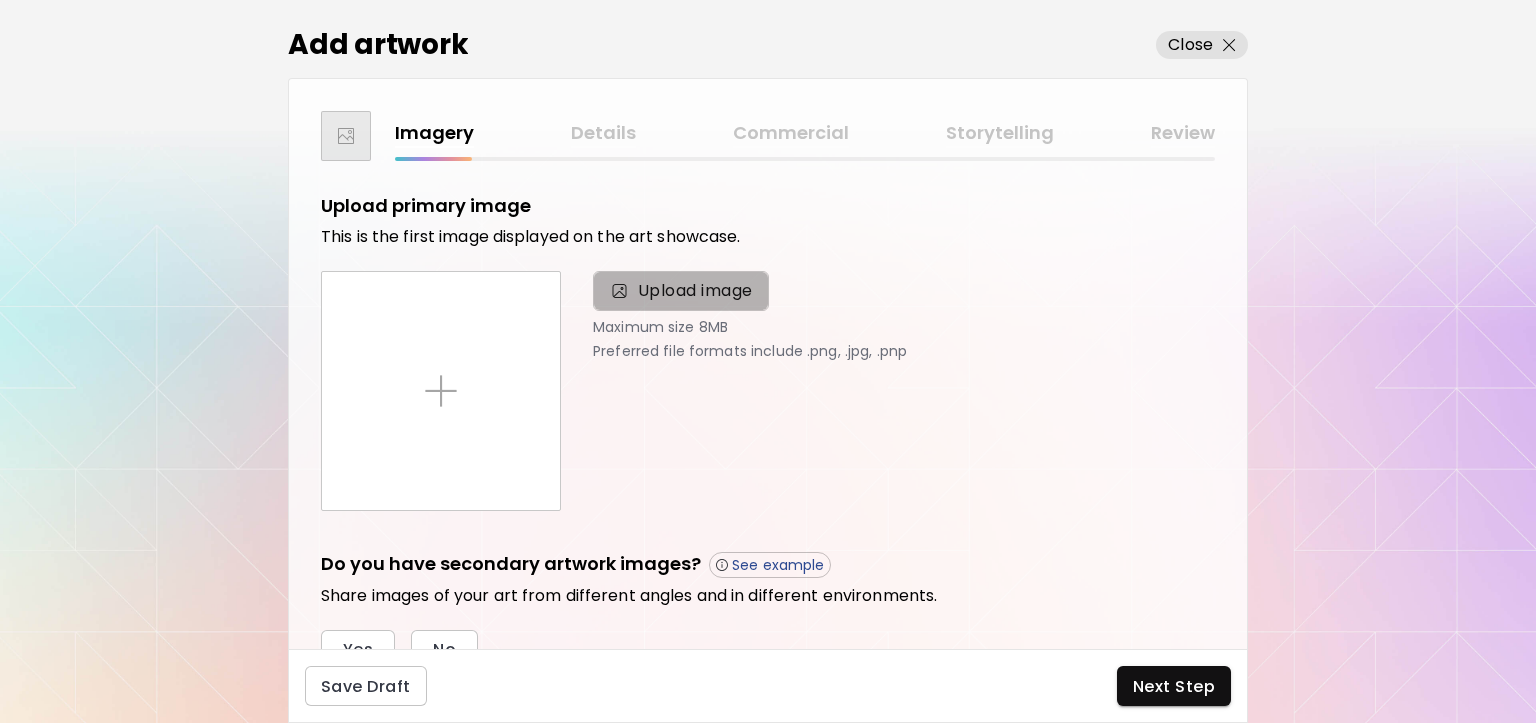 click at bounding box center (619, 291) 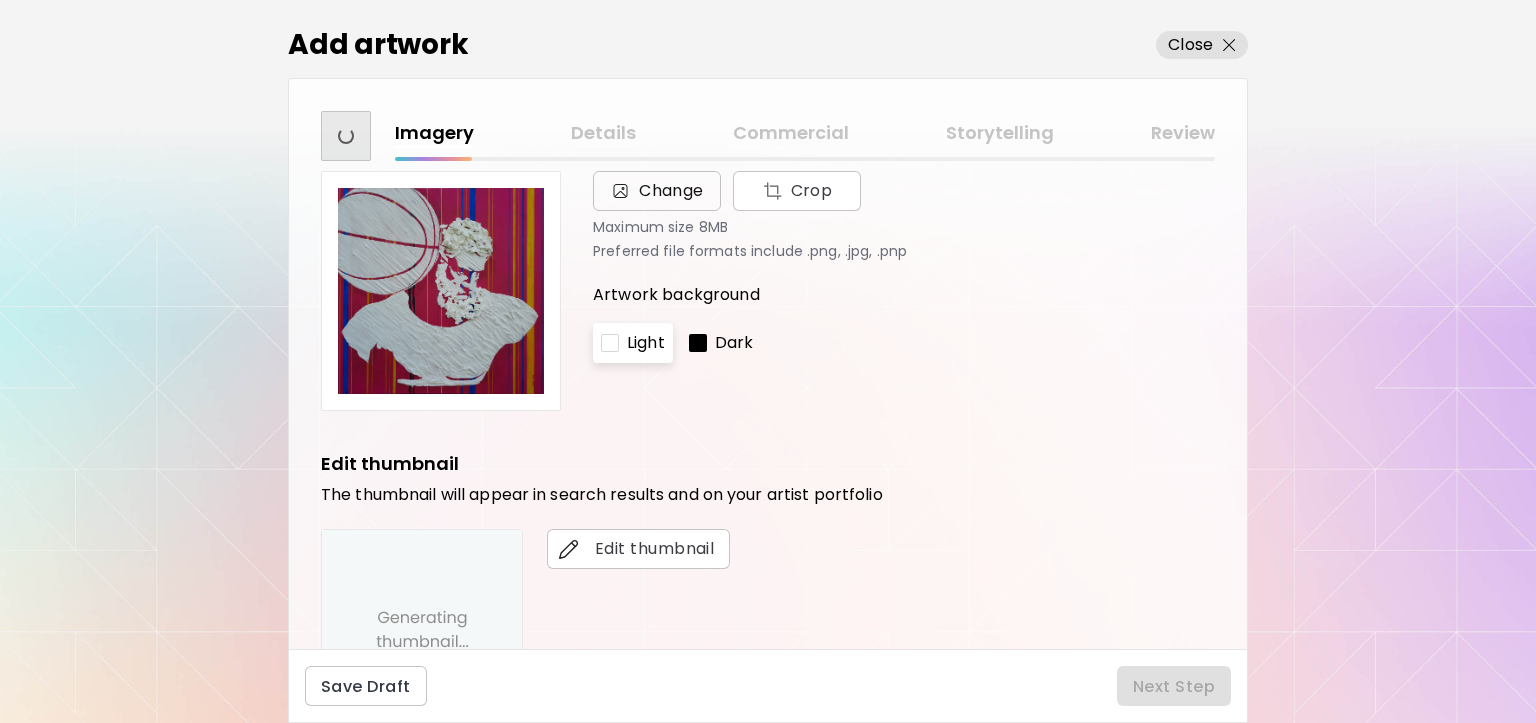 scroll, scrollTop: 200, scrollLeft: 0, axis: vertical 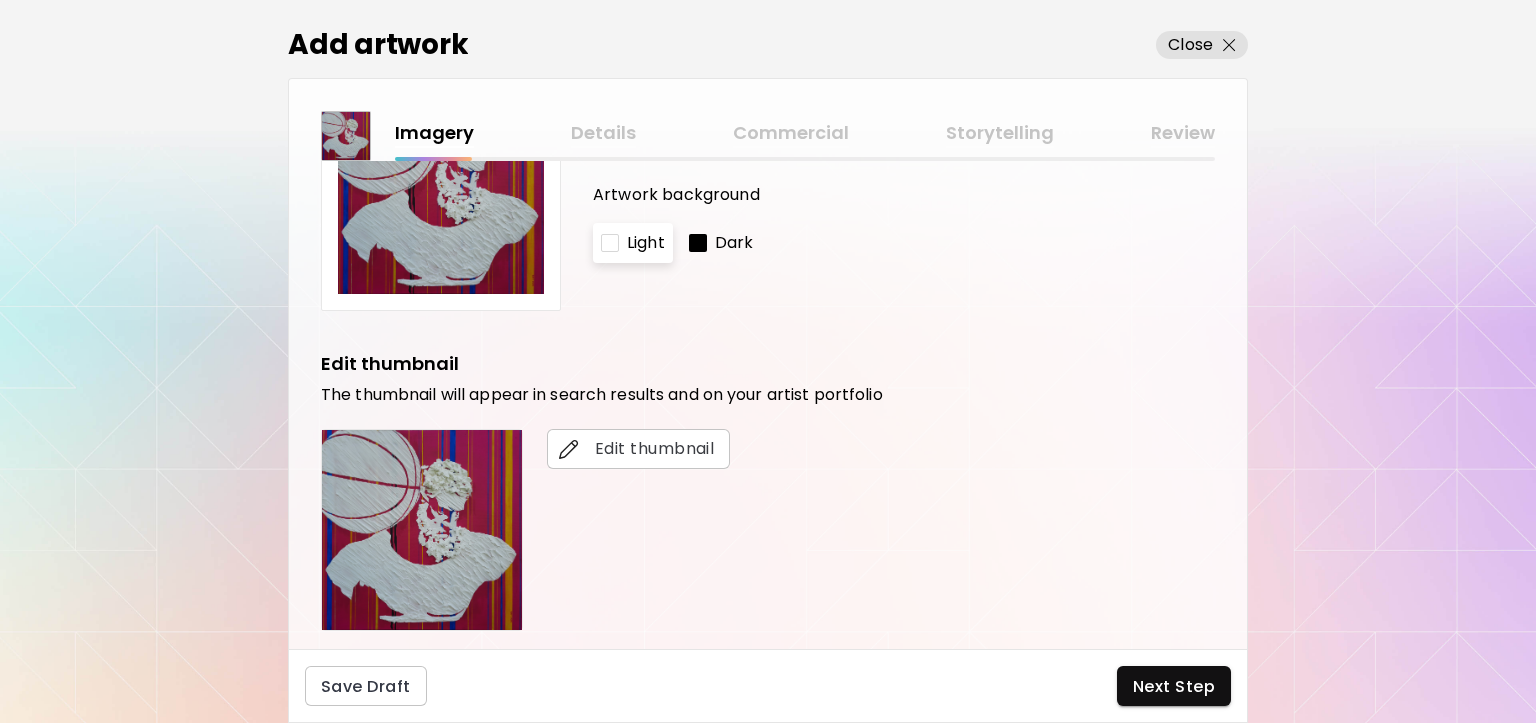 click on "Dark" at bounding box center (734, 243) 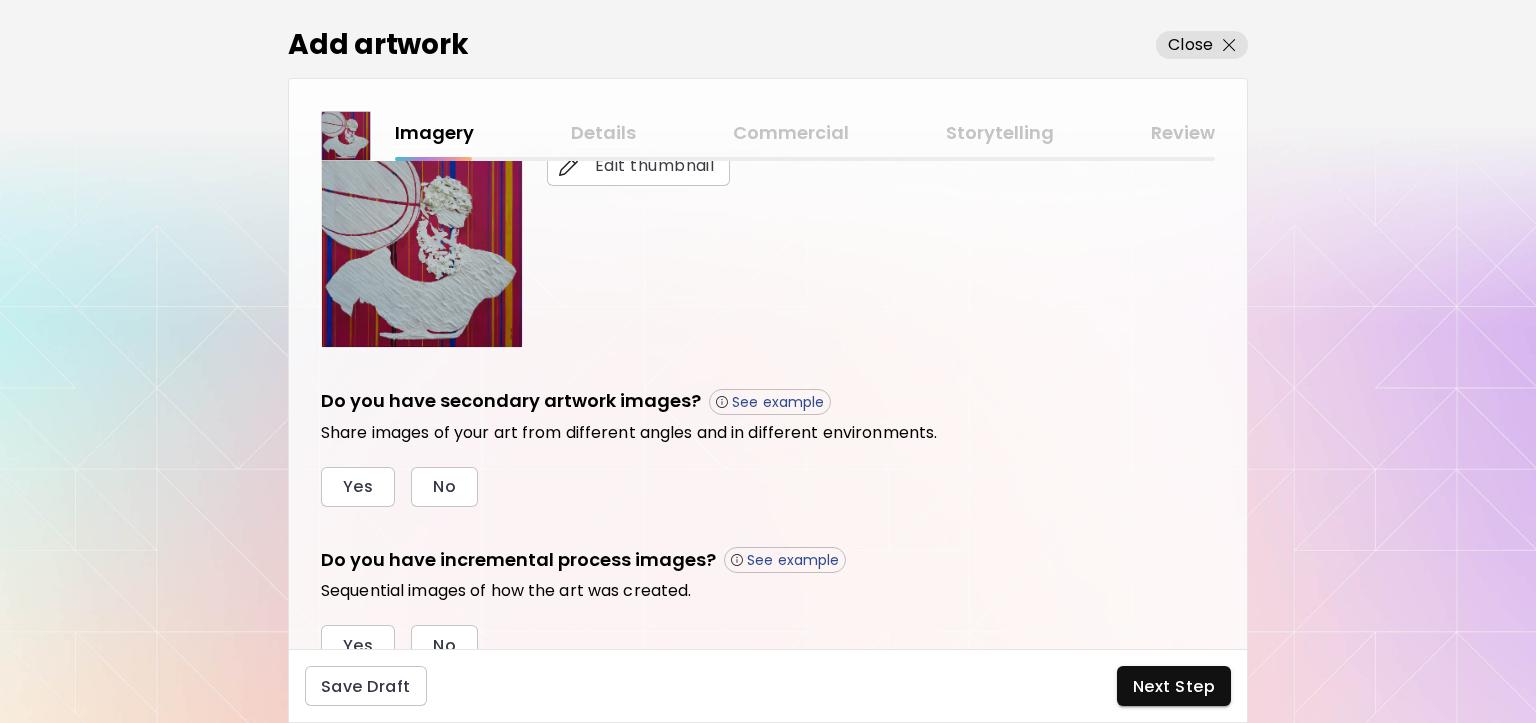 scroll, scrollTop: 568, scrollLeft: 0, axis: vertical 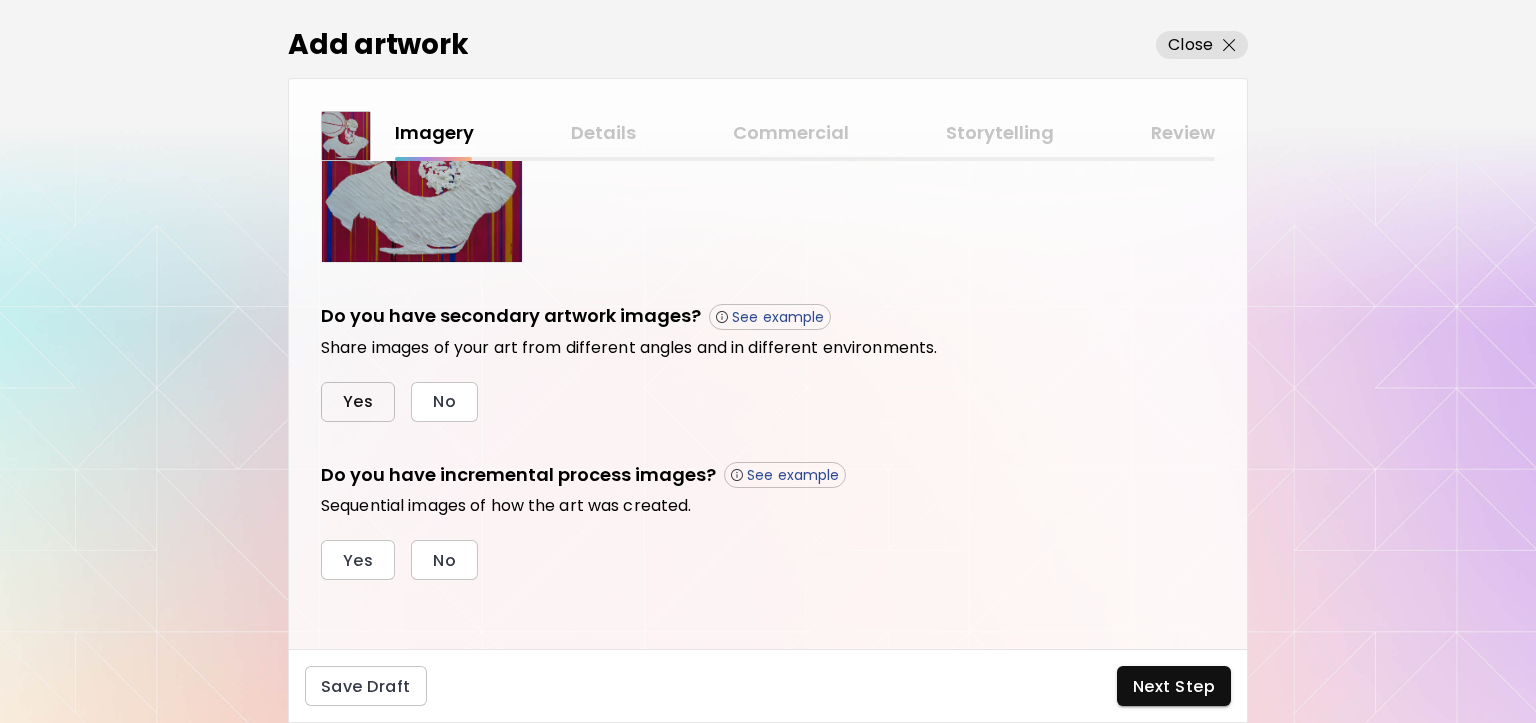 click on "Yes" at bounding box center [358, 401] 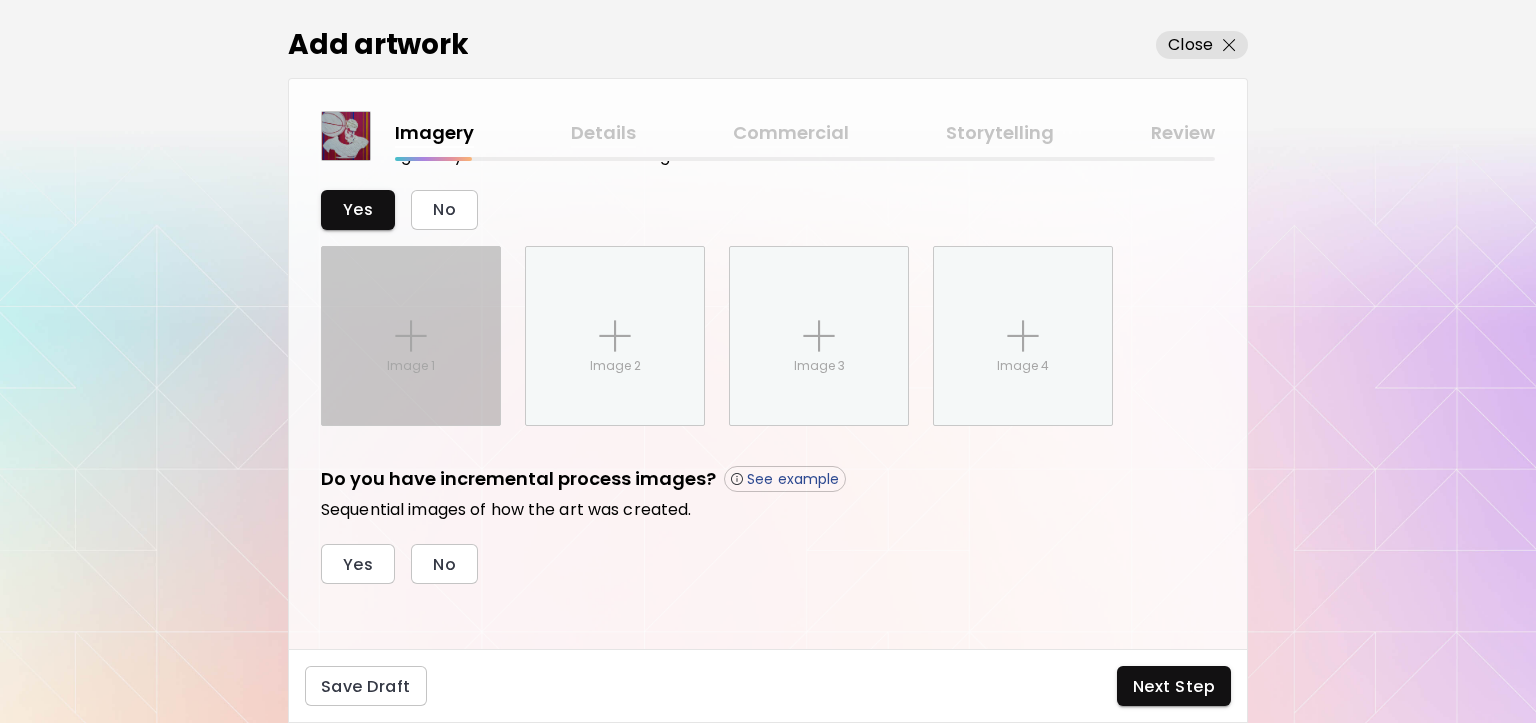 scroll, scrollTop: 764, scrollLeft: 0, axis: vertical 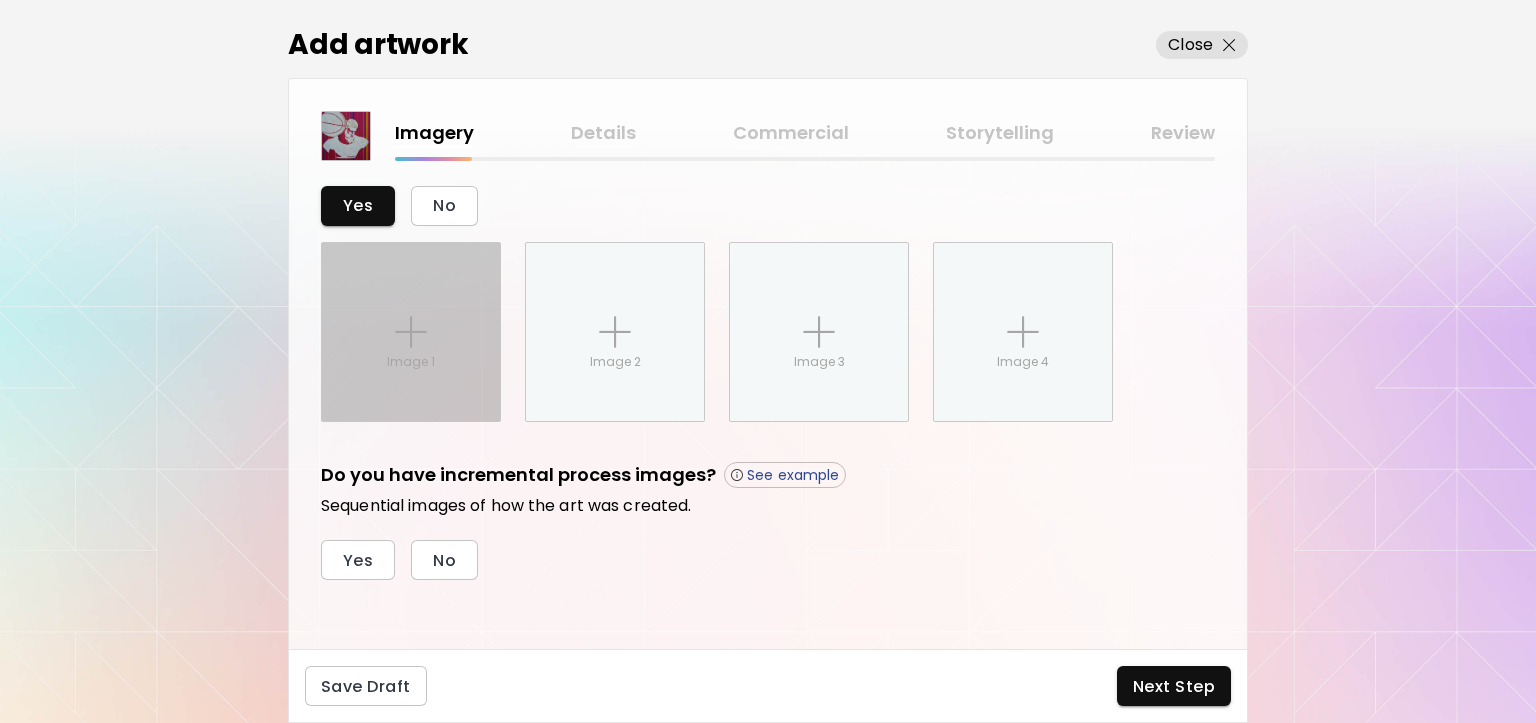 click on "Image 1" at bounding box center [411, 362] 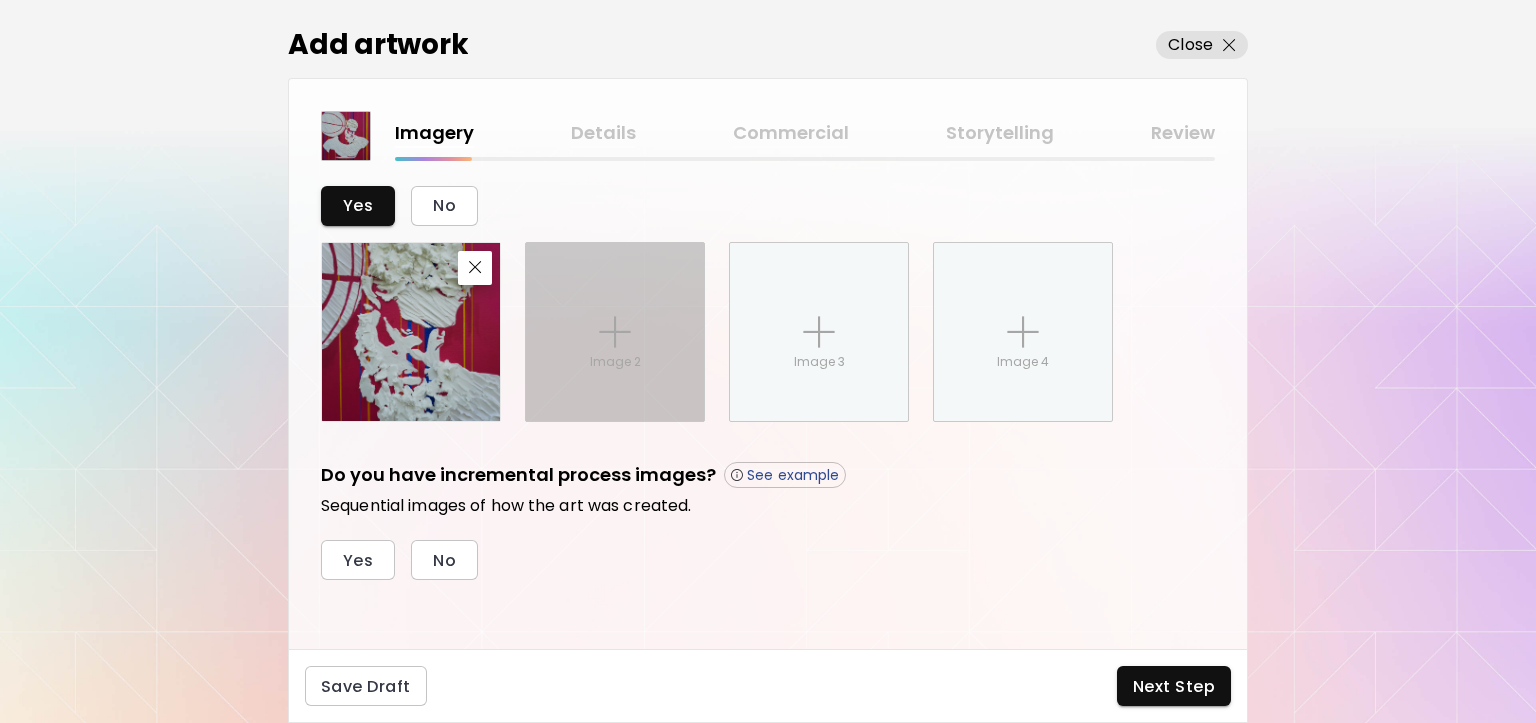 click on "Image 2" at bounding box center (615, 332) 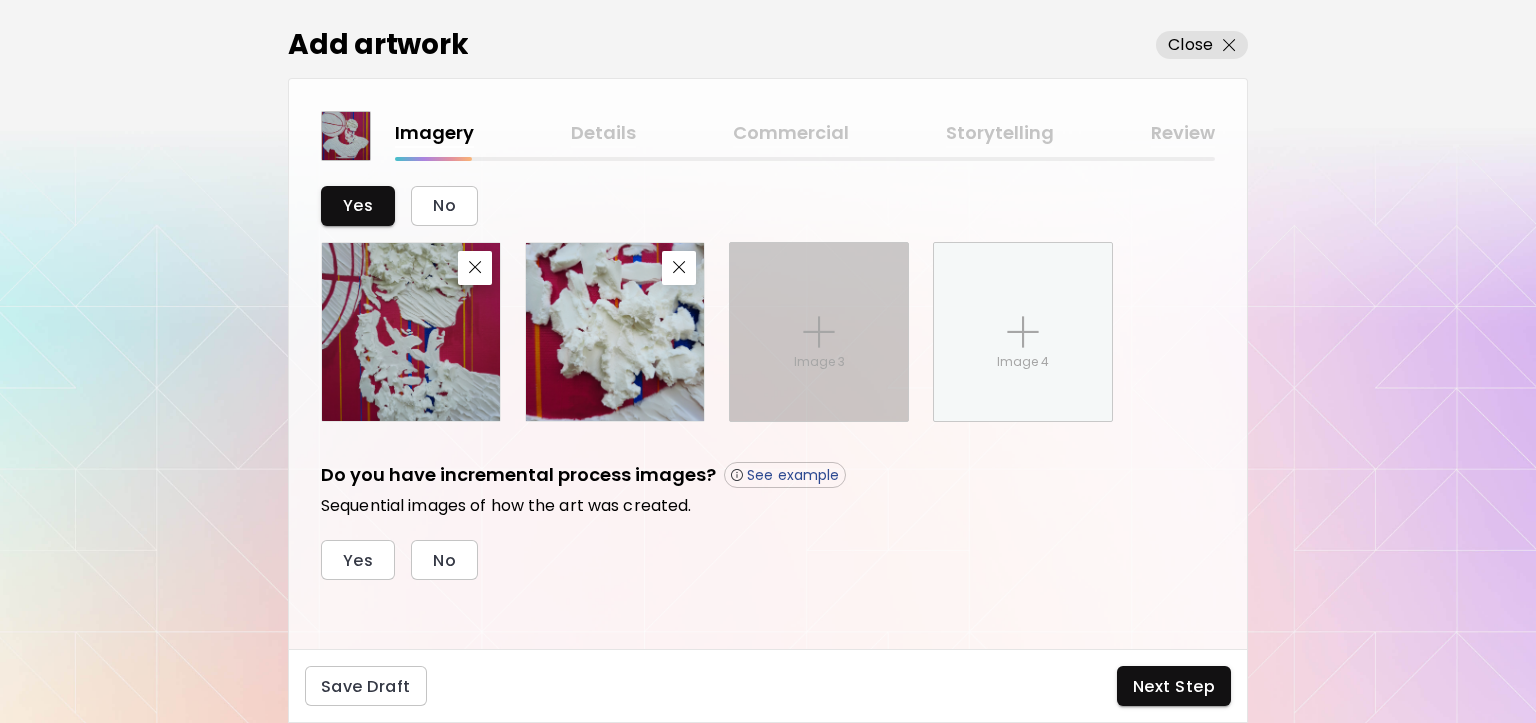 click on "Image 3" at bounding box center (819, 332) 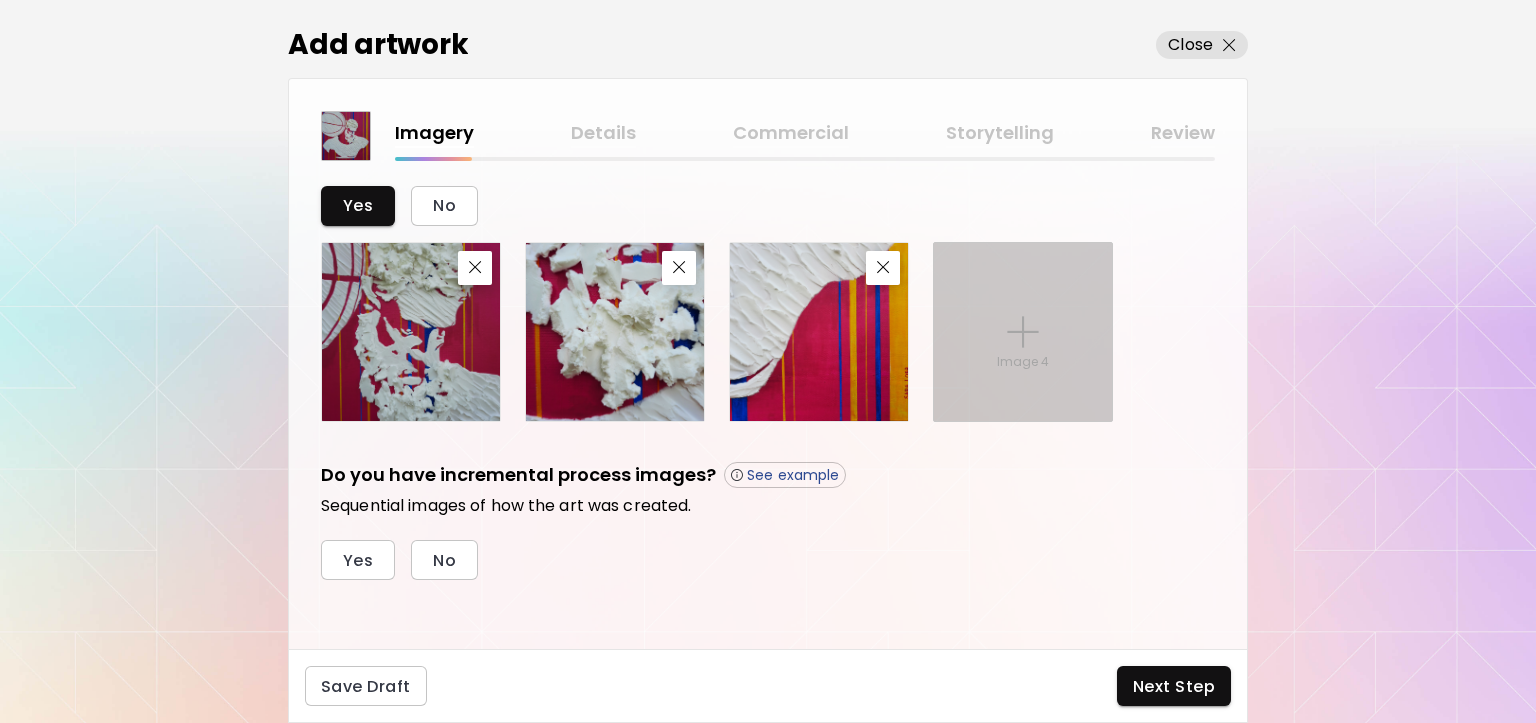 click on "Image 4" at bounding box center [1023, 332] 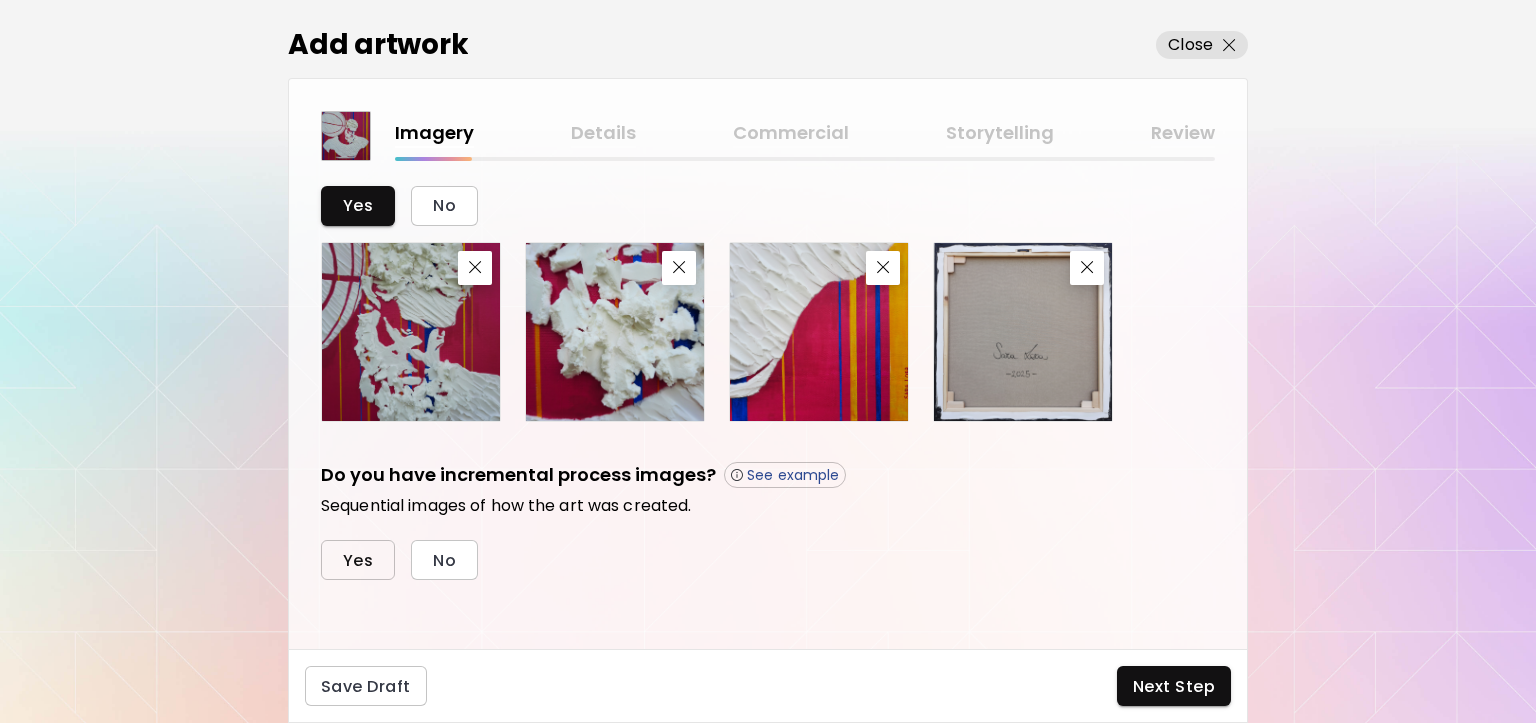 click on "Yes" at bounding box center [358, 560] 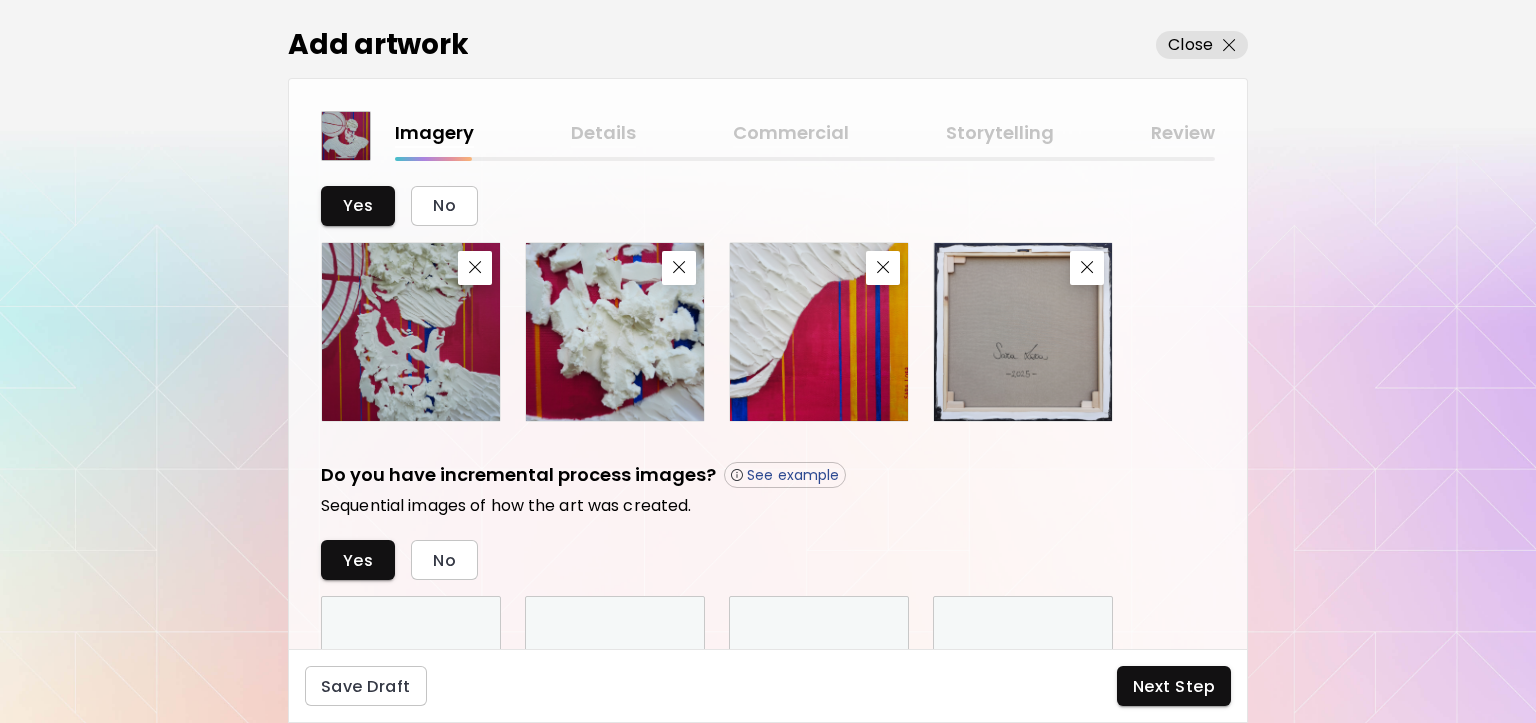 scroll, scrollTop: 1164, scrollLeft: 0, axis: vertical 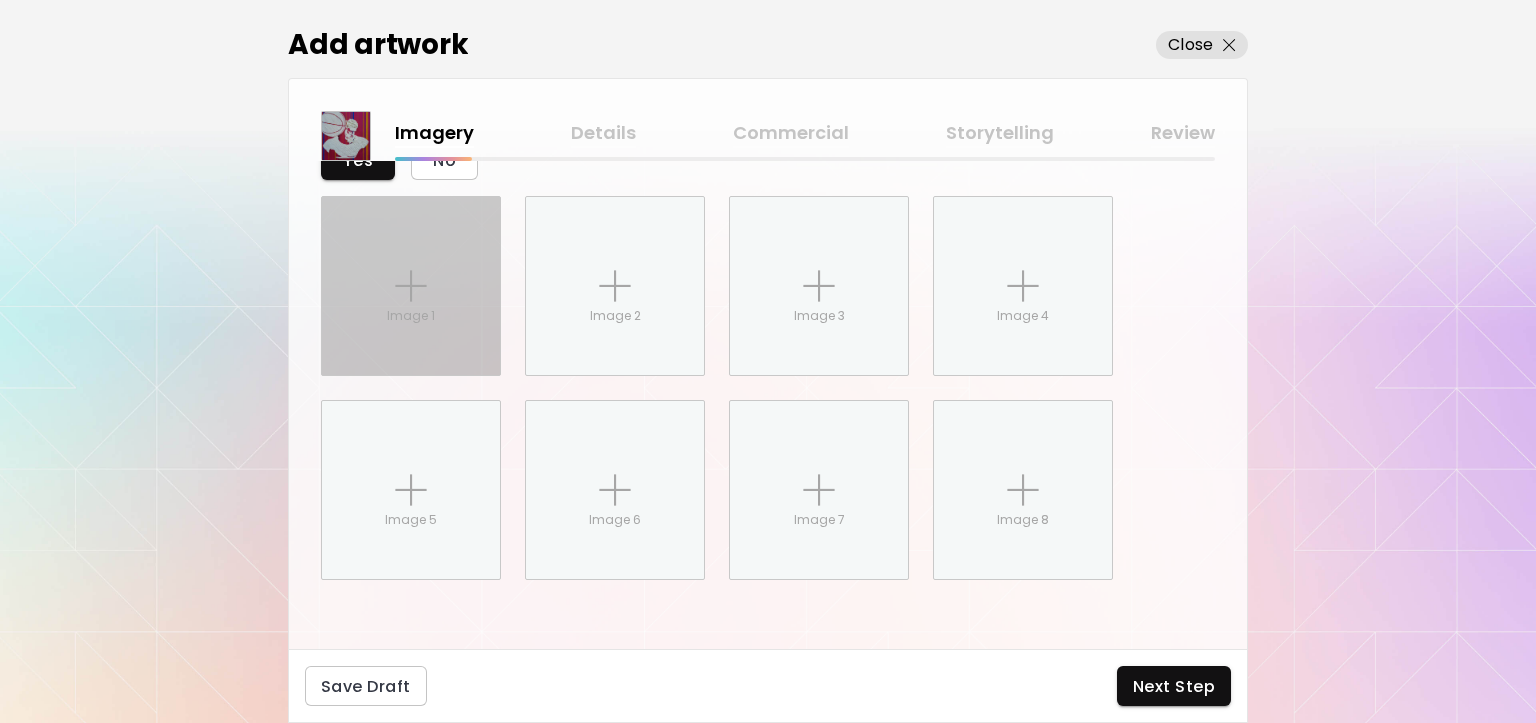 click on "Image 1" at bounding box center [411, 286] 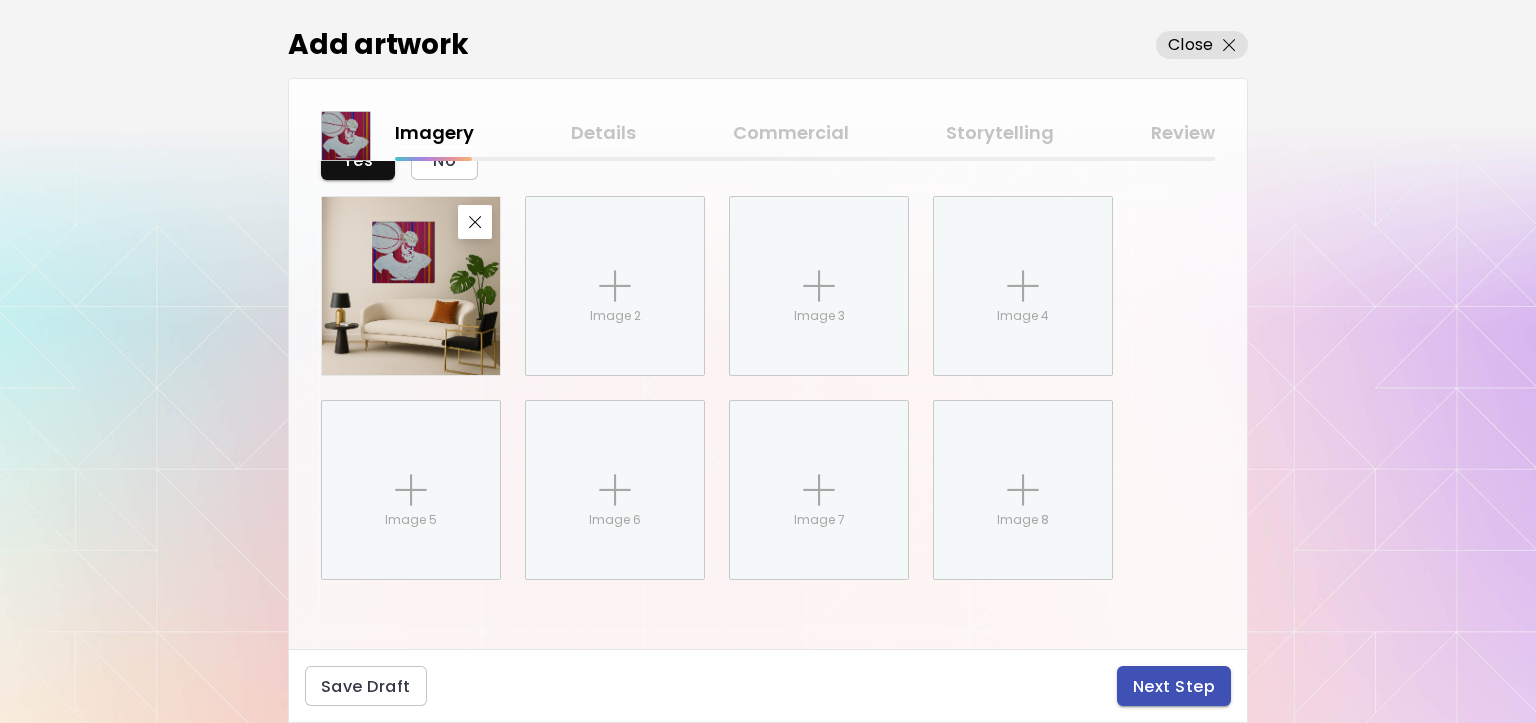 click on "Next Step" at bounding box center [1174, 686] 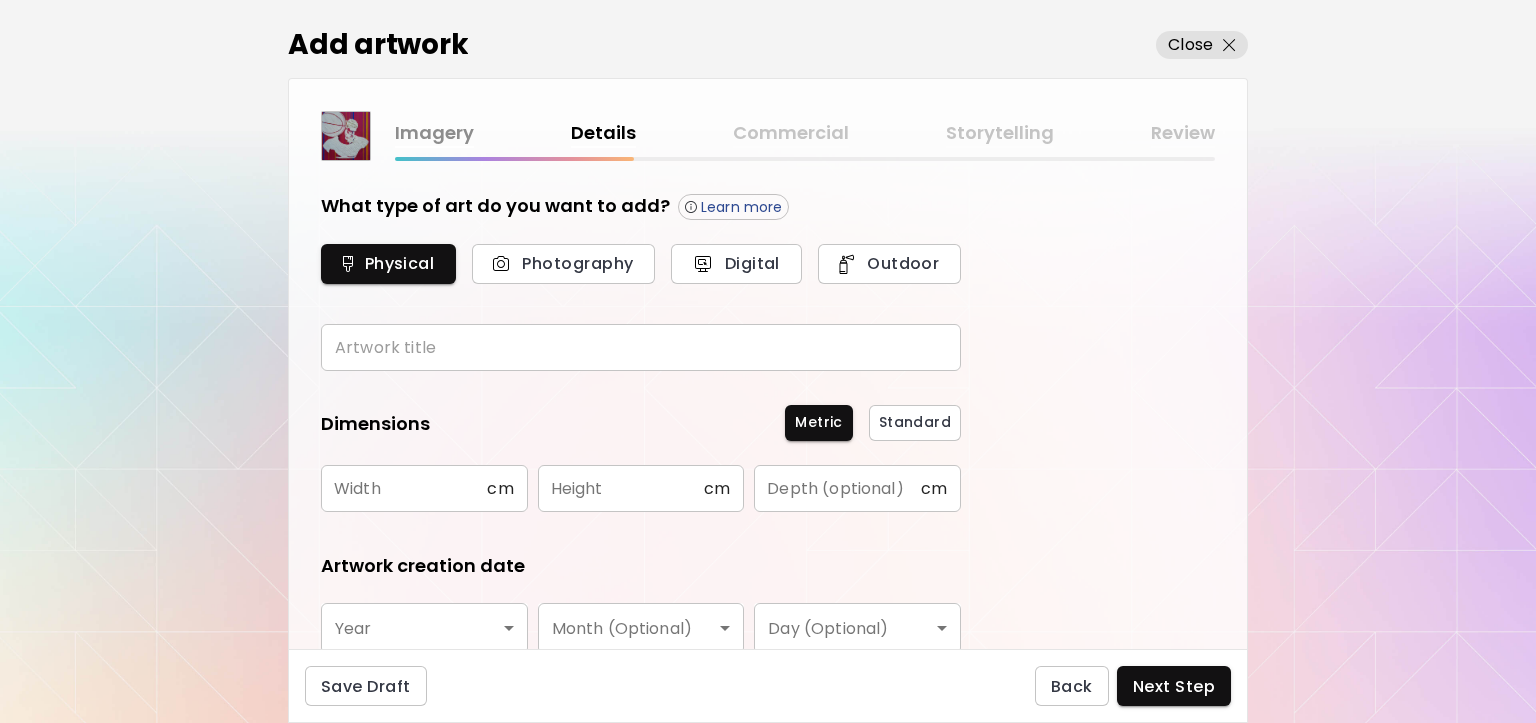 click at bounding box center (641, 347) 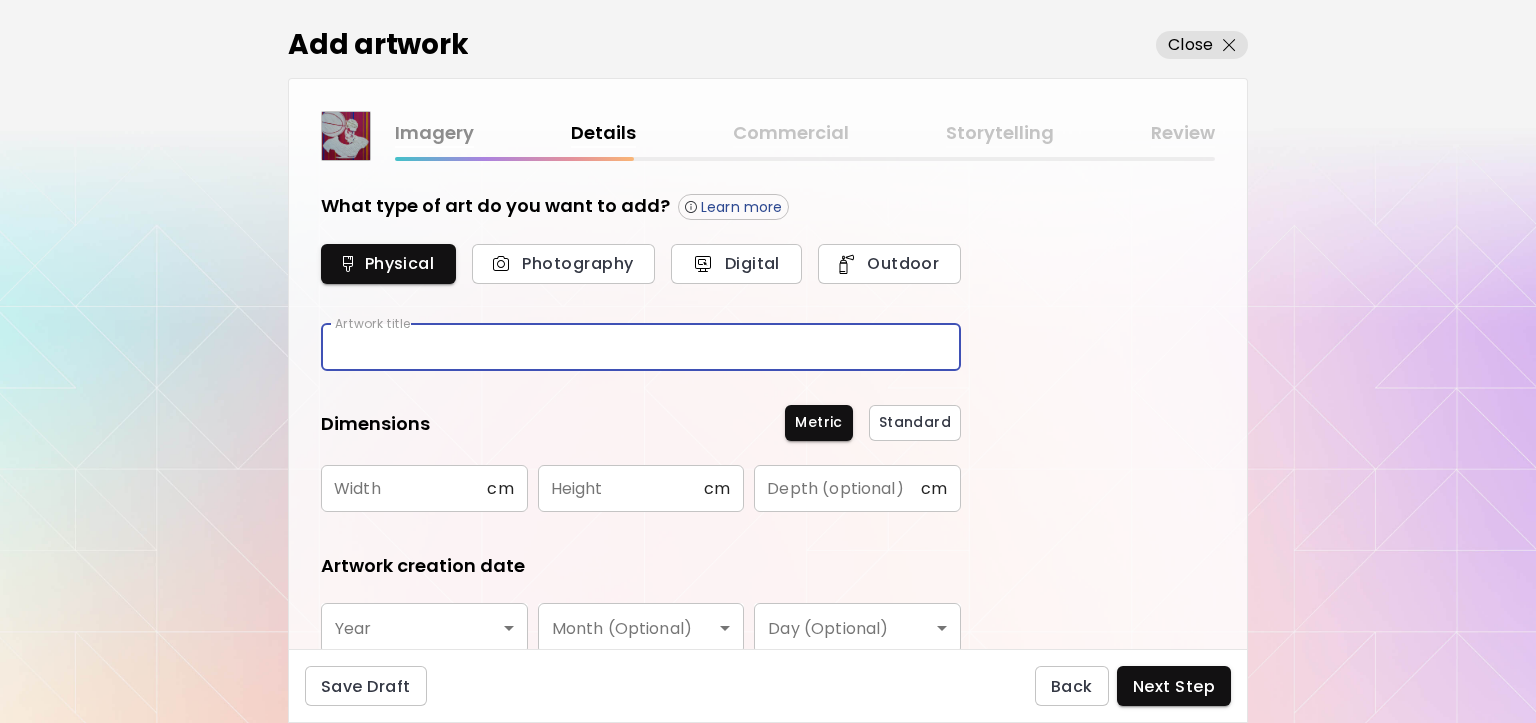 paste on "**********" 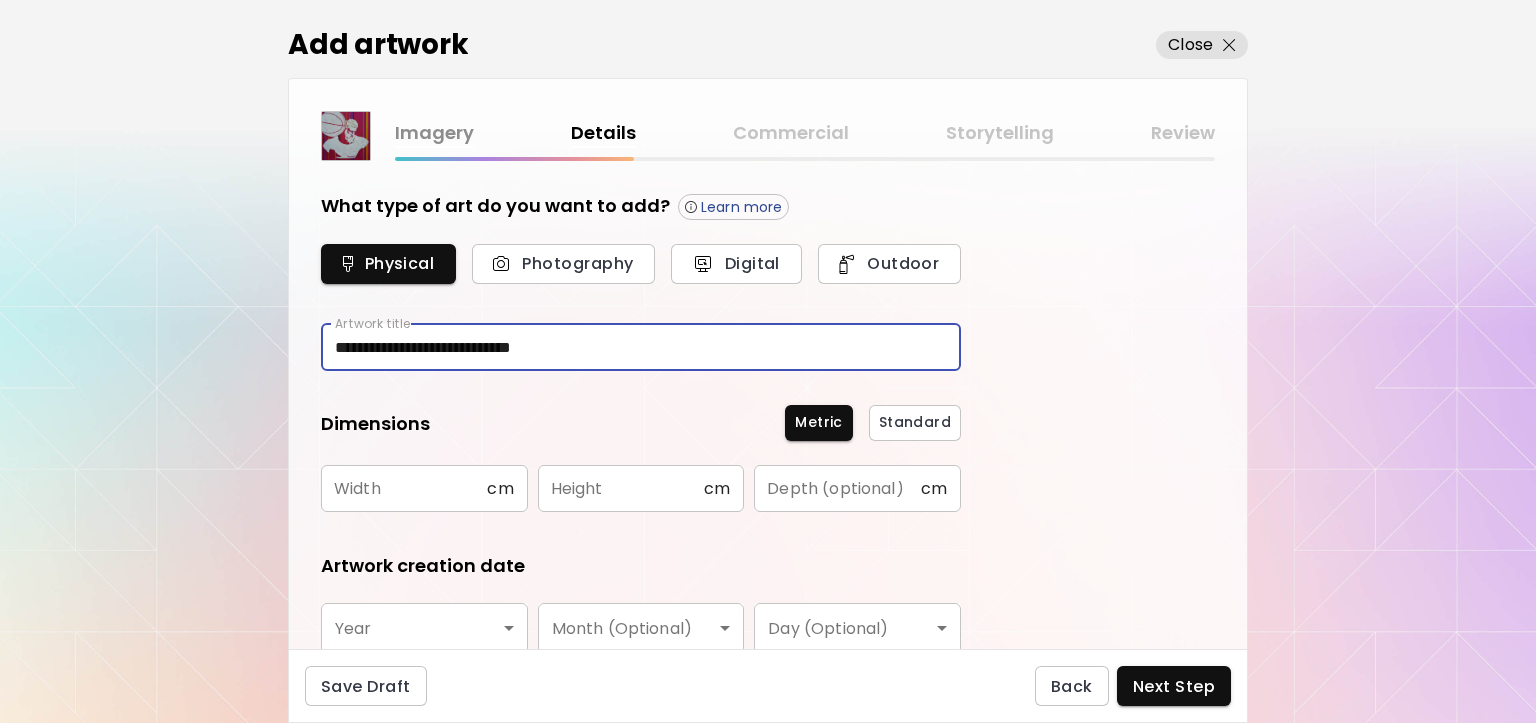 type on "**********" 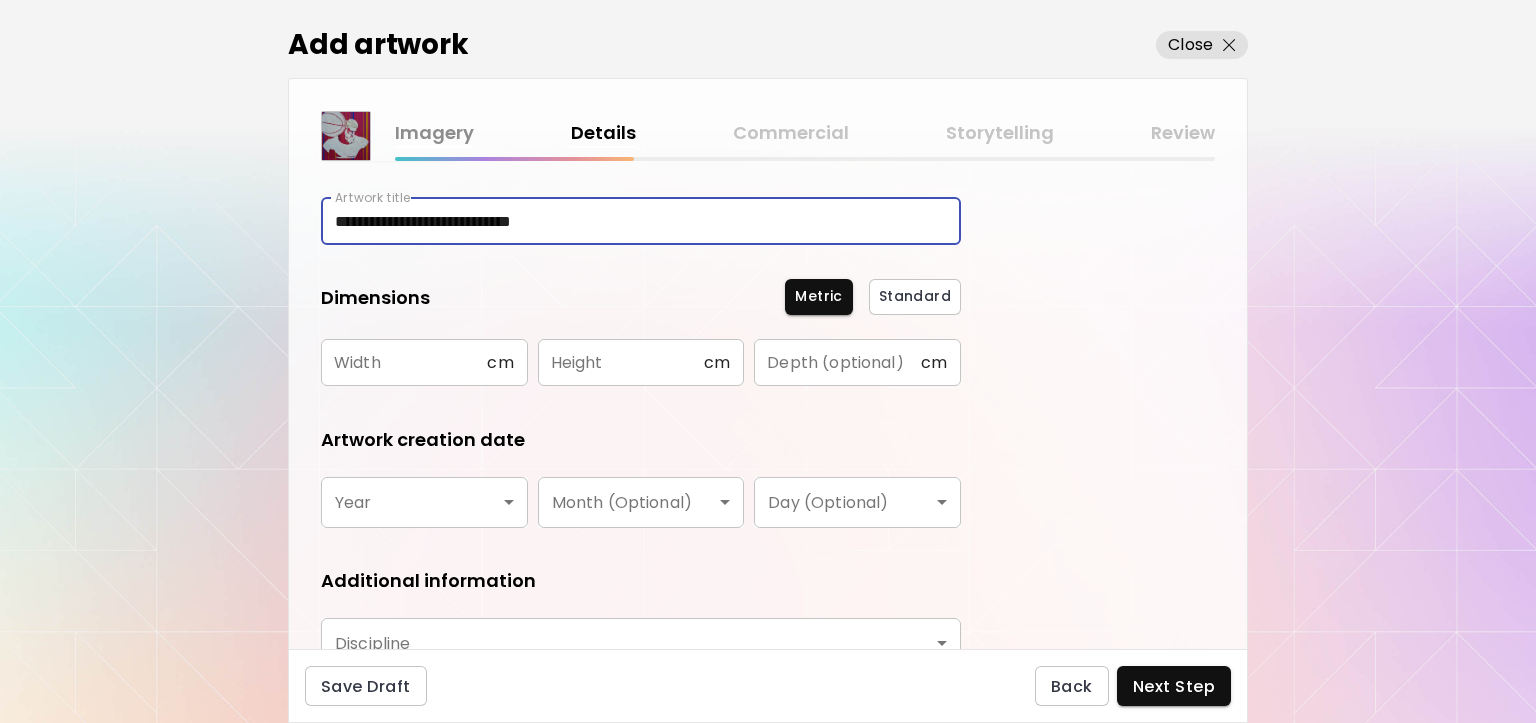 scroll, scrollTop: 200, scrollLeft: 0, axis: vertical 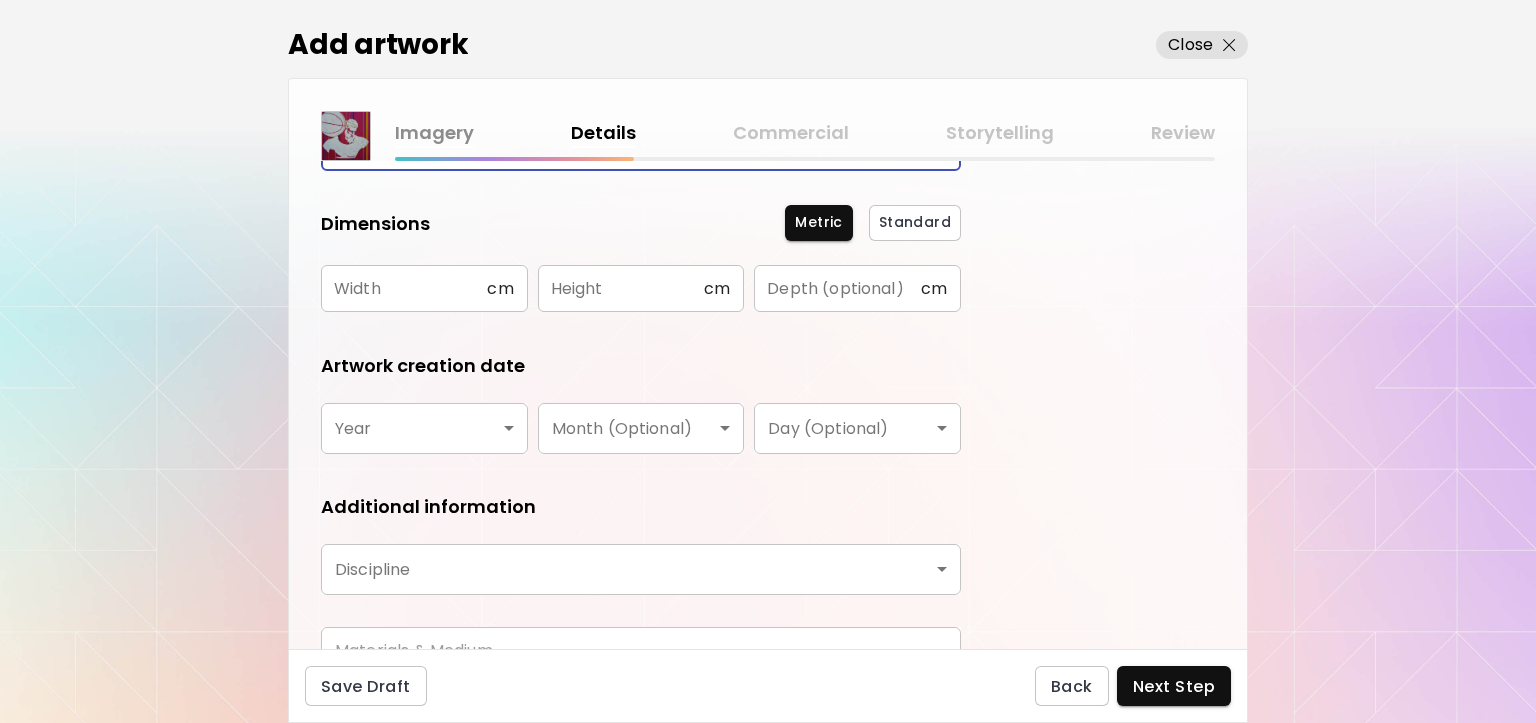 click at bounding box center (404, 288) 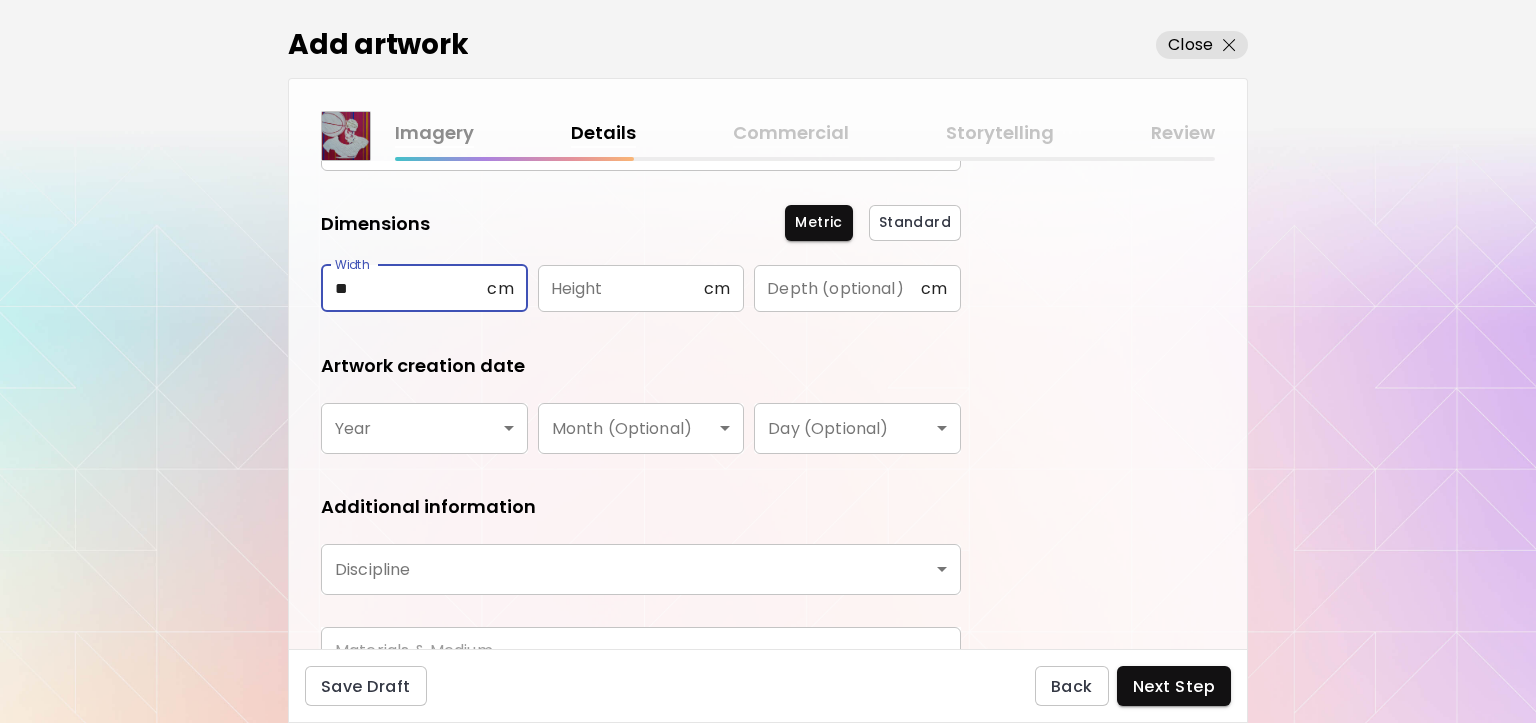 type on "**" 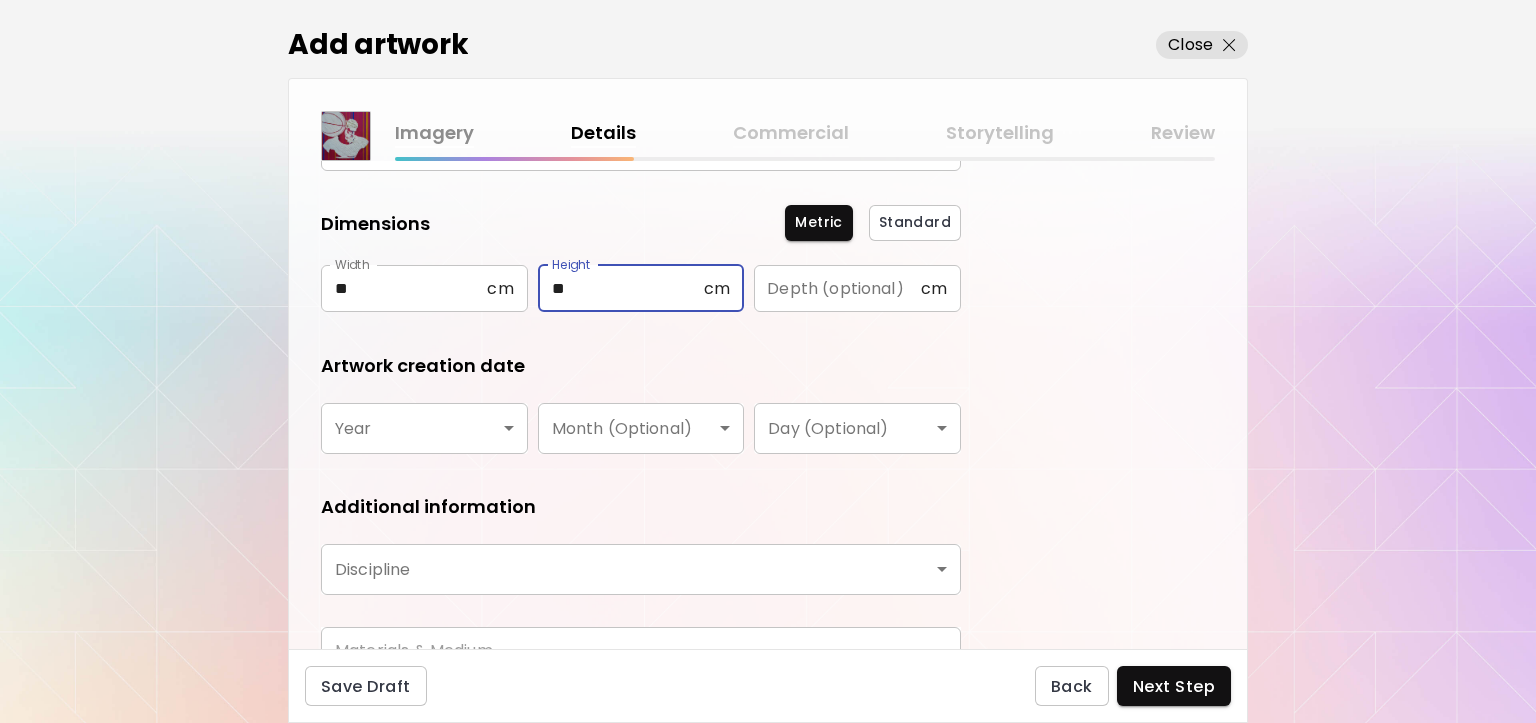 type on "**" 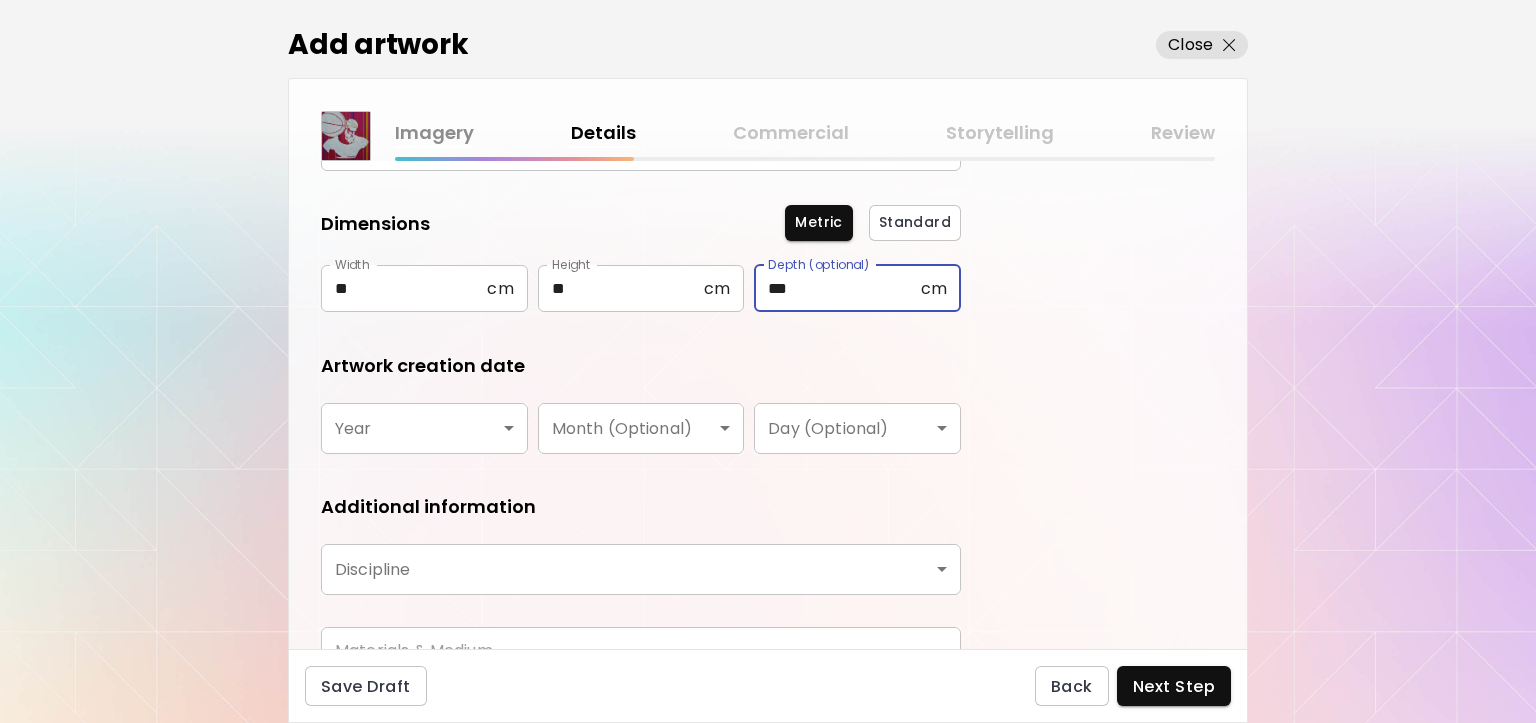 type on "***" 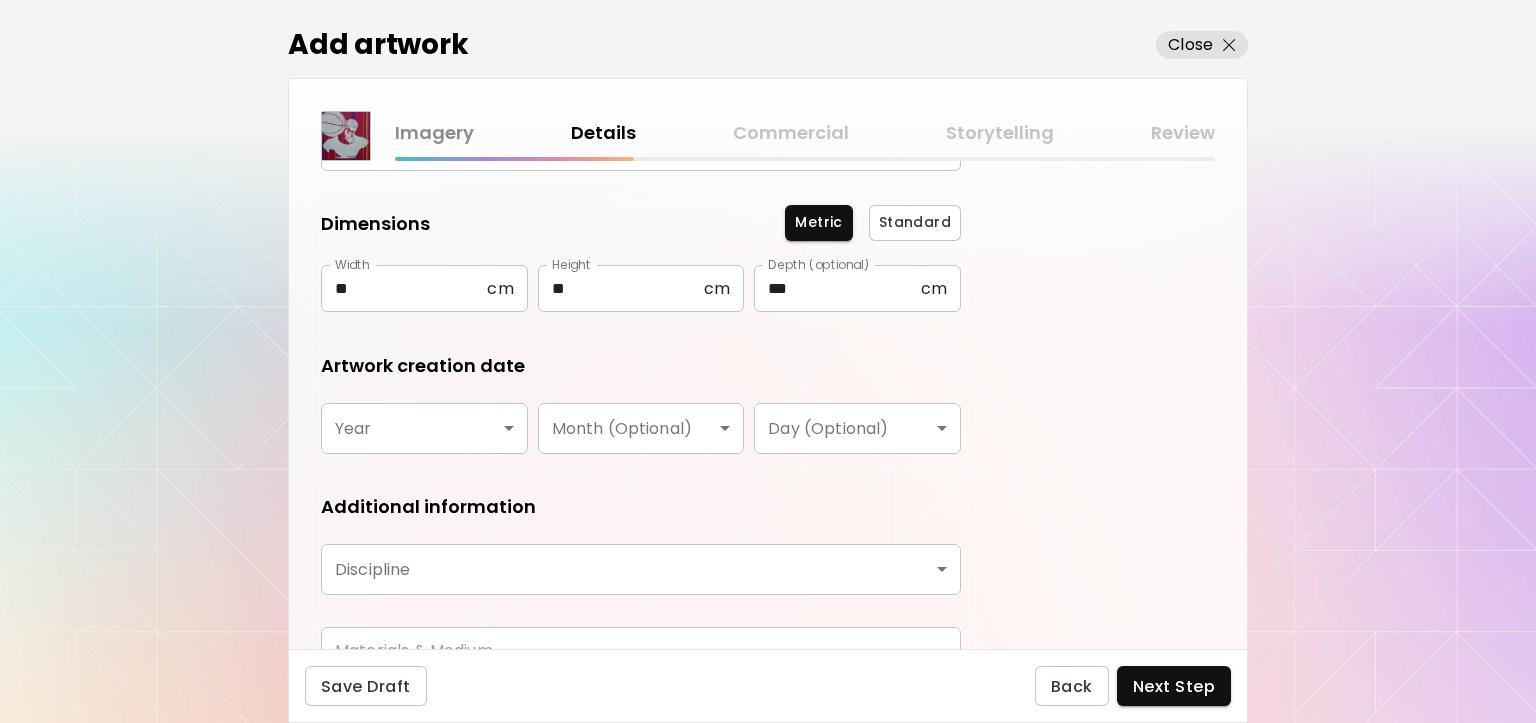 click on "**********" at bounding box center (768, 361) 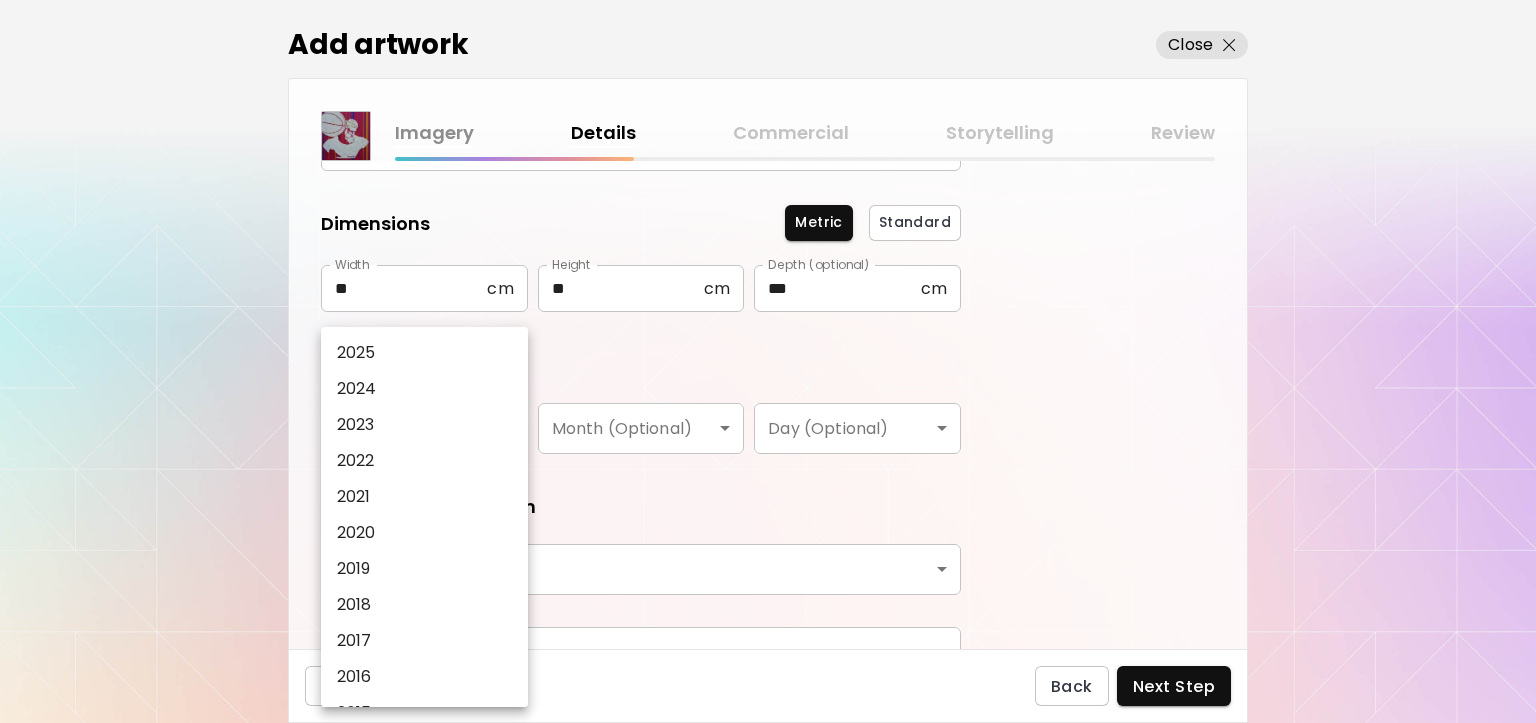 click on "2025" at bounding box center (428, 353) 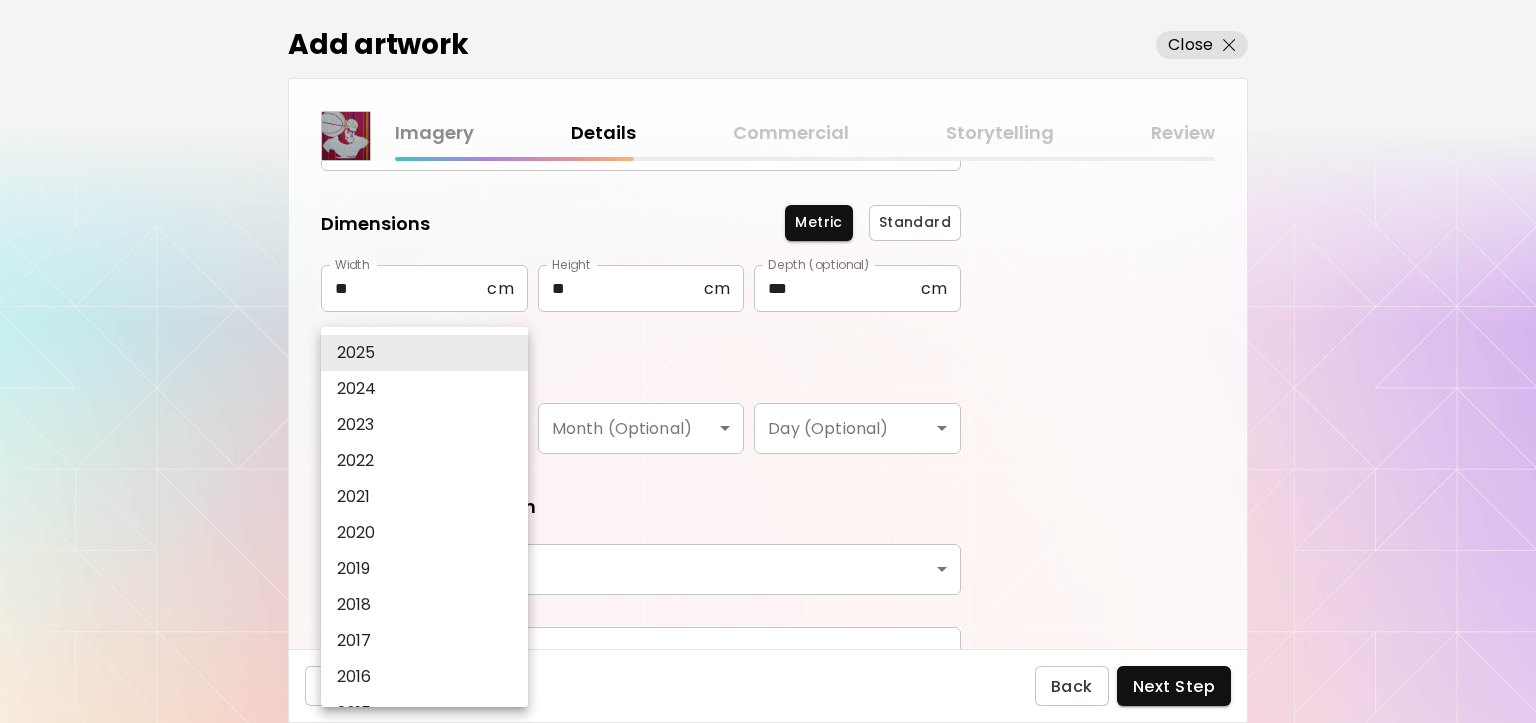type on "****" 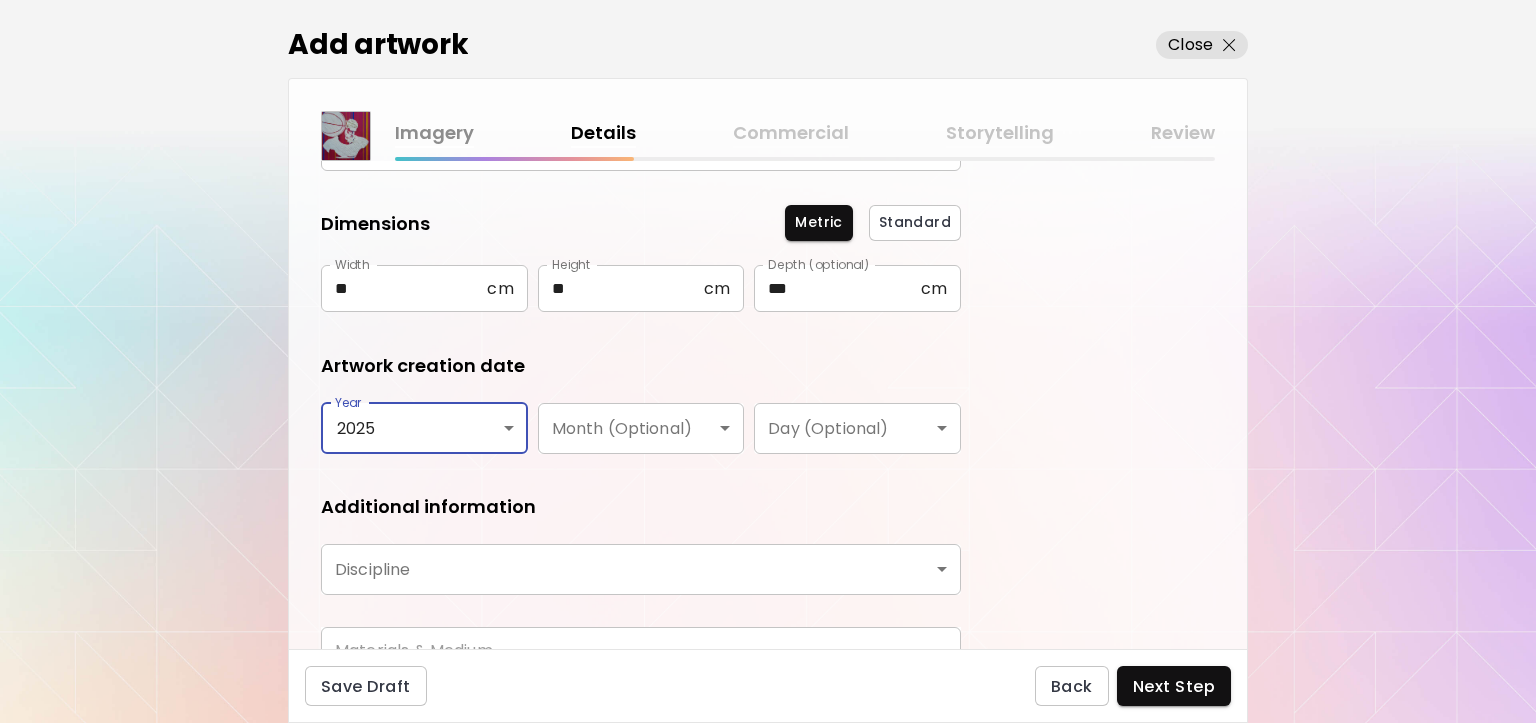 click on "**********" at bounding box center [768, 361] 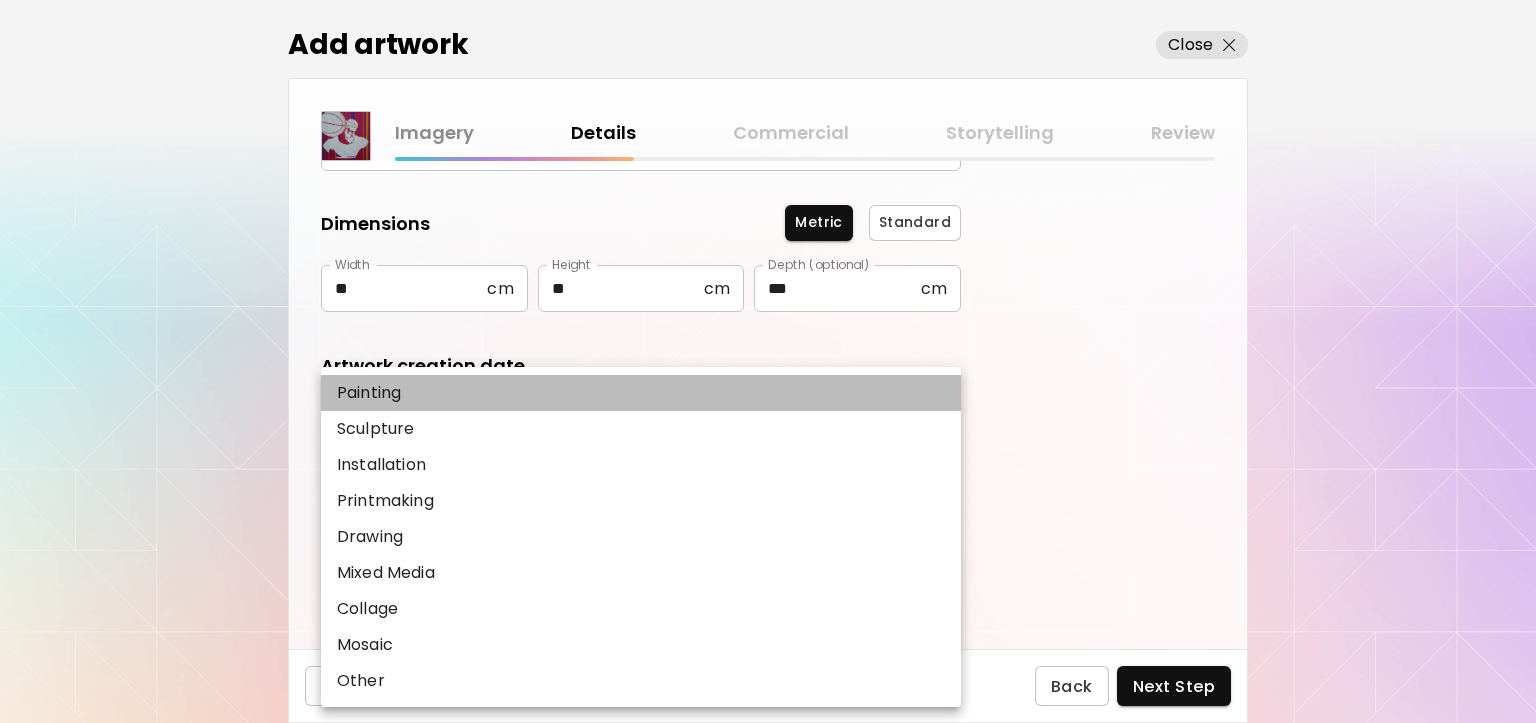 click on "Painting" at bounding box center (641, 393) 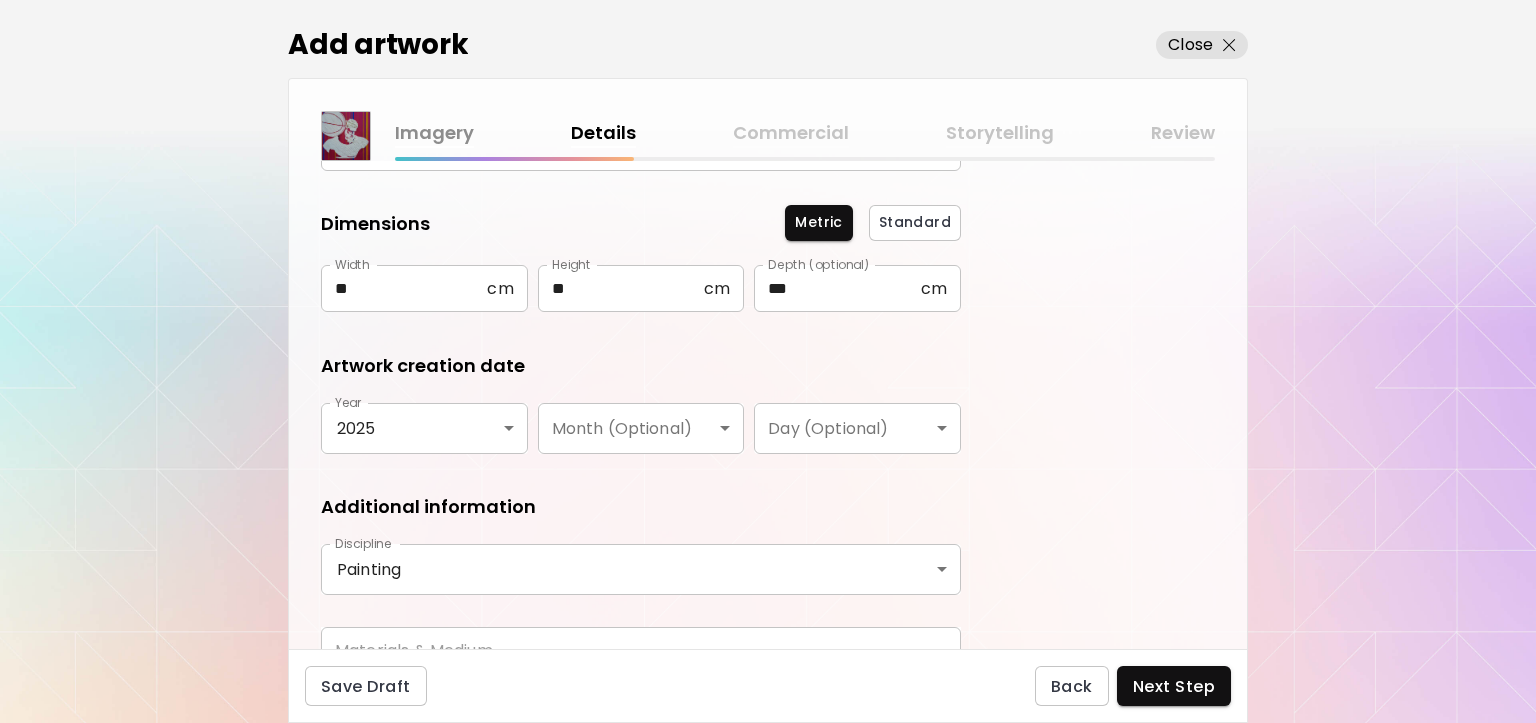 click on "**********" at bounding box center [768, 361] 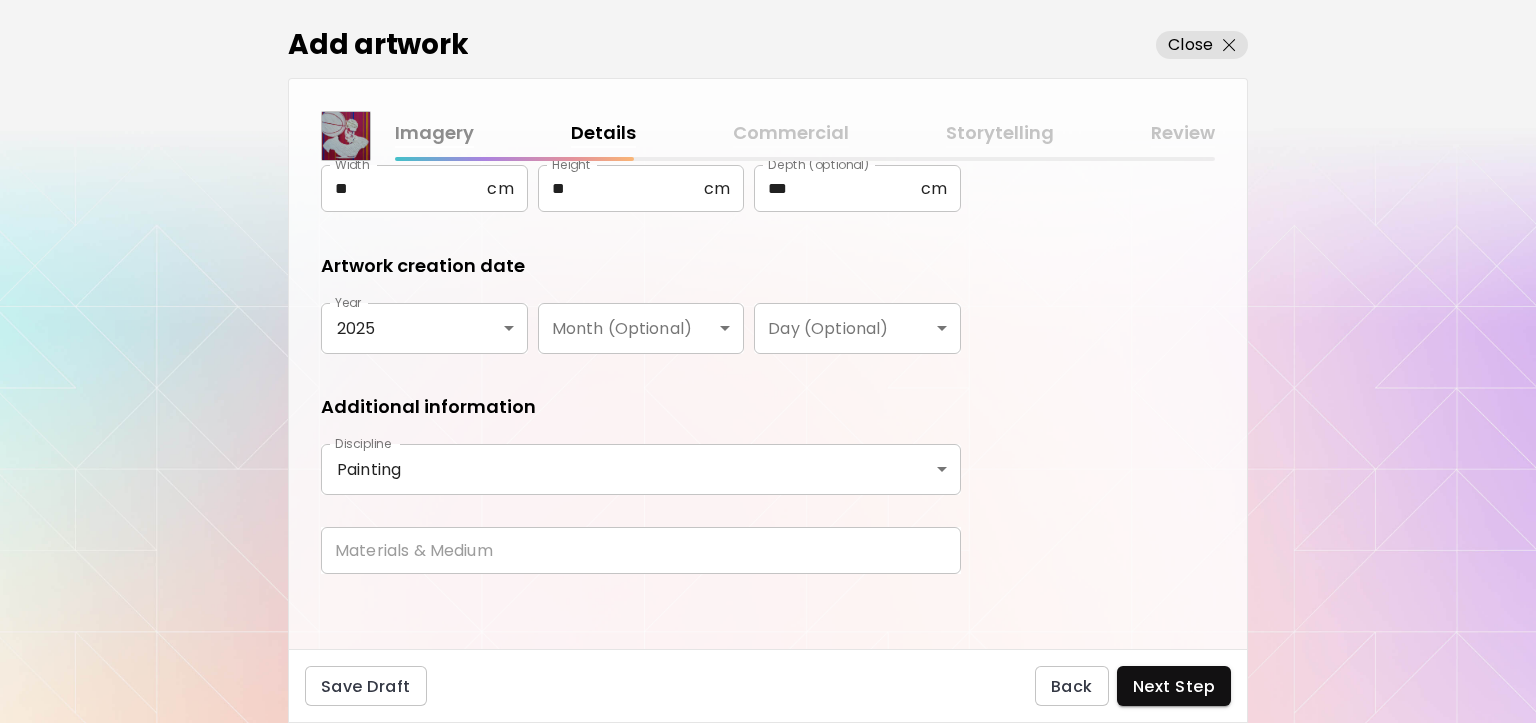 scroll, scrollTop: 302, scrollLeft: 0, axis: vertical 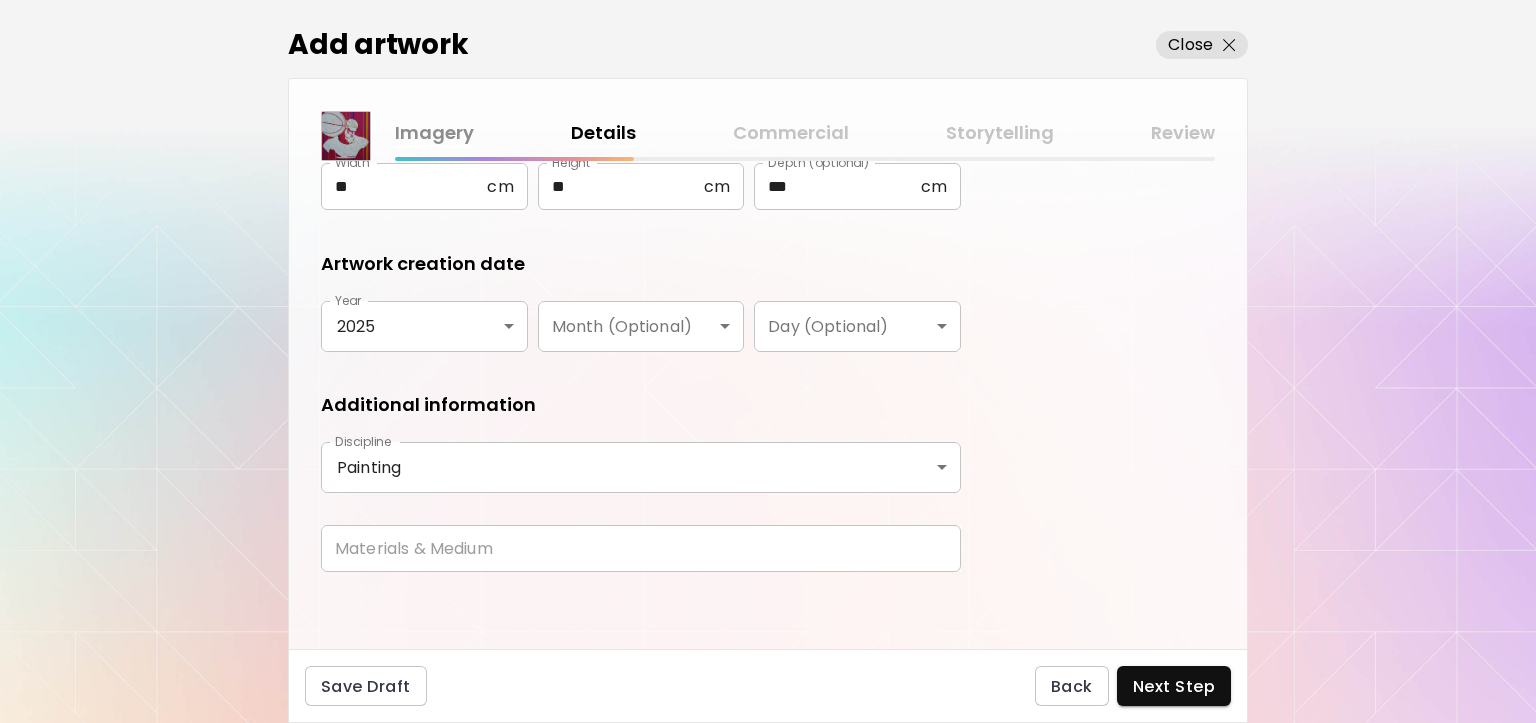 click at bounding box center [641, 548] 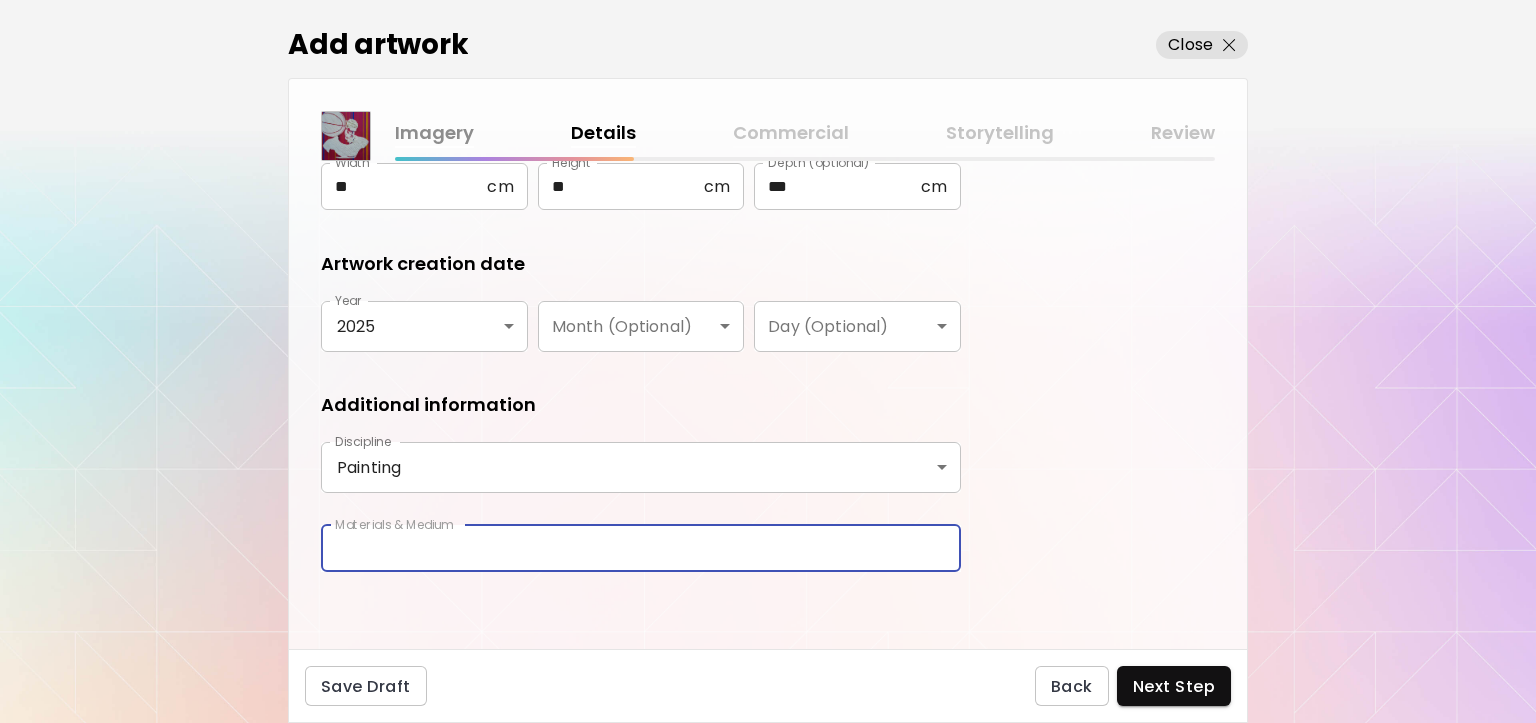 paste on "**********" 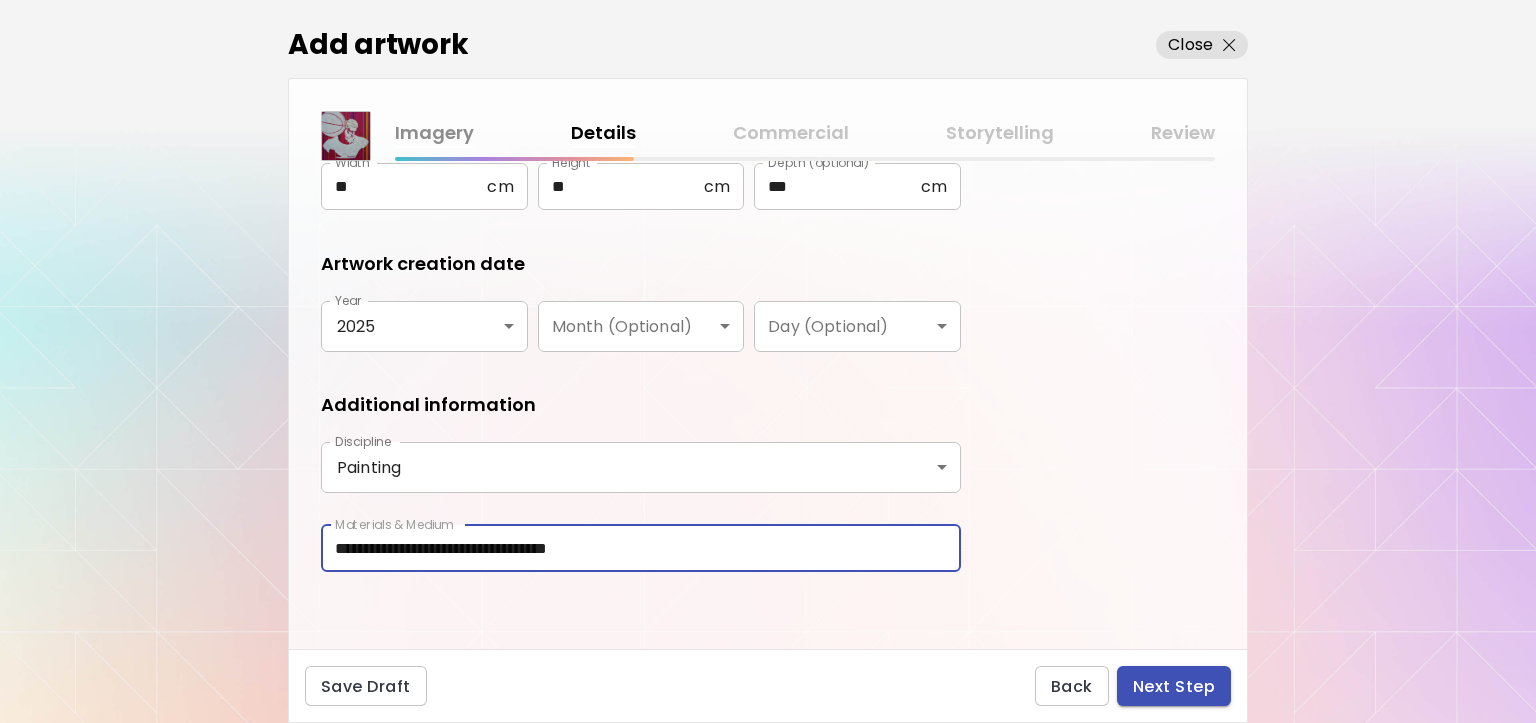 type on "**********" 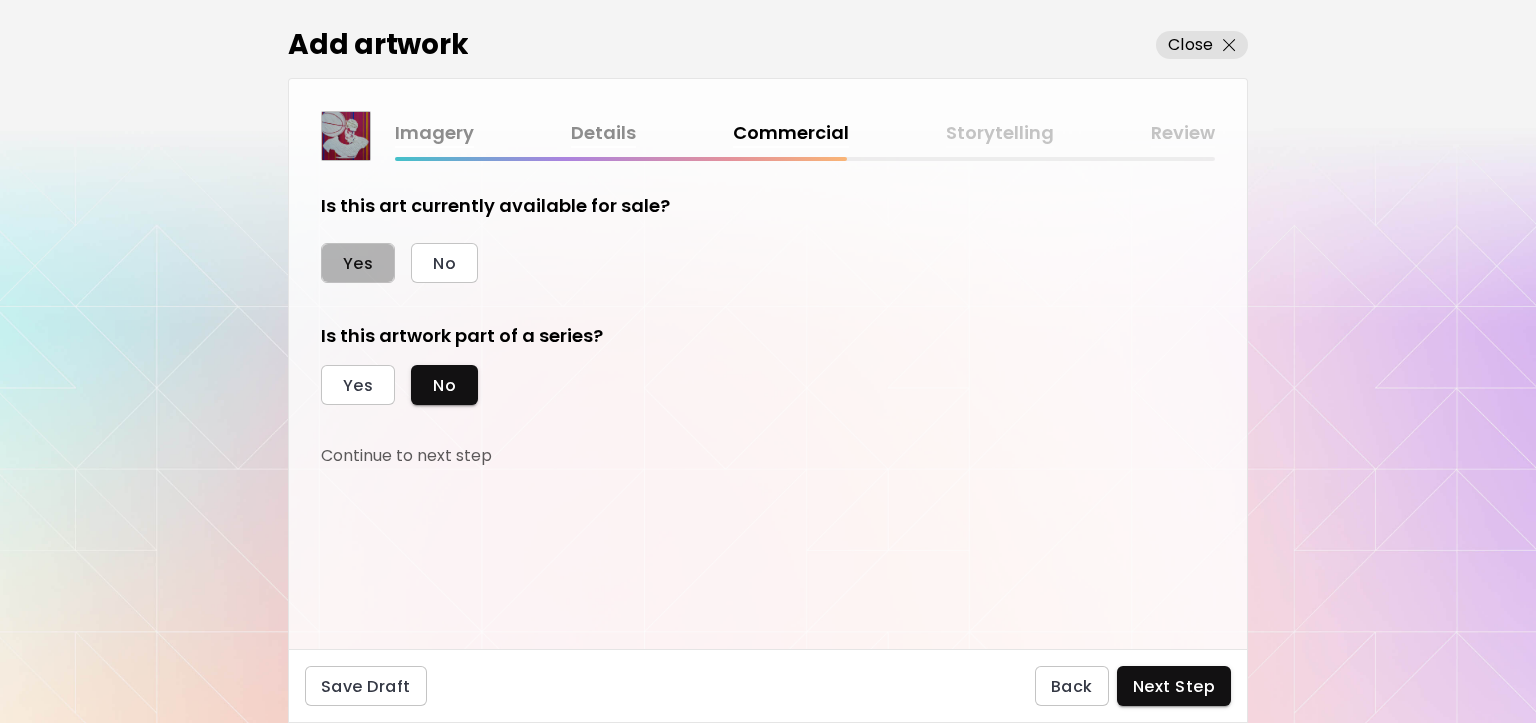 click on "Yes" at bounding box center (358, 263) 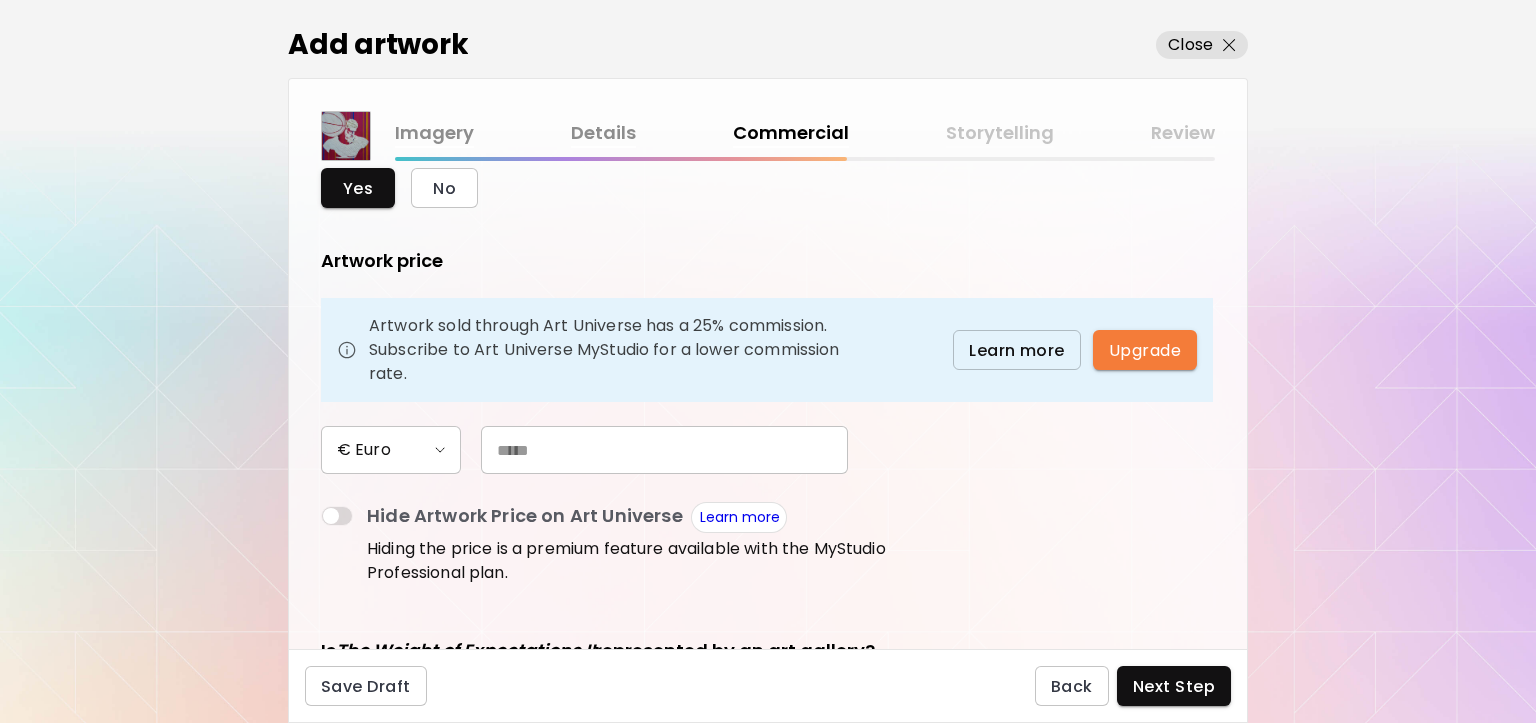 scroll, scrollTop: 200, scrollLeft: 0, axis: vertical 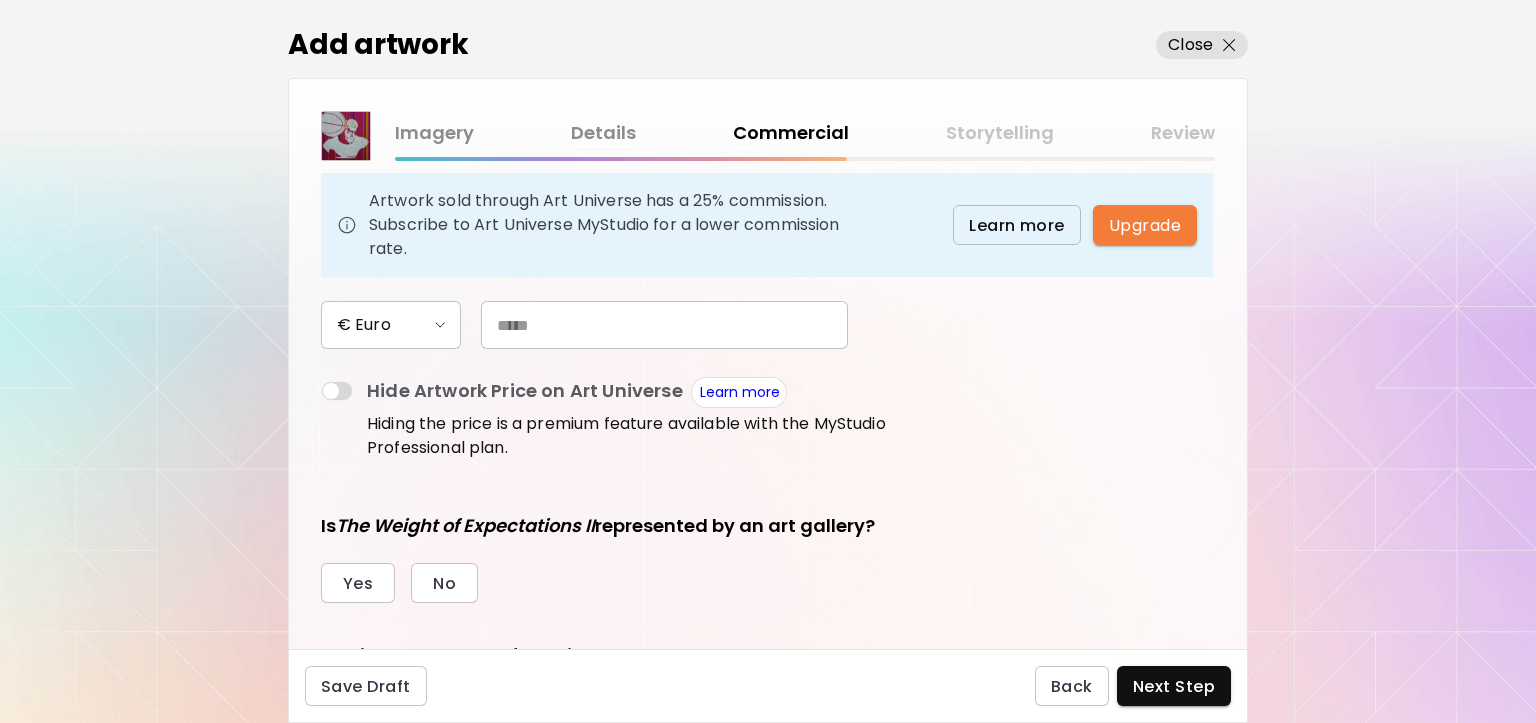 click at bounding box center (664, 325) 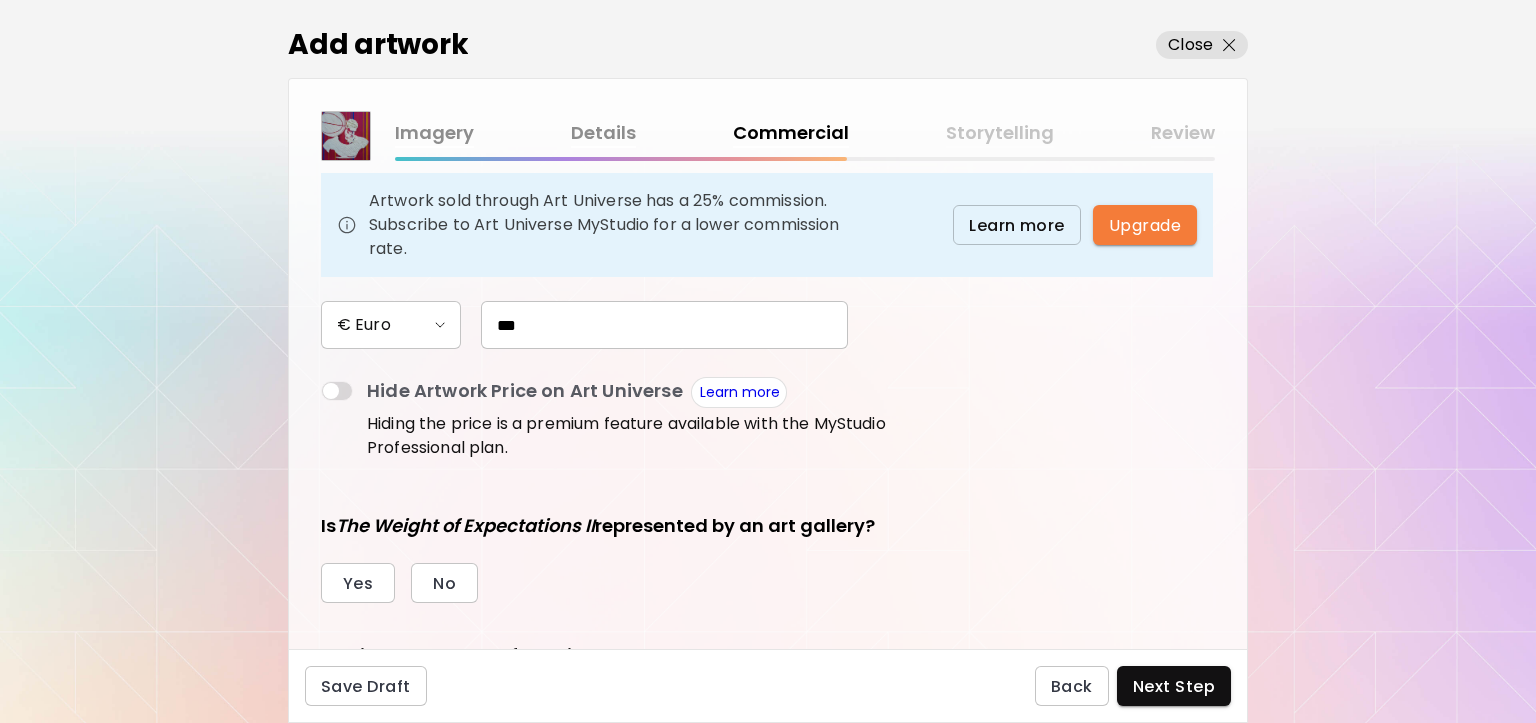 type on "***" 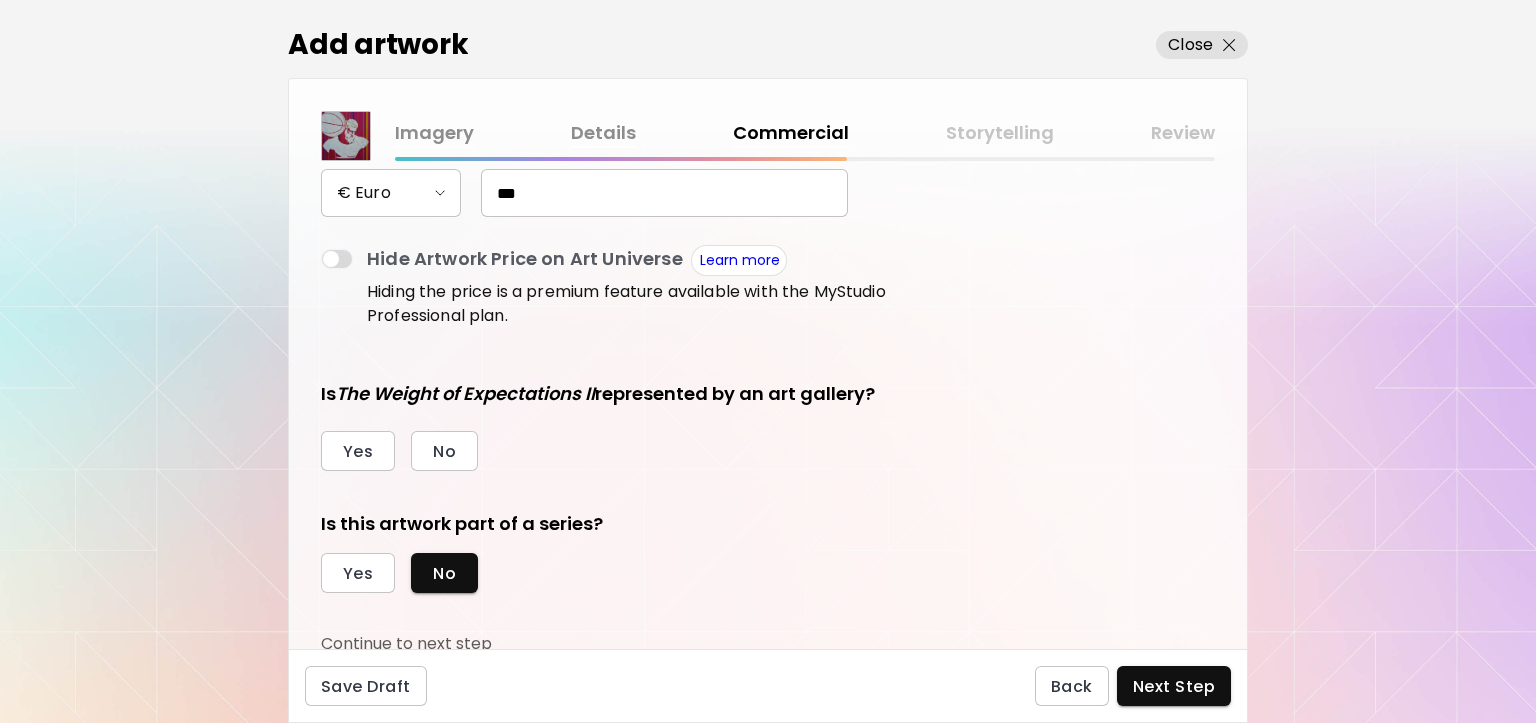 scroll, scrollTop: 336, scrollLeft: 0, axis: vertical 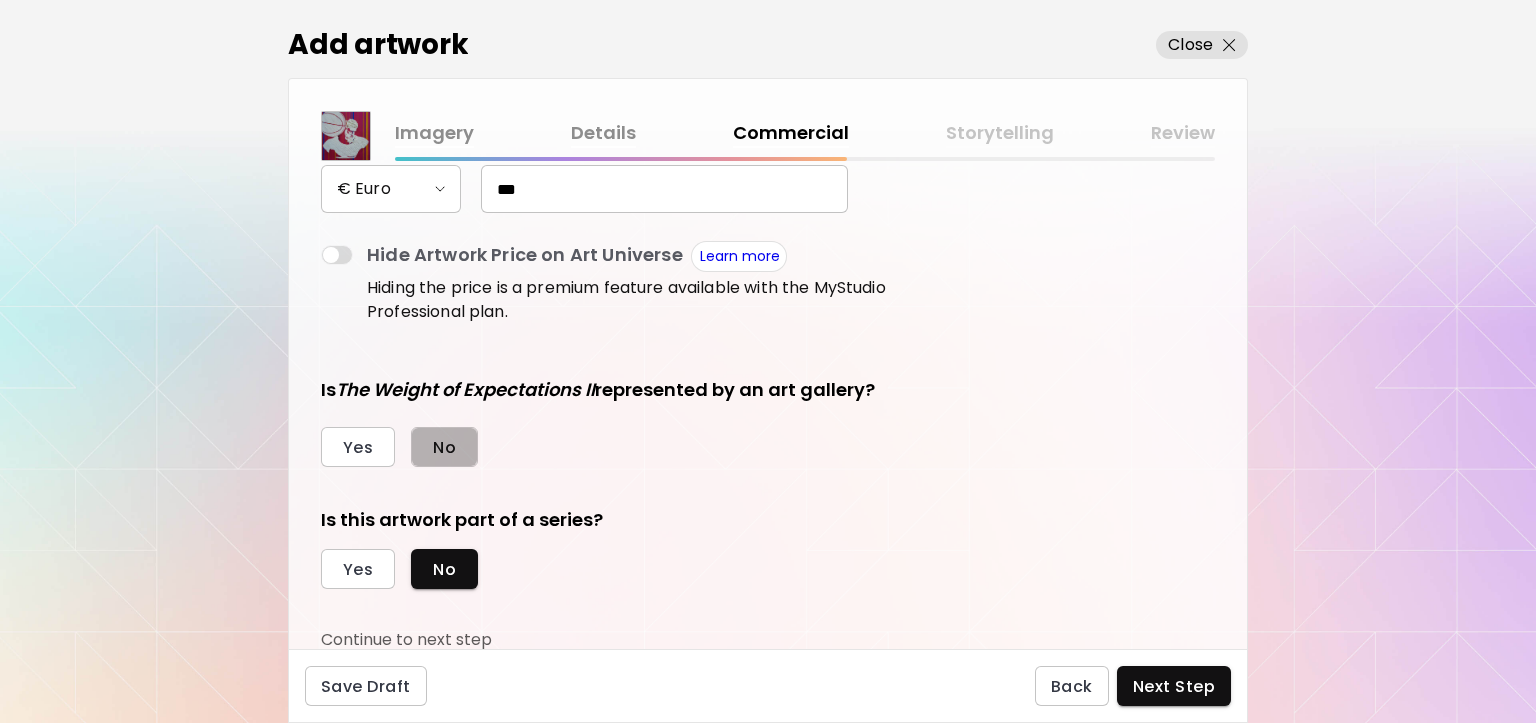 click on "No" at bounding box center (444, 447) 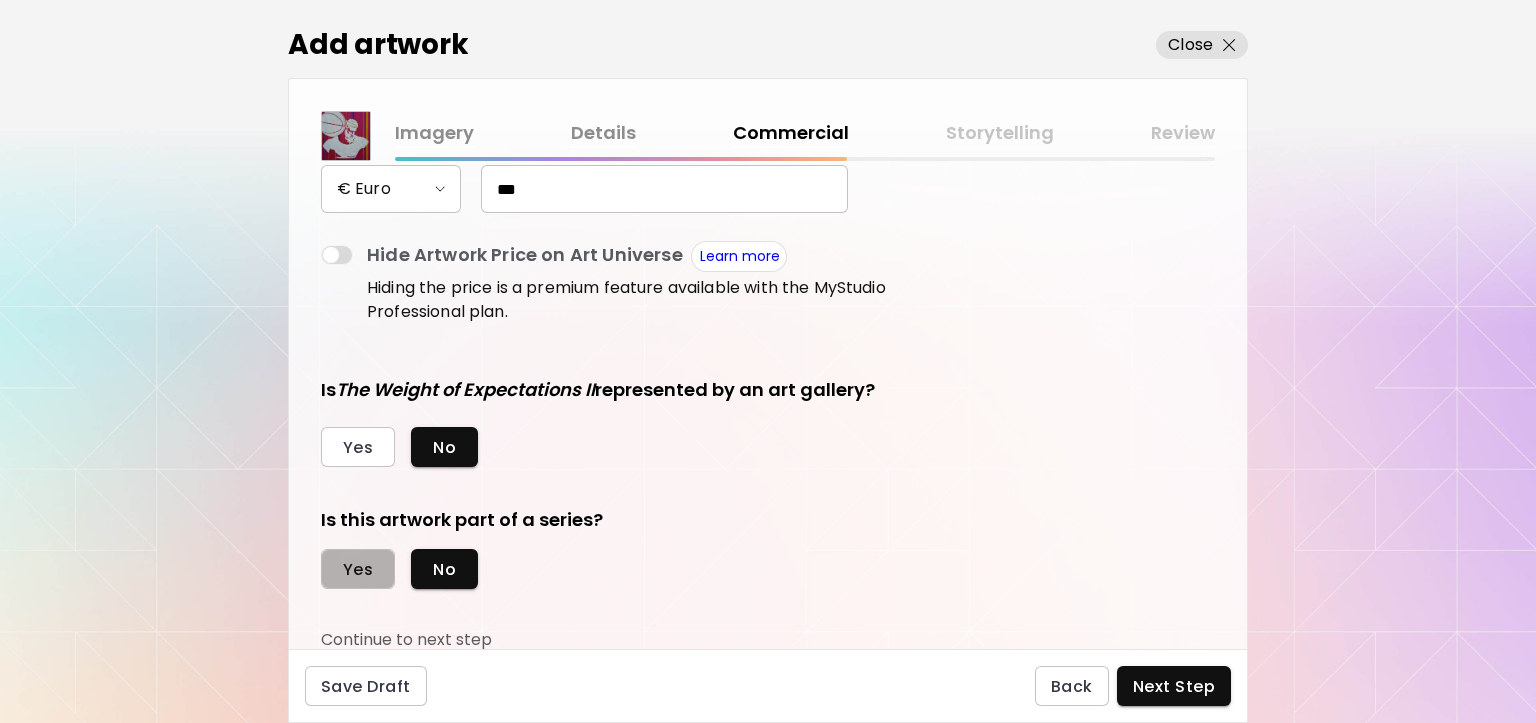 click on "Yes" at bounding box center [358, 569] 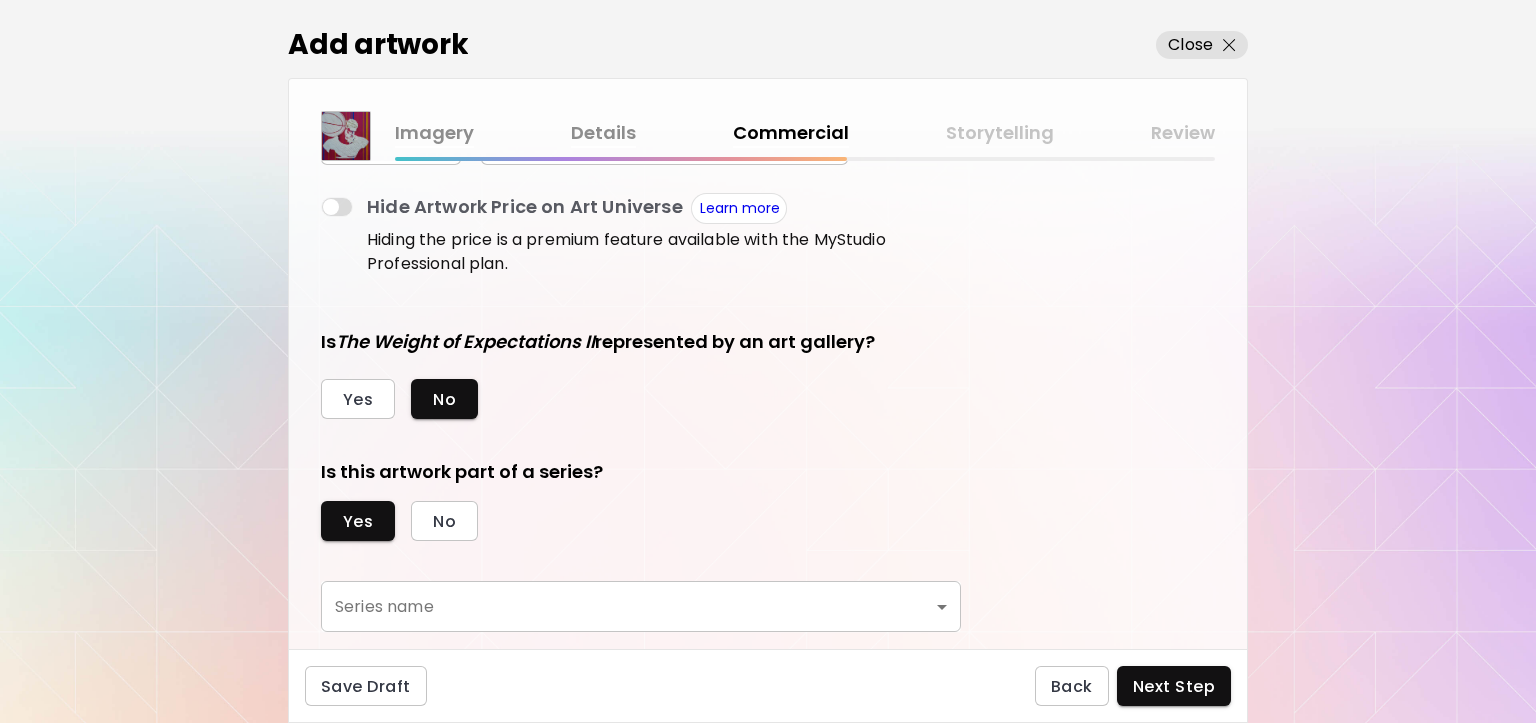 scroll, scrollTop: 429, scrollLeft: 0, axis: vertical 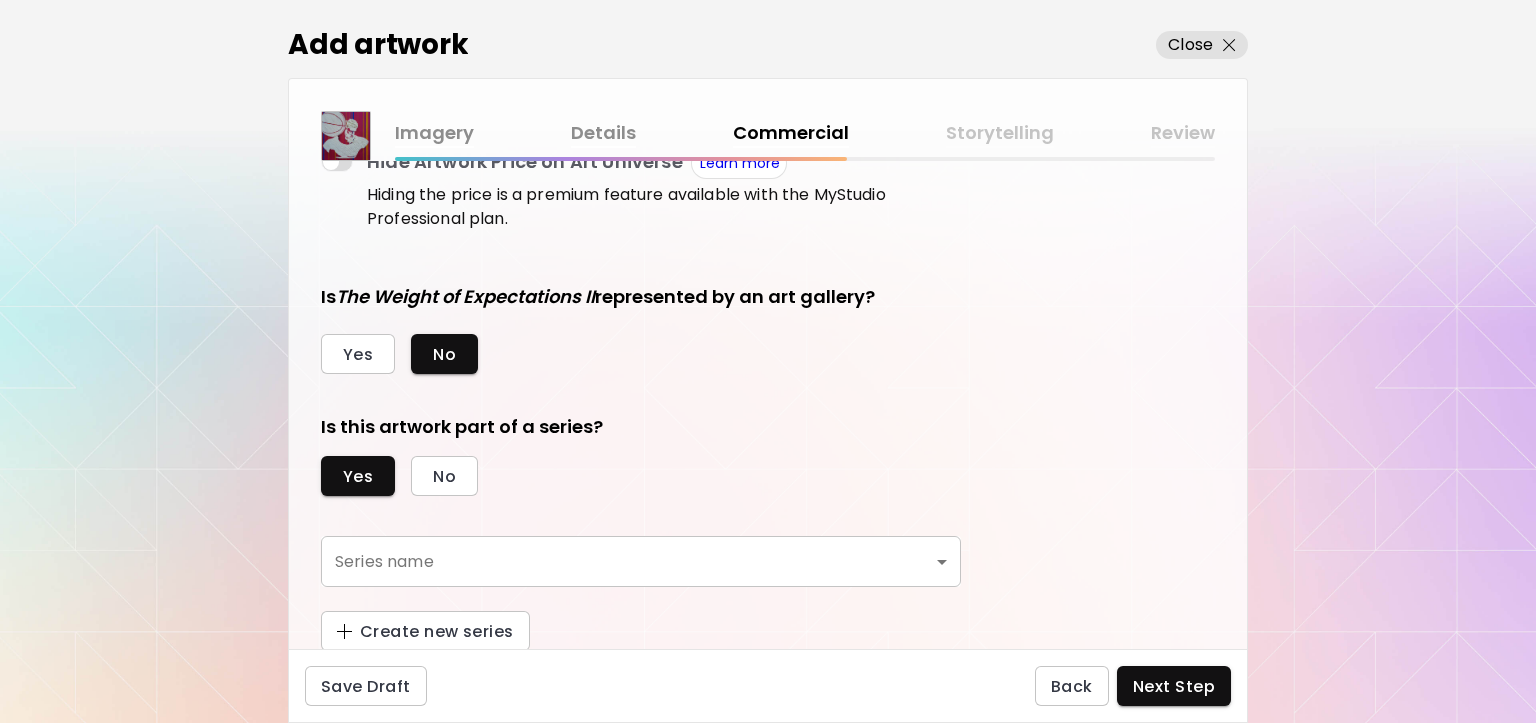 click on "kaleido.art/[ARTIST] Add Artwork Manage Art Edit Profile My BioLink Community Milestones MyStudio Upgrade My Website My Showrooms My Documents My Subscribers My Provenance My Augmentations My Analytics Settings Help 0 0 Add artwork Close Imagery Details Commercial Storytelling Review Is this art currently available for sale? Yes No Artwork price Artwork sold through Art Universe has a 25% commission. Subscribe to Art Universe MyStudio for a lower commission rate. Learn more Upgrade € Euro [PRICE] Hide Artwork Price on Art Universe Learn more Hiding the price is a premium feature available with the MyStudio Professional plan. Is  The Weight of Expectations II  represented by an art gallery? Yes No Is this artwork part of a series? Yes No Series name ​ Series name Create new series Save Draft Back Next Step Artist Search Name or handle Name or handle Artist country Artist country Disciplines All Painting Drawing Collage Sculpture Photography AR & VR Digital & NFT Street & Urban Genres All Abstract Pop Realism" at bounding box center (768, 361) 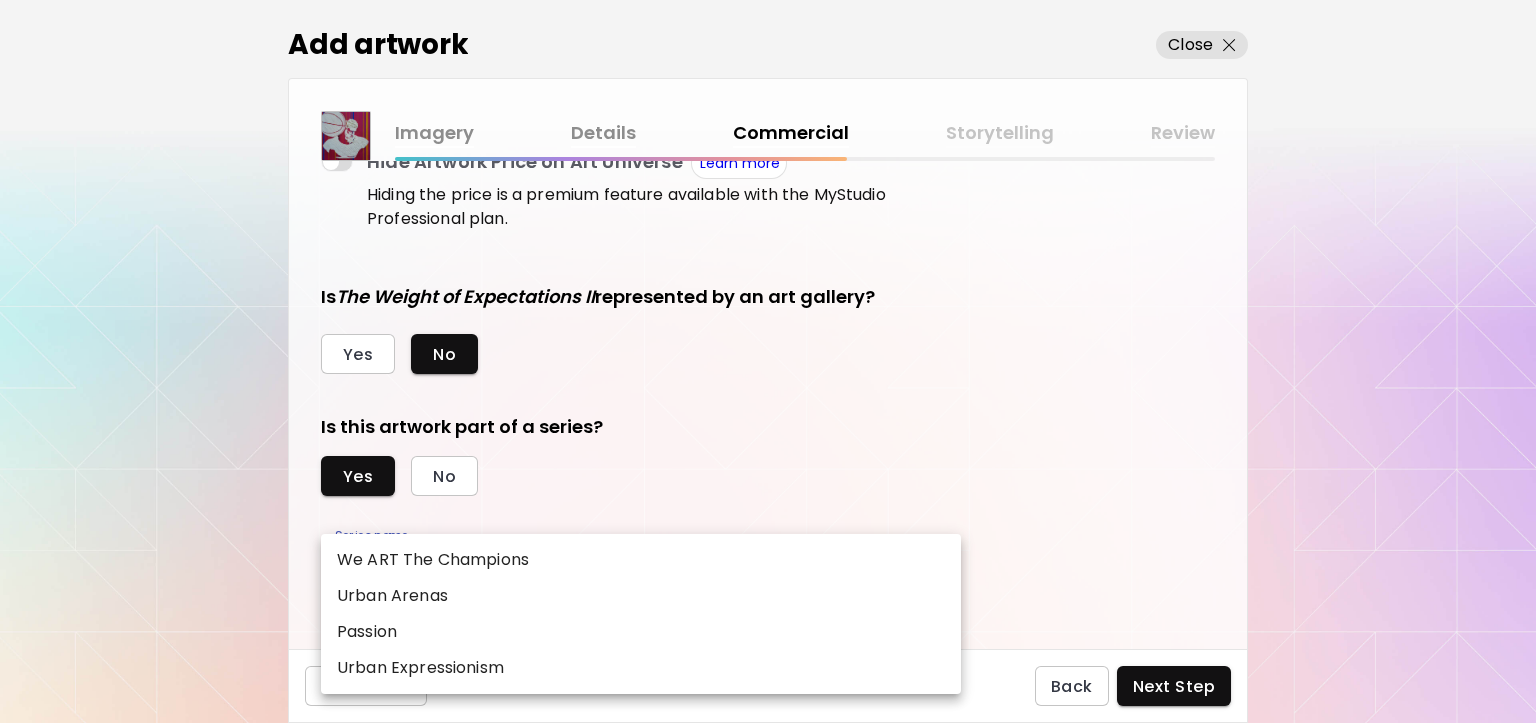 click on "We ART The Champions" at bounding box center (433, 560) 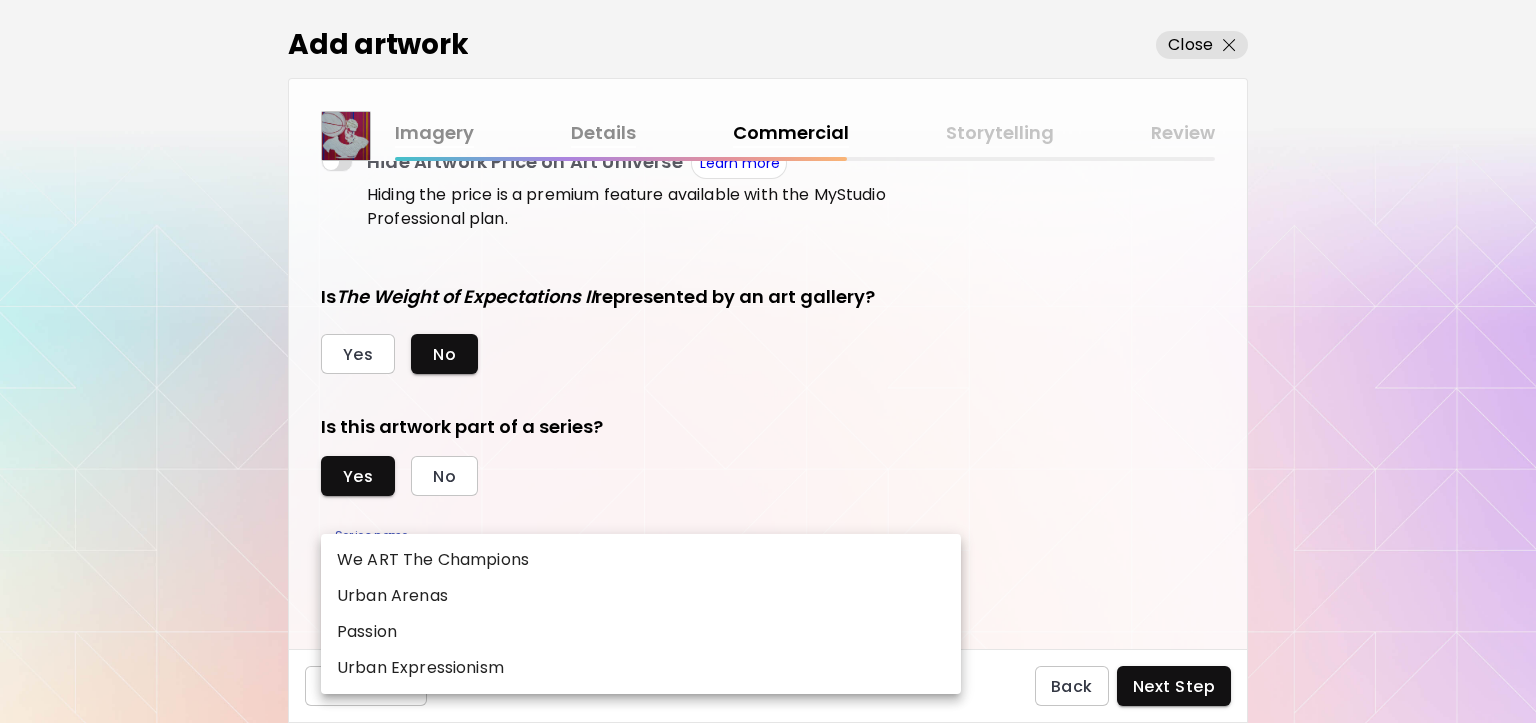 type on "**********" 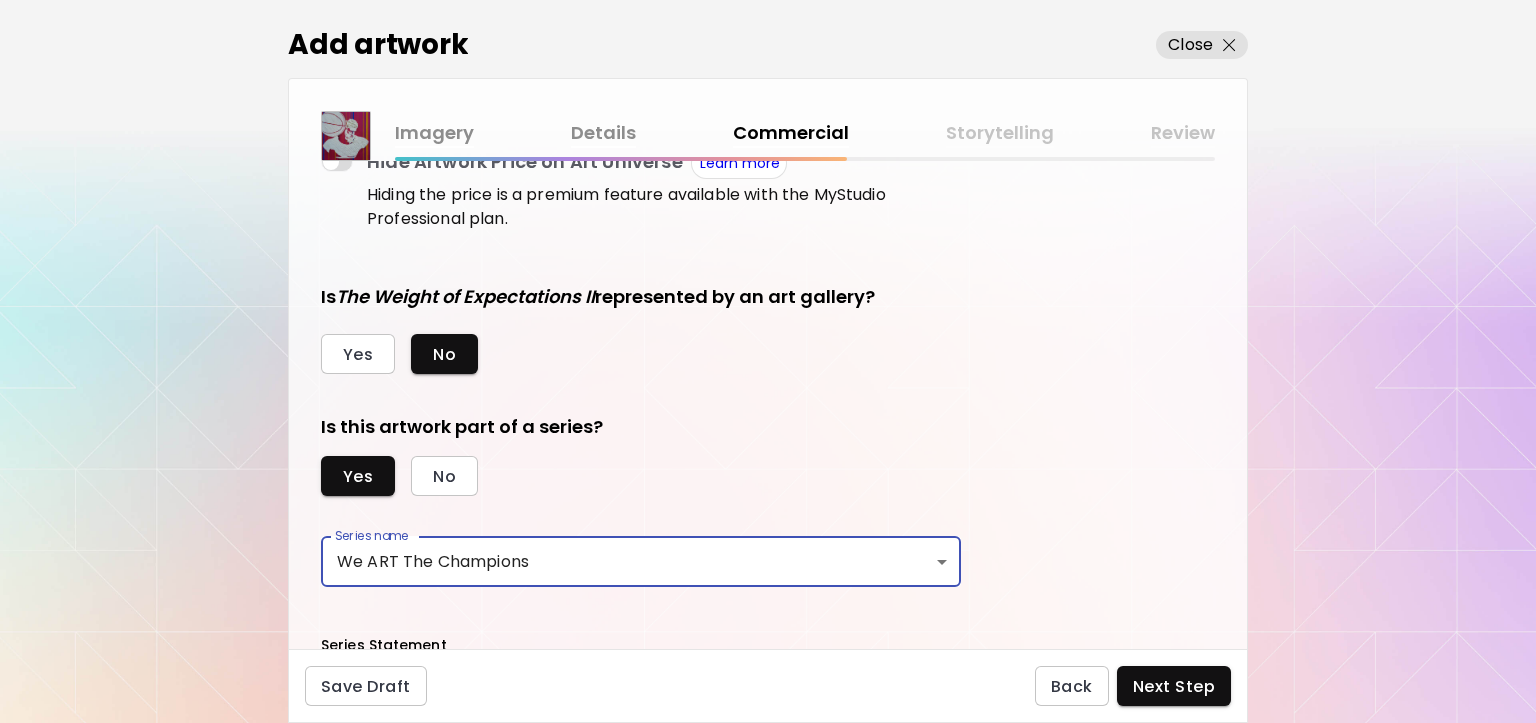 click on "**********" at bounding box center [641, 641] 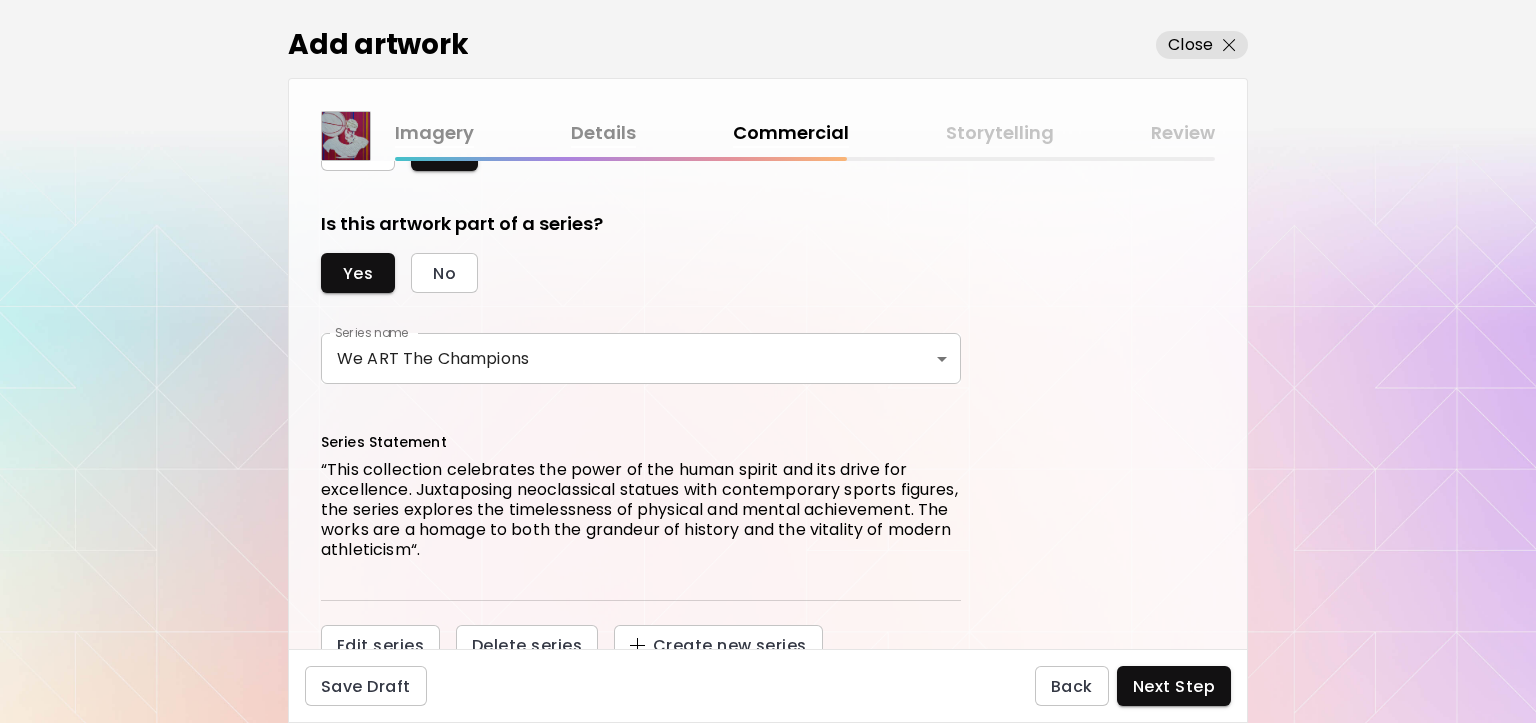 scroll, scrollTop: 646, scrollLeft: 0, axis: vertical 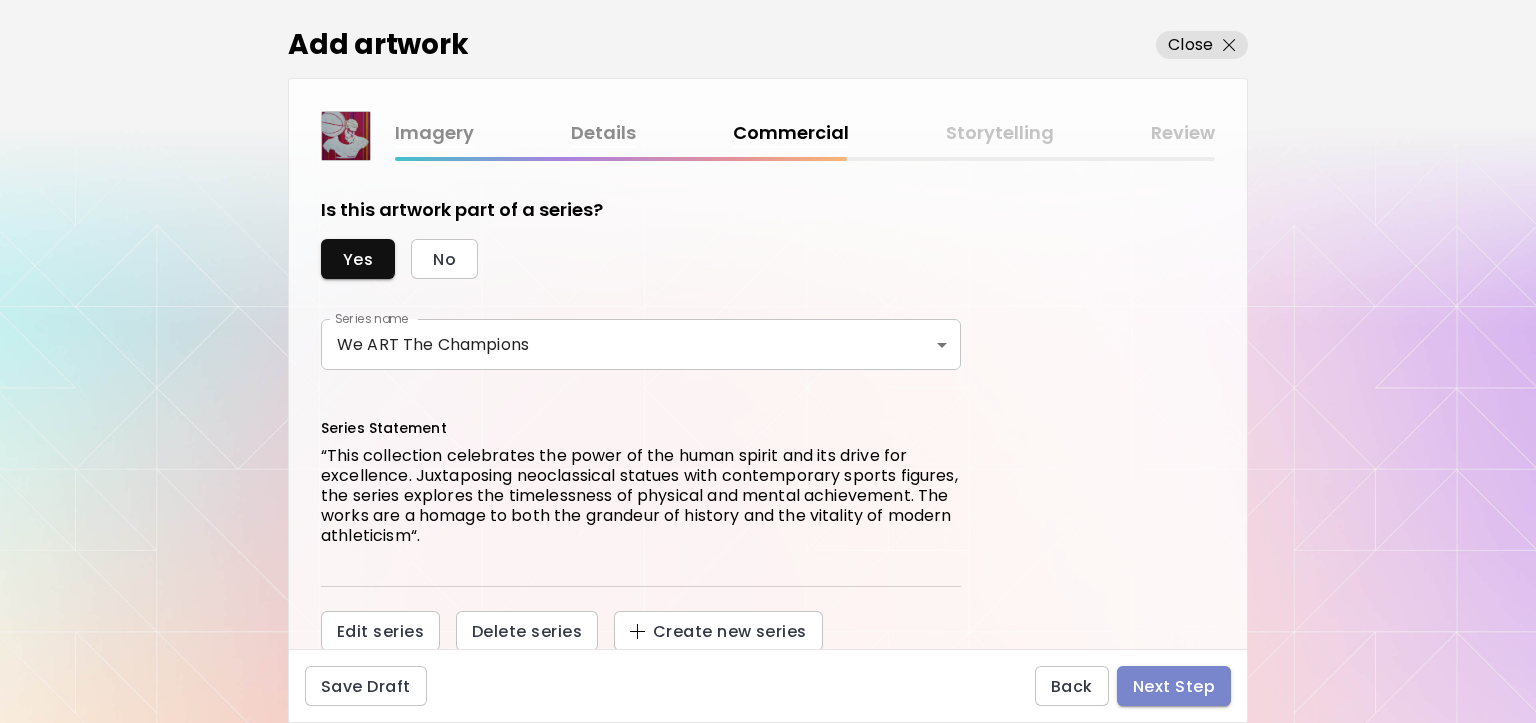 click on "Next Step" at bounding box center (1174, 686) 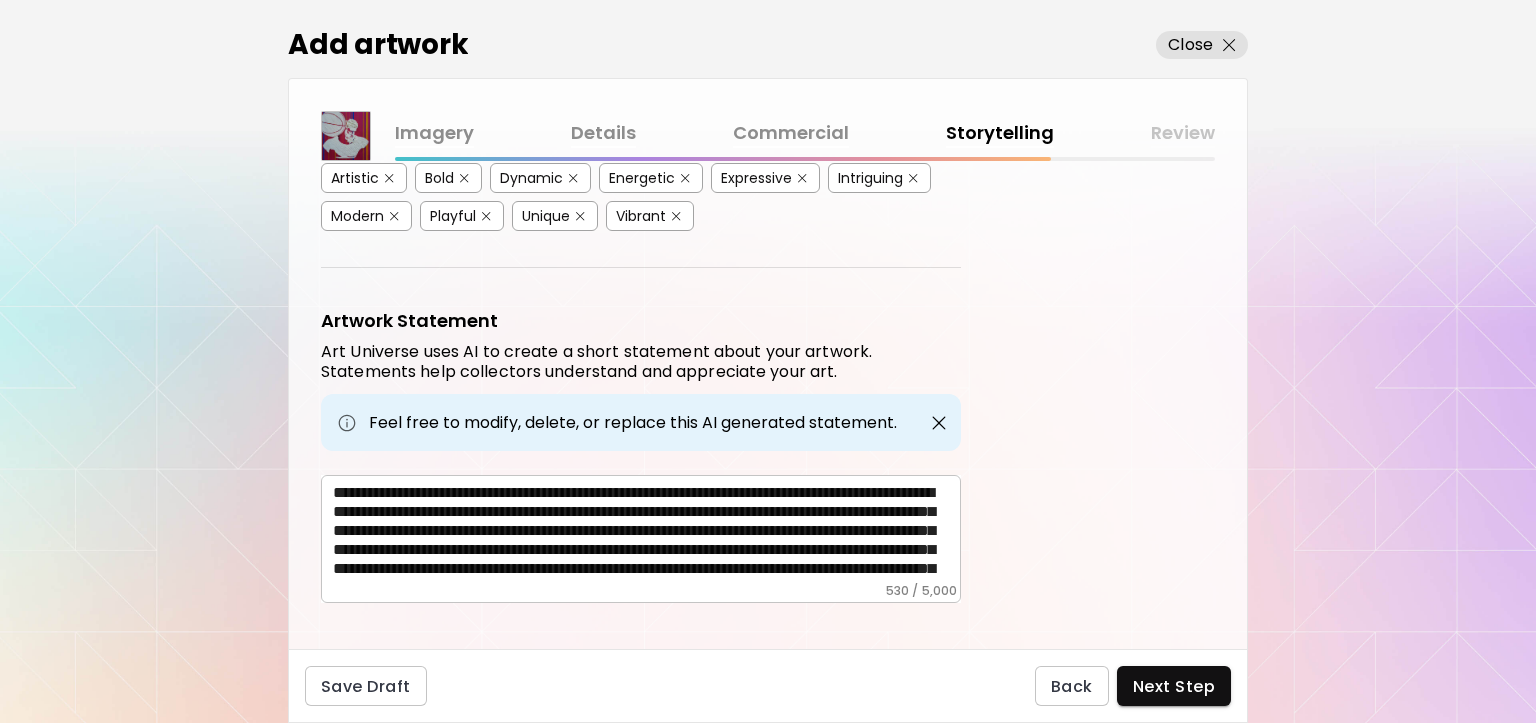 scroll, scrollTop: 547, scrollLeft: 0, axis: vertical 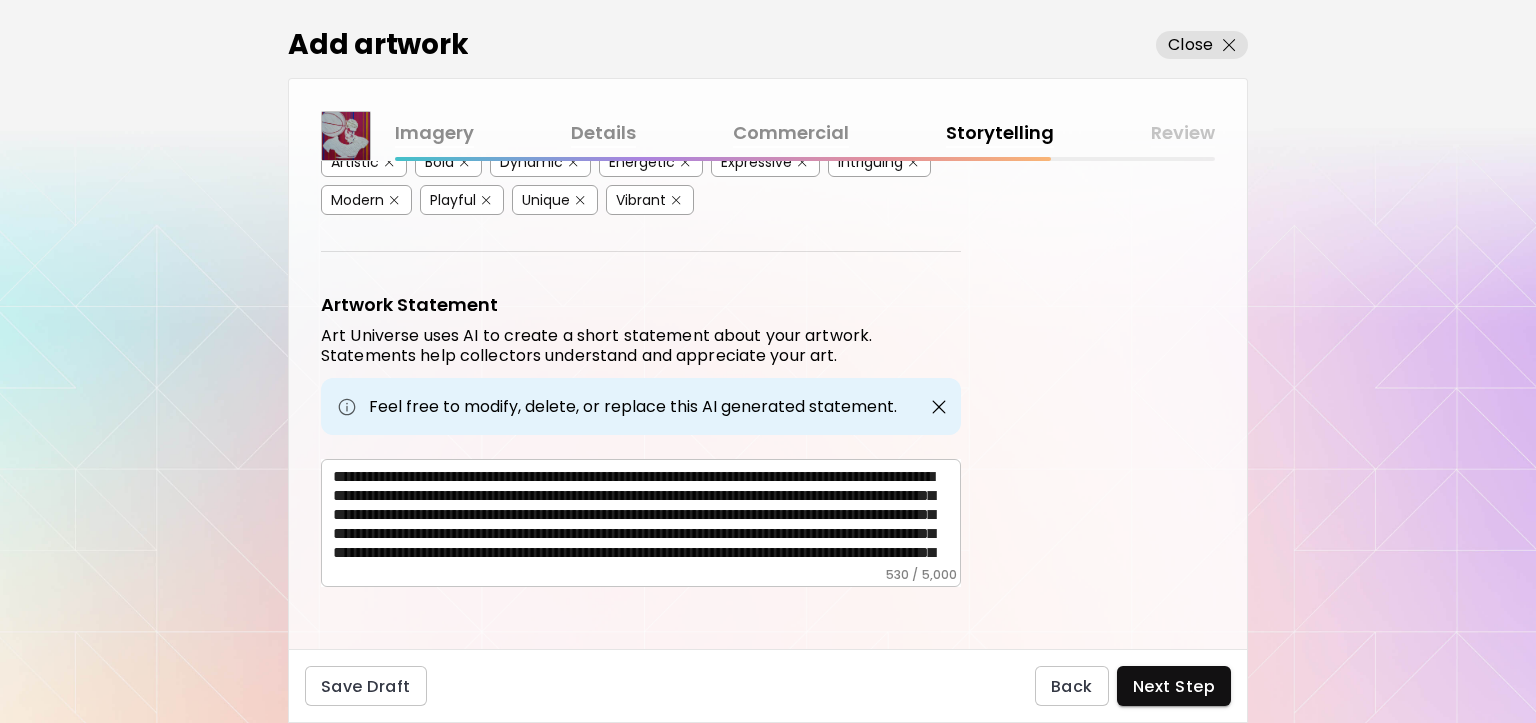 click on "**********" at bounding box center (647, 517) 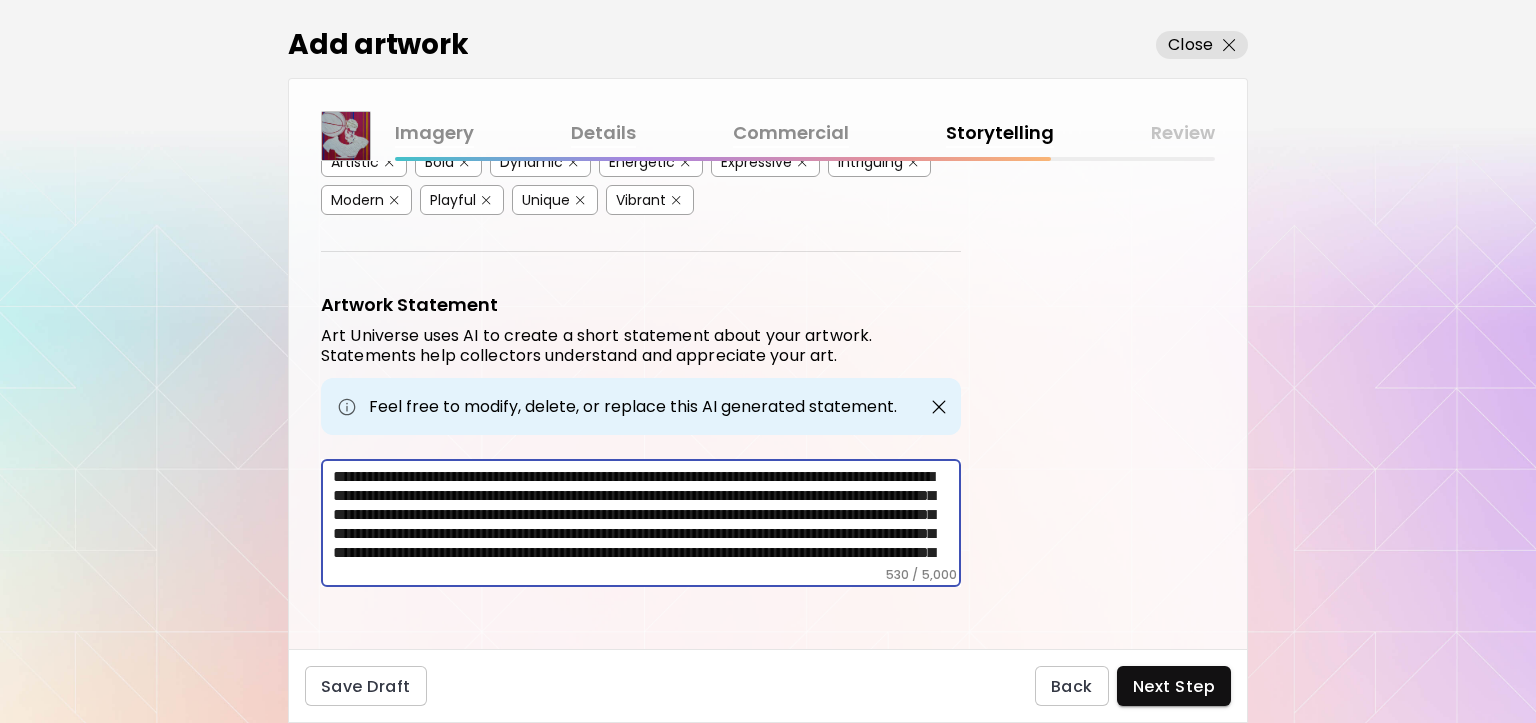 paste on "**********" 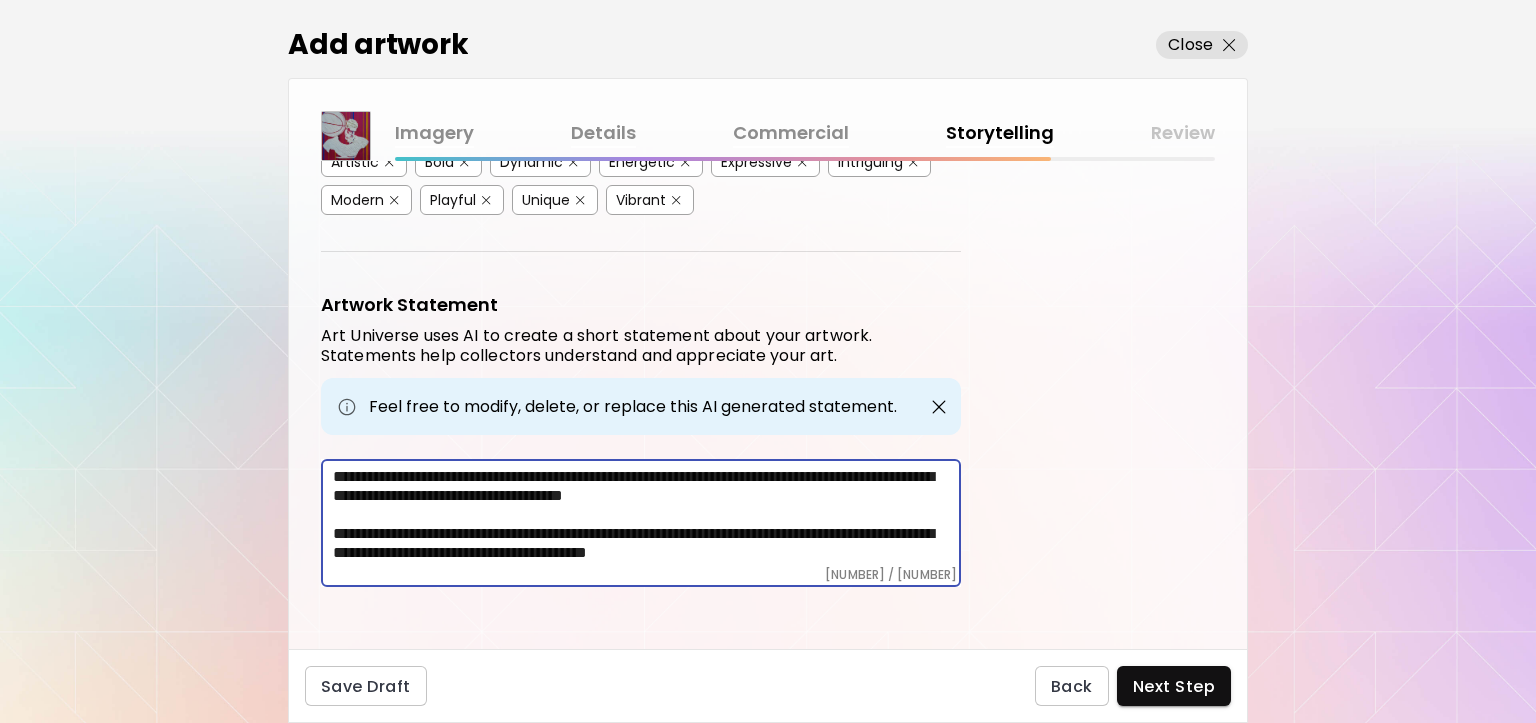 scroll, scrollTop: 376, scrollLeft: 0, axis: vertical 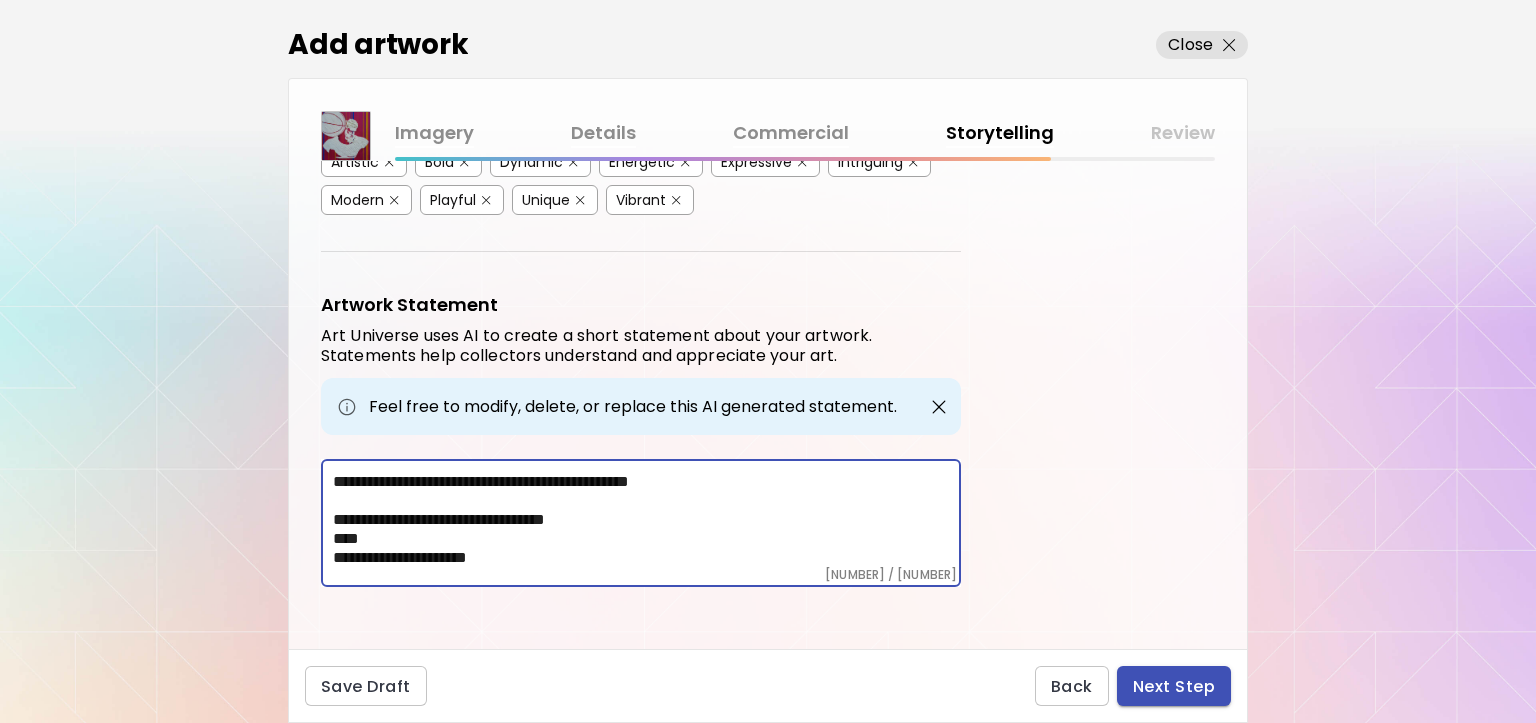 type on "**********" 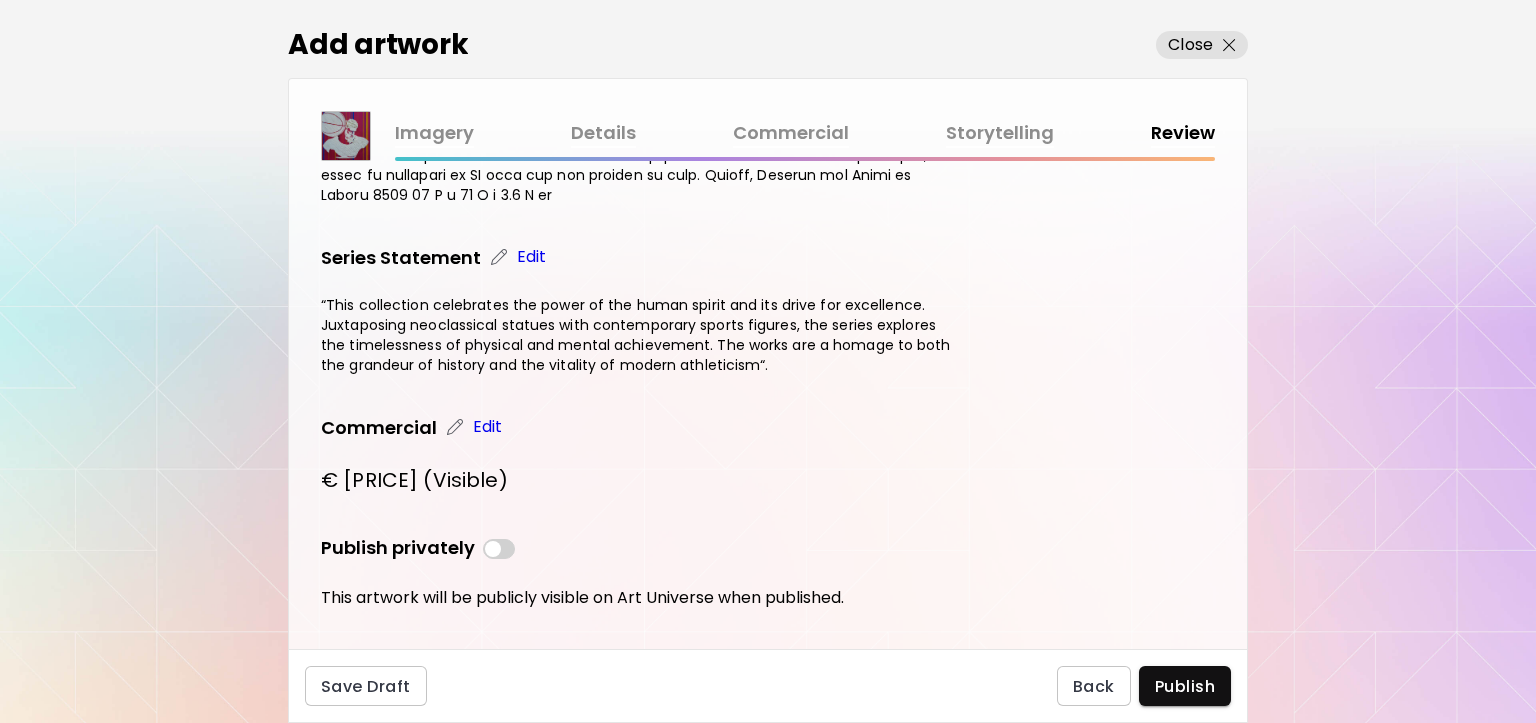 scroll, scrollTop: 1444, scrollLeft: 0, axis: vertical 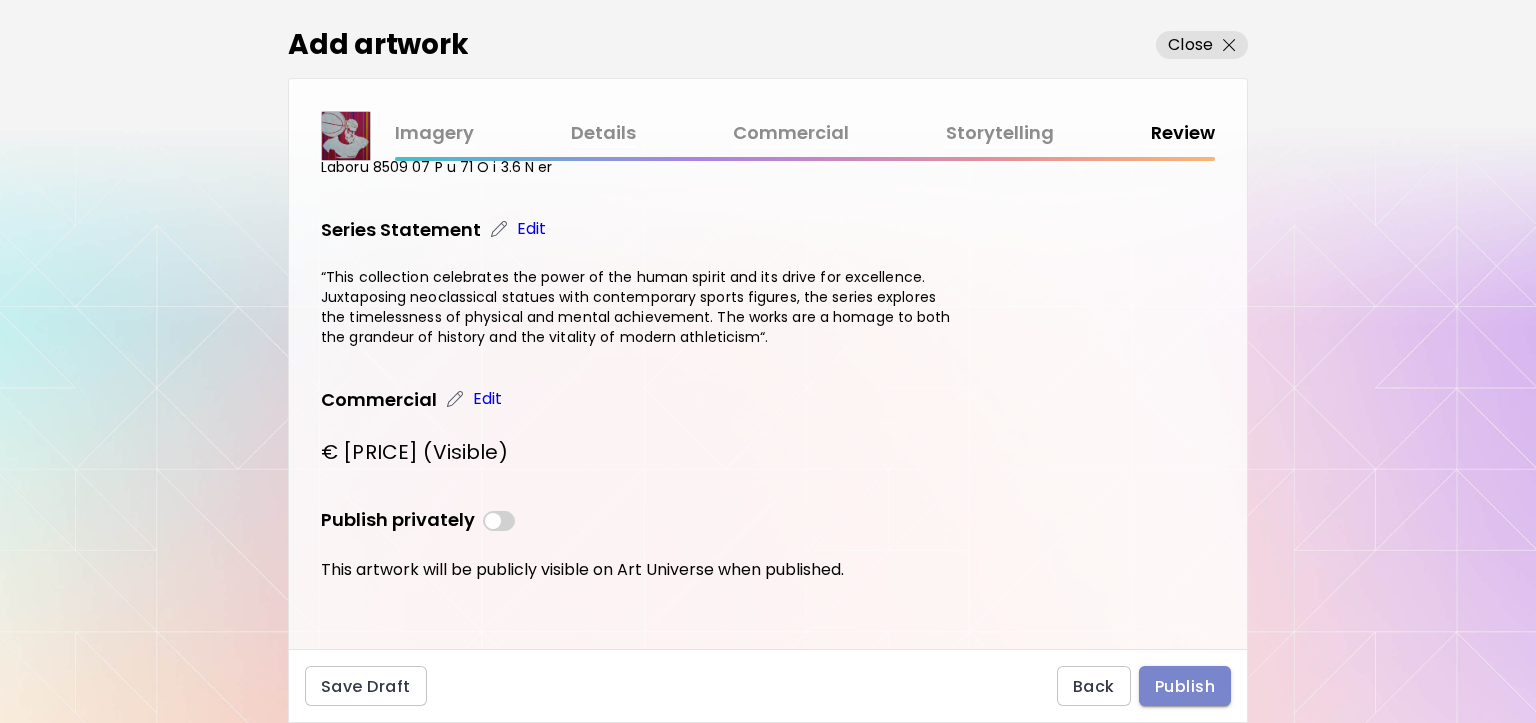 click on "Publish" at bounding box center (1185, 686) 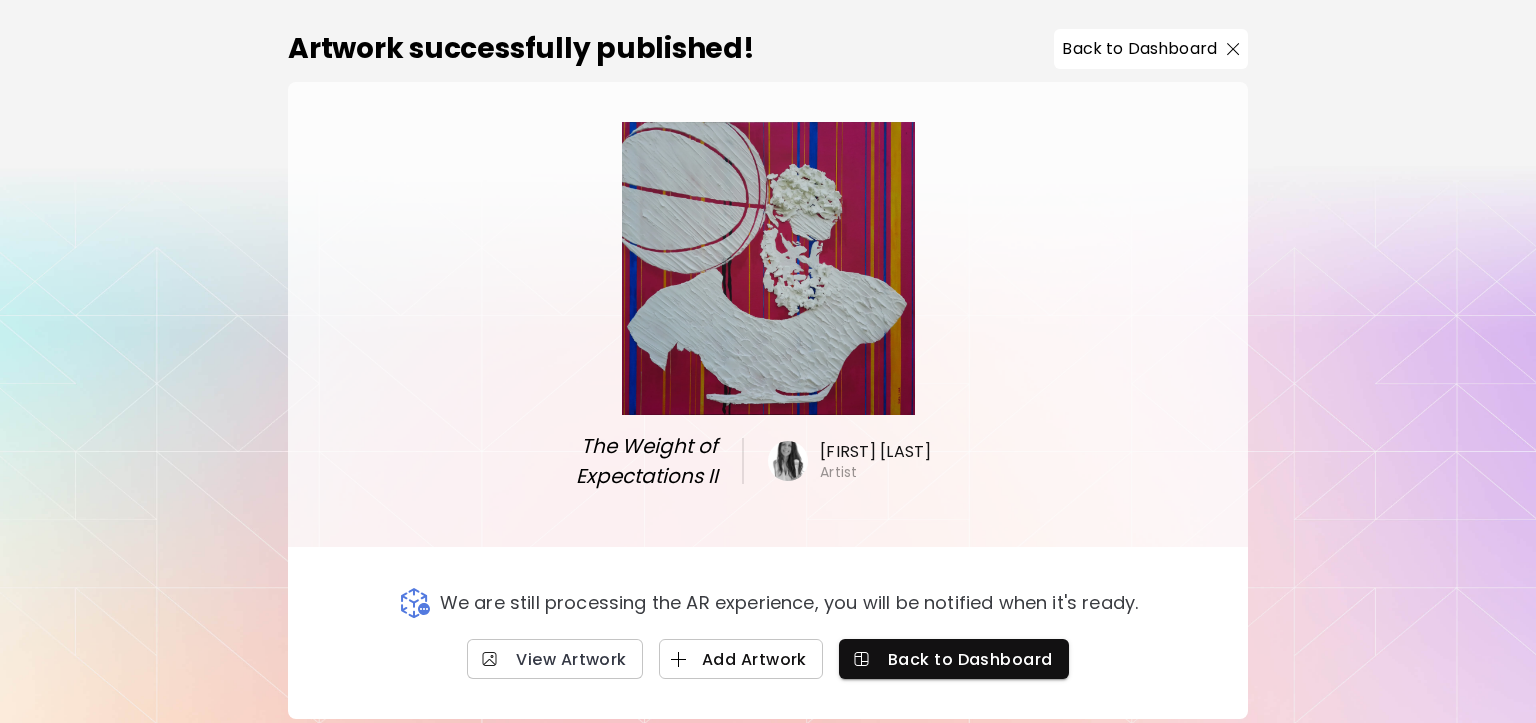 click on "Add Artwork" at bounding box center (741, 659) 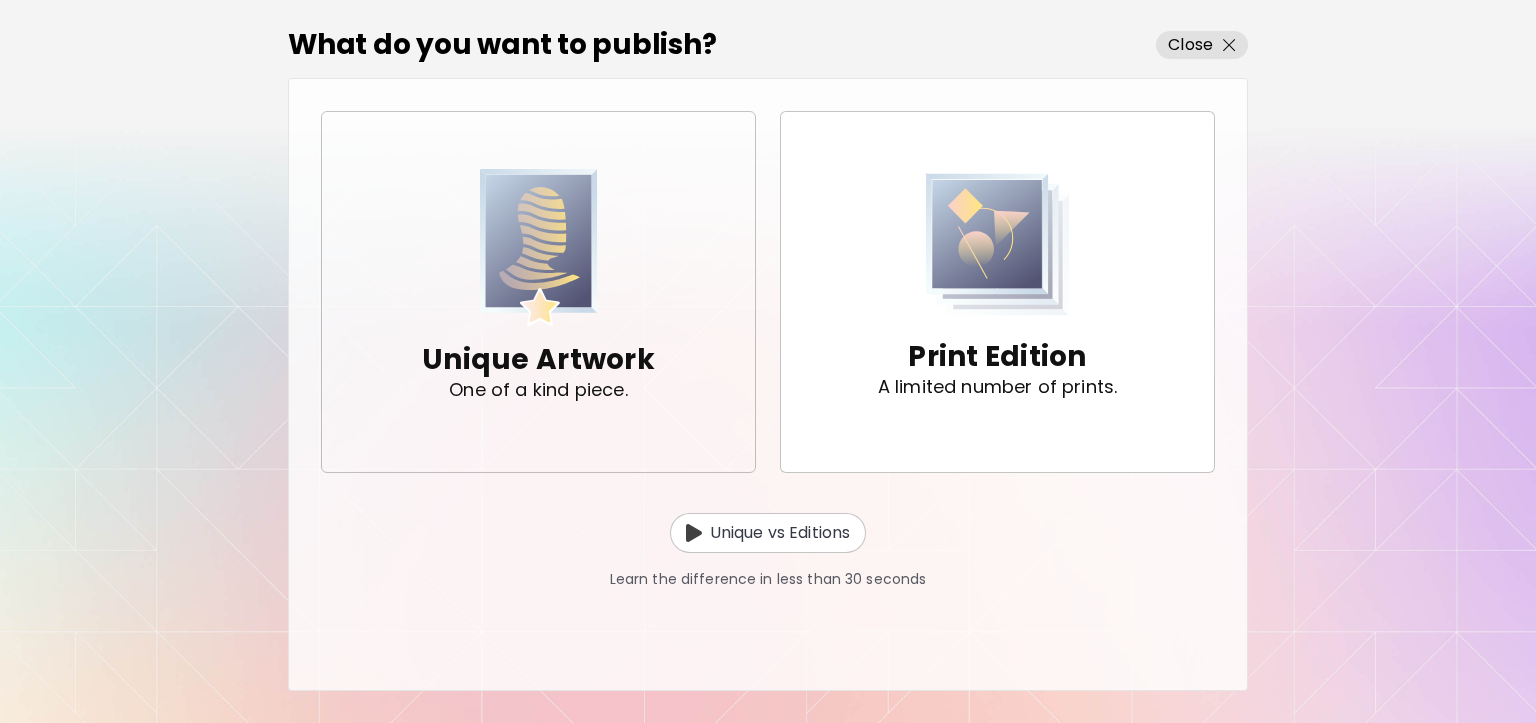 click at bounding box center [539, 247] 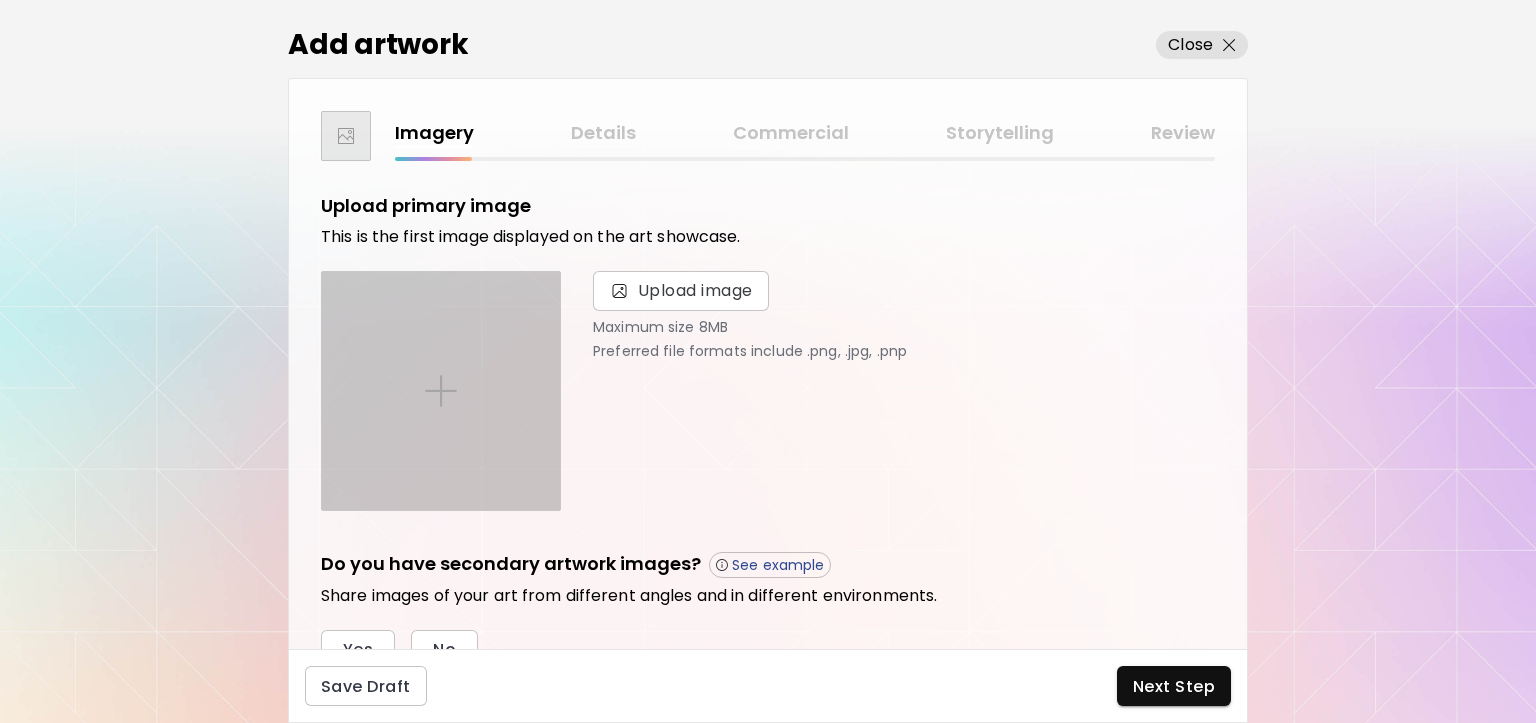 click at bounding box center (441, 391) 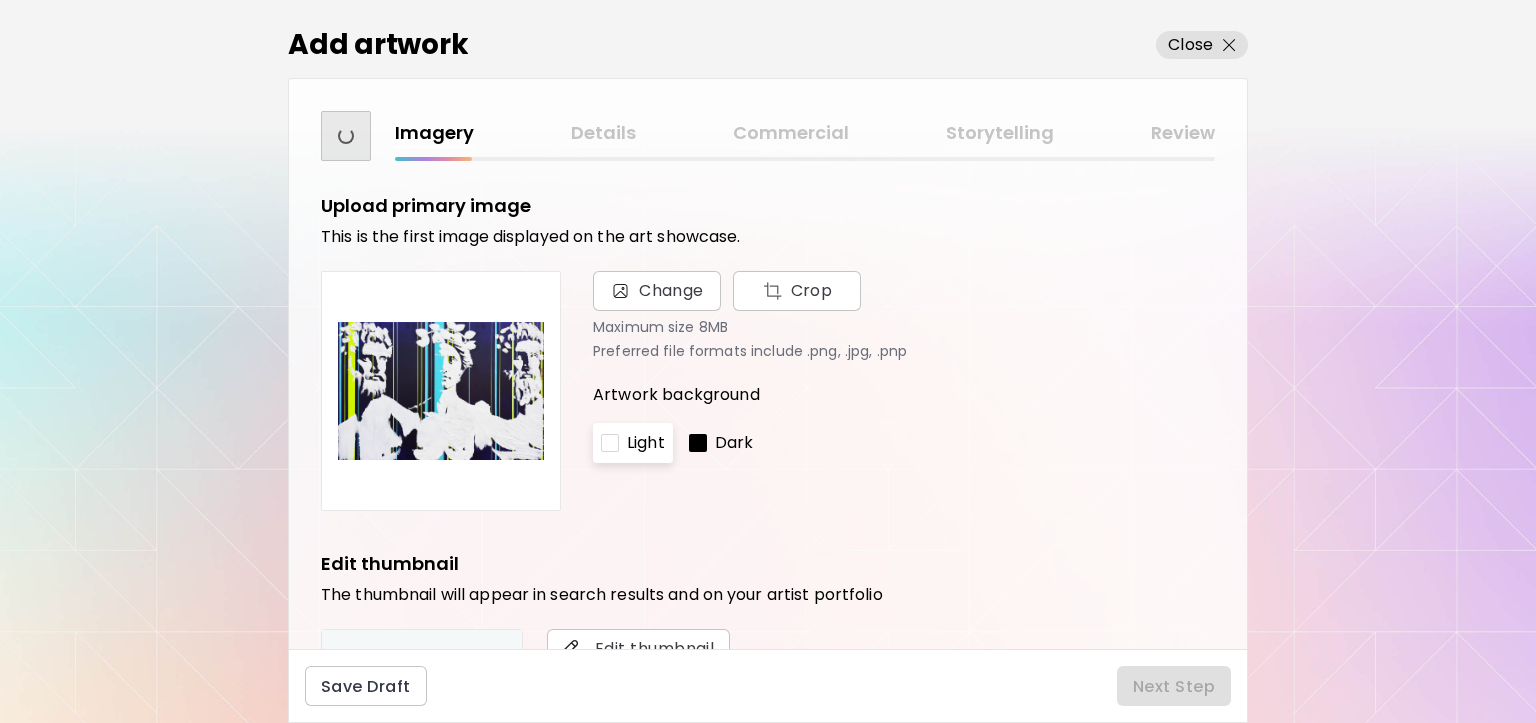 click on "Dark" at bounding box center [734, 443] 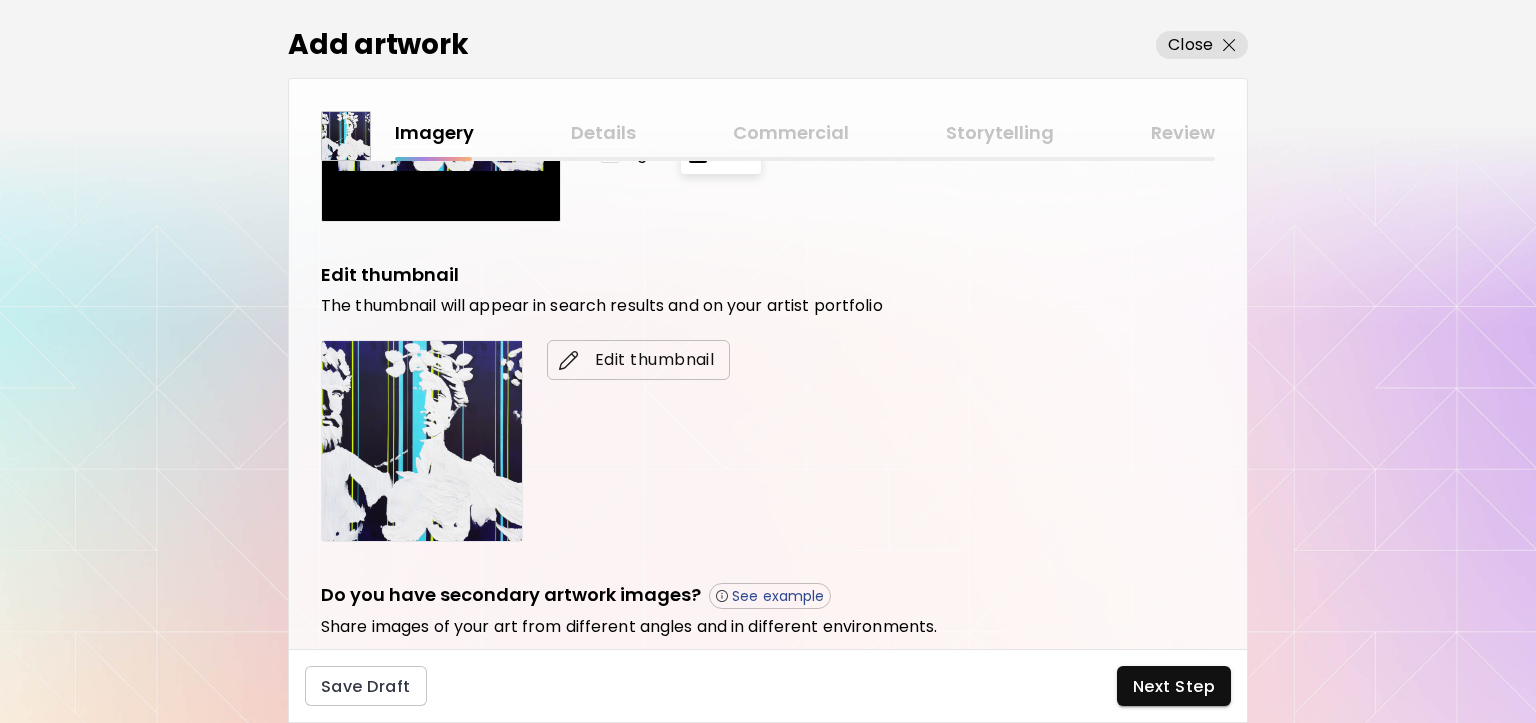 scroll, scrollTop: 268, scrollLeft: 0, axis: vertical 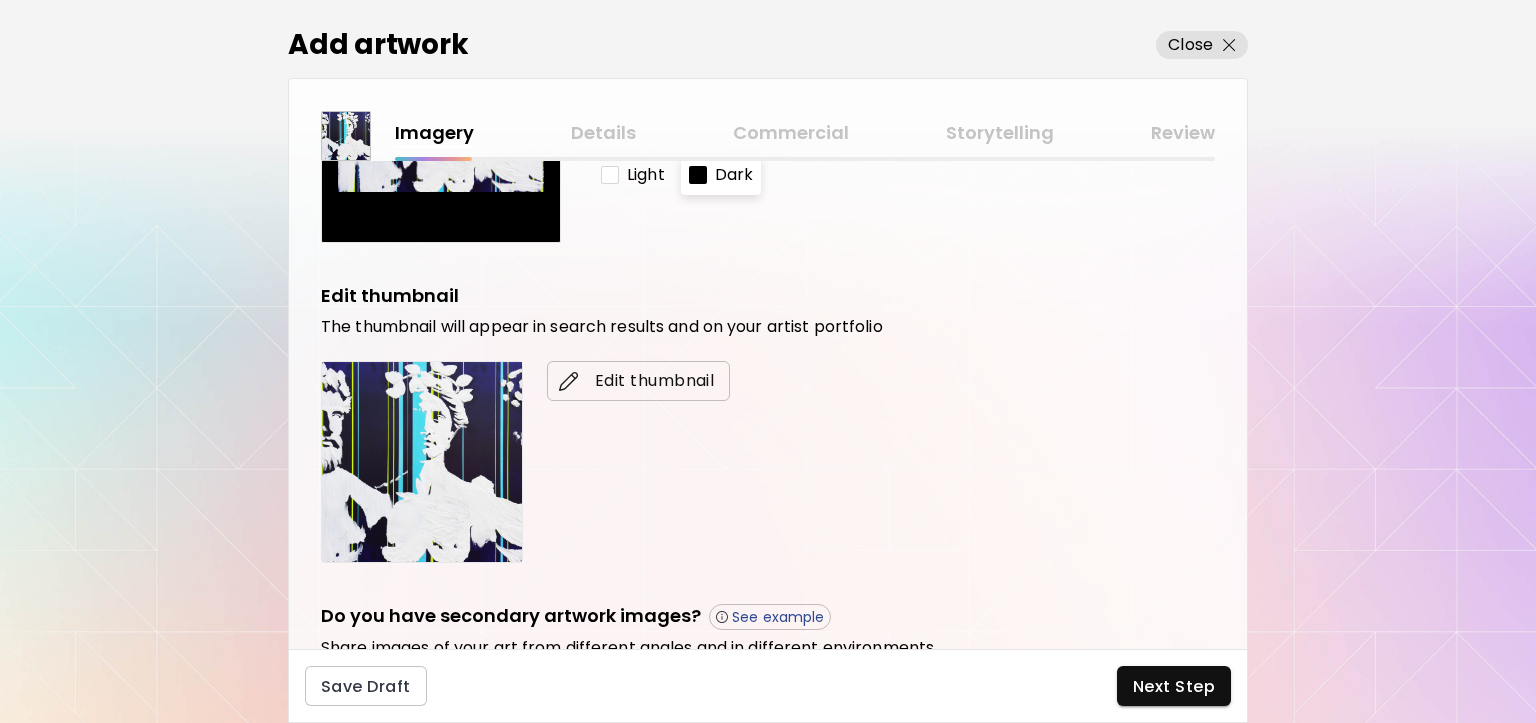 click on "Edit thumbnail" at bounding box center [638, 381] 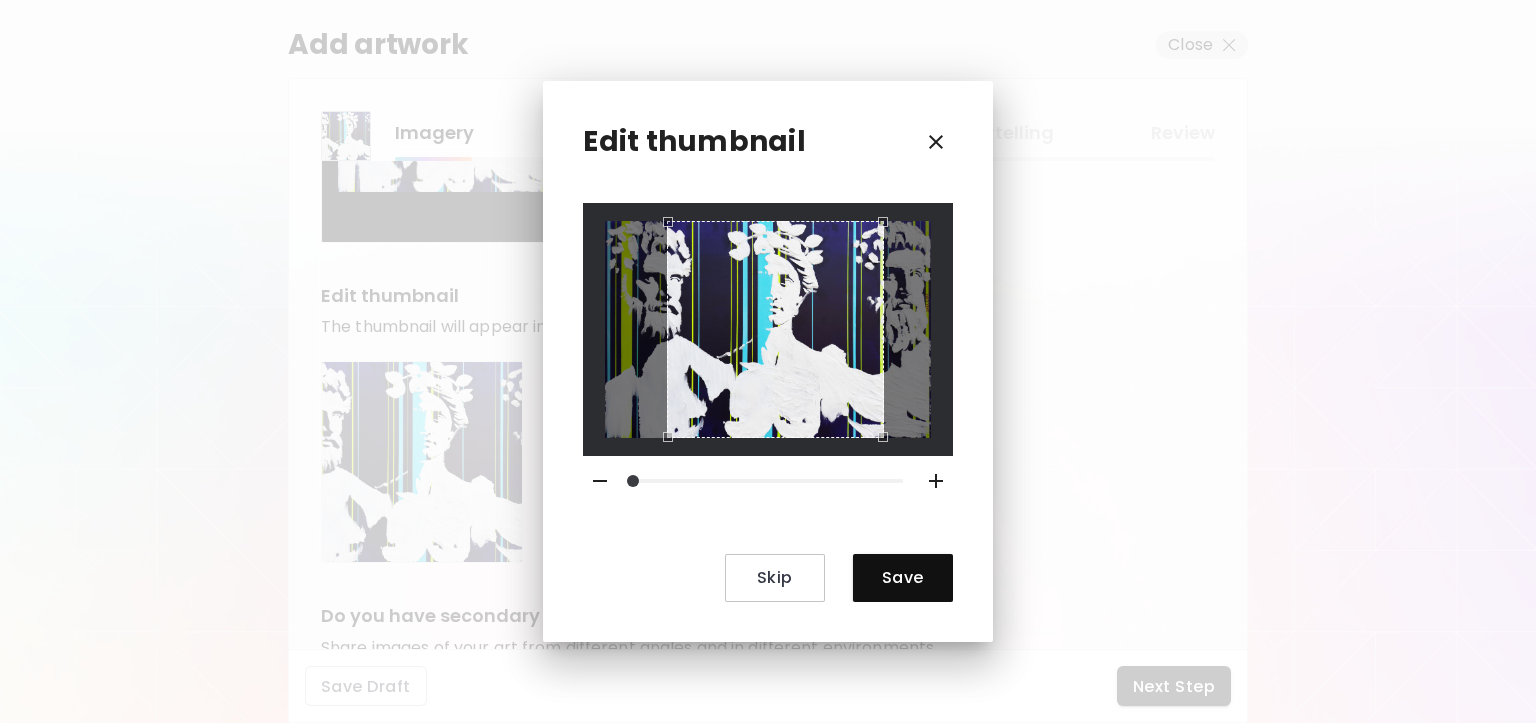 click at bounding box center (775, 329) 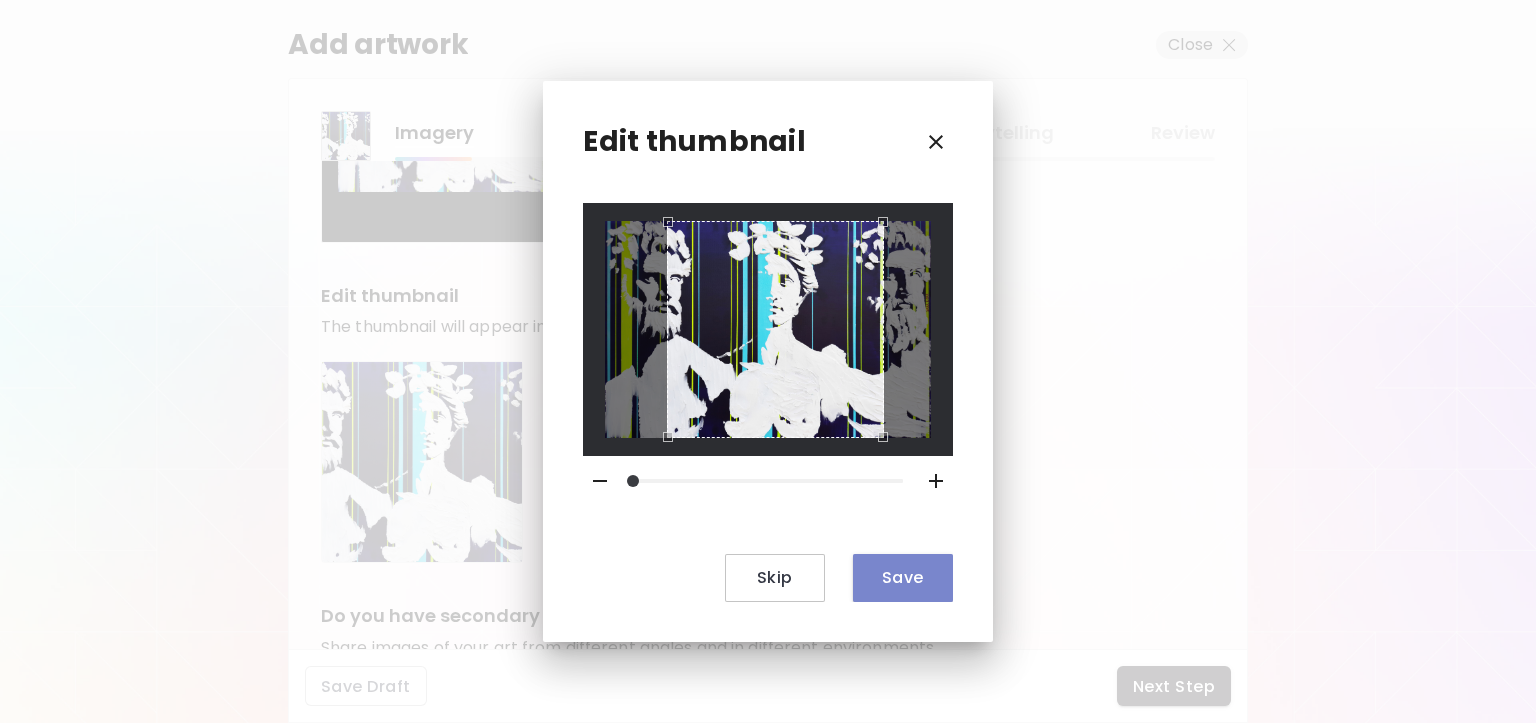 click on "Save" at bounding box center [903, 578] 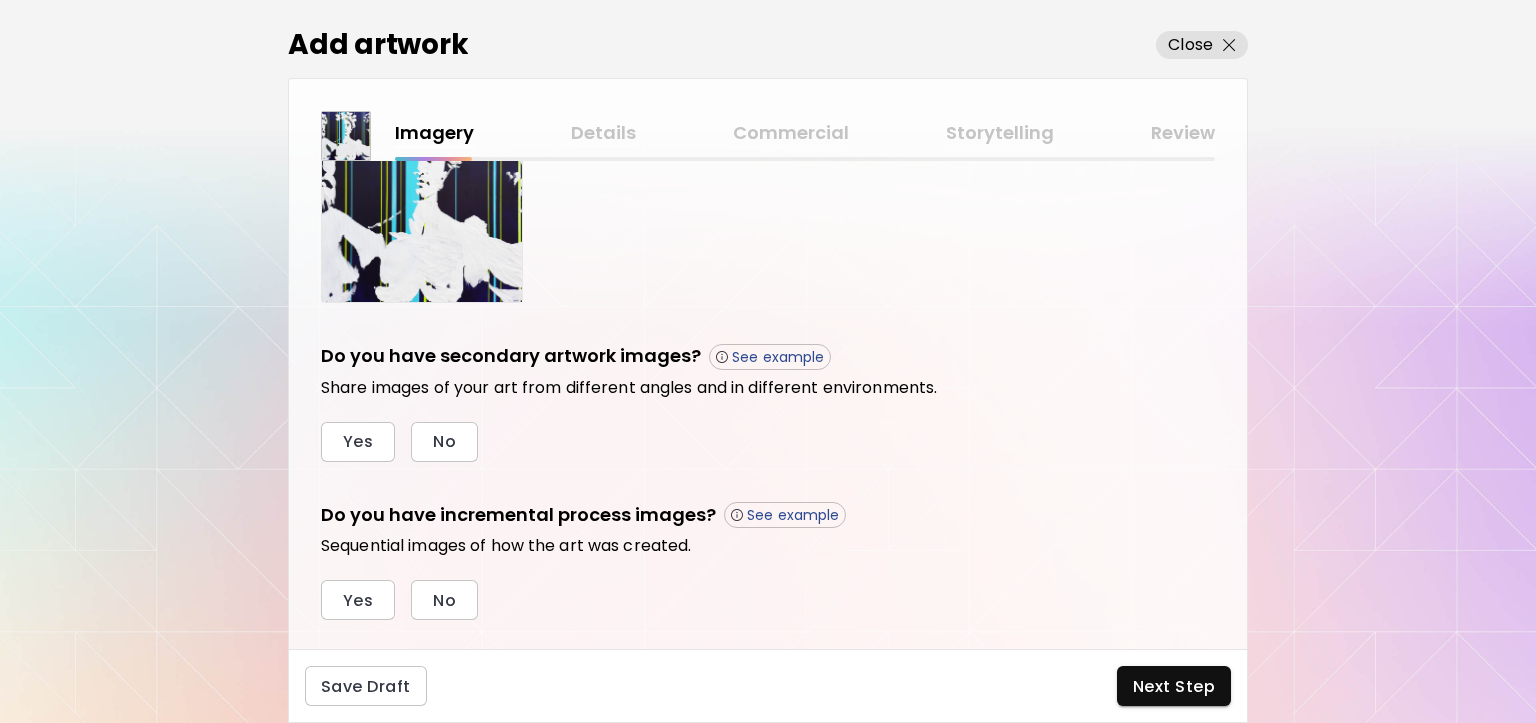 scroll, scrollTop: 568, scrollLeft: 0, axis: vertical 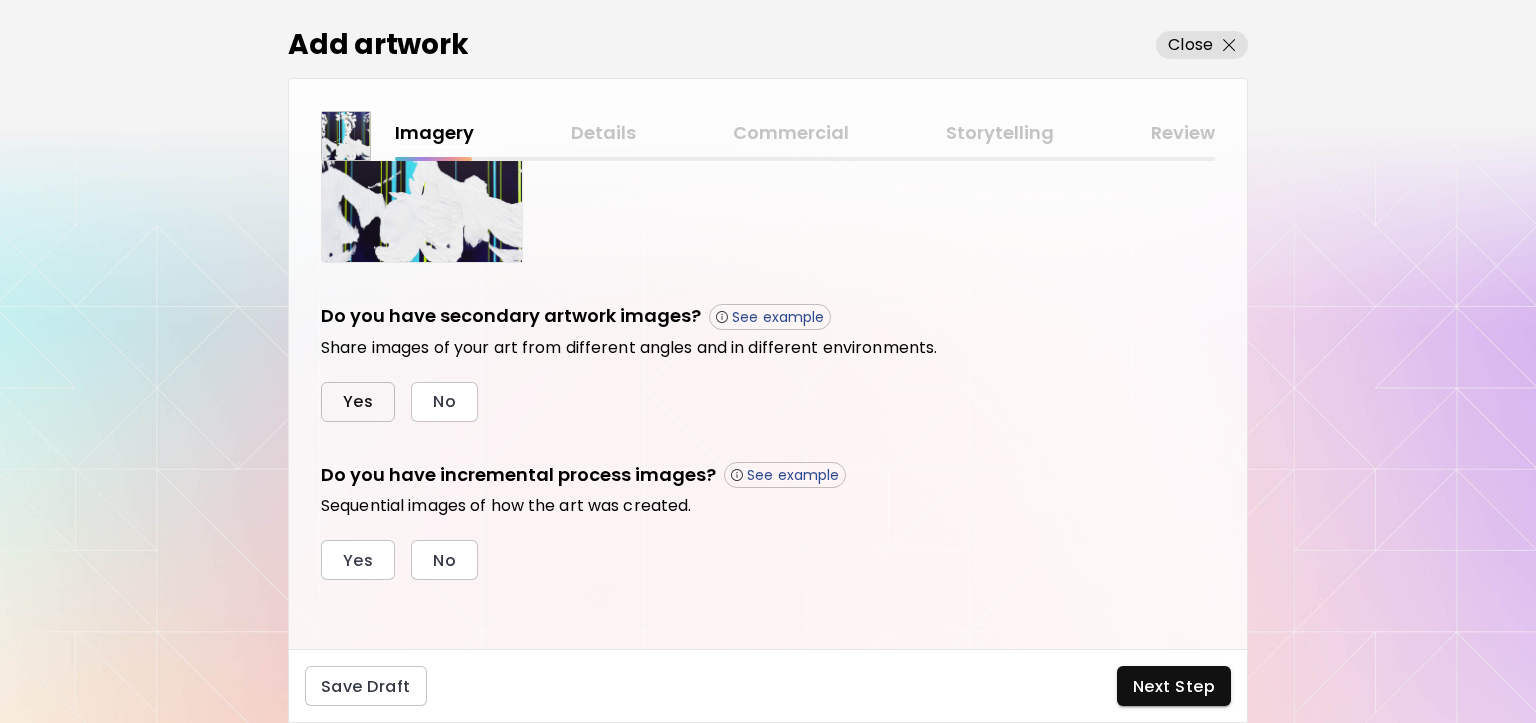 click on "Yes" at bounding box center (358, 402) 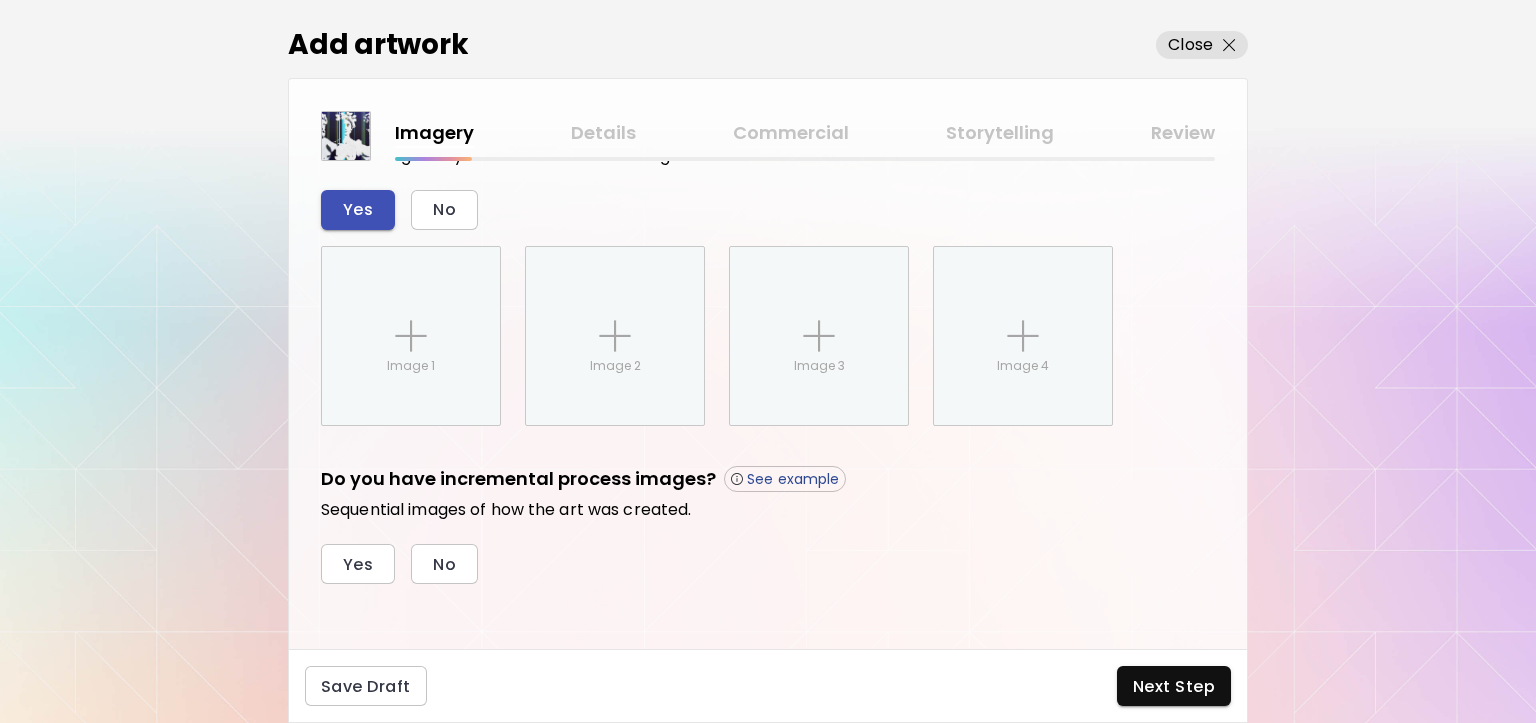 scroll, scrollTop: 764, scrollLeft: 0, axis: vertical 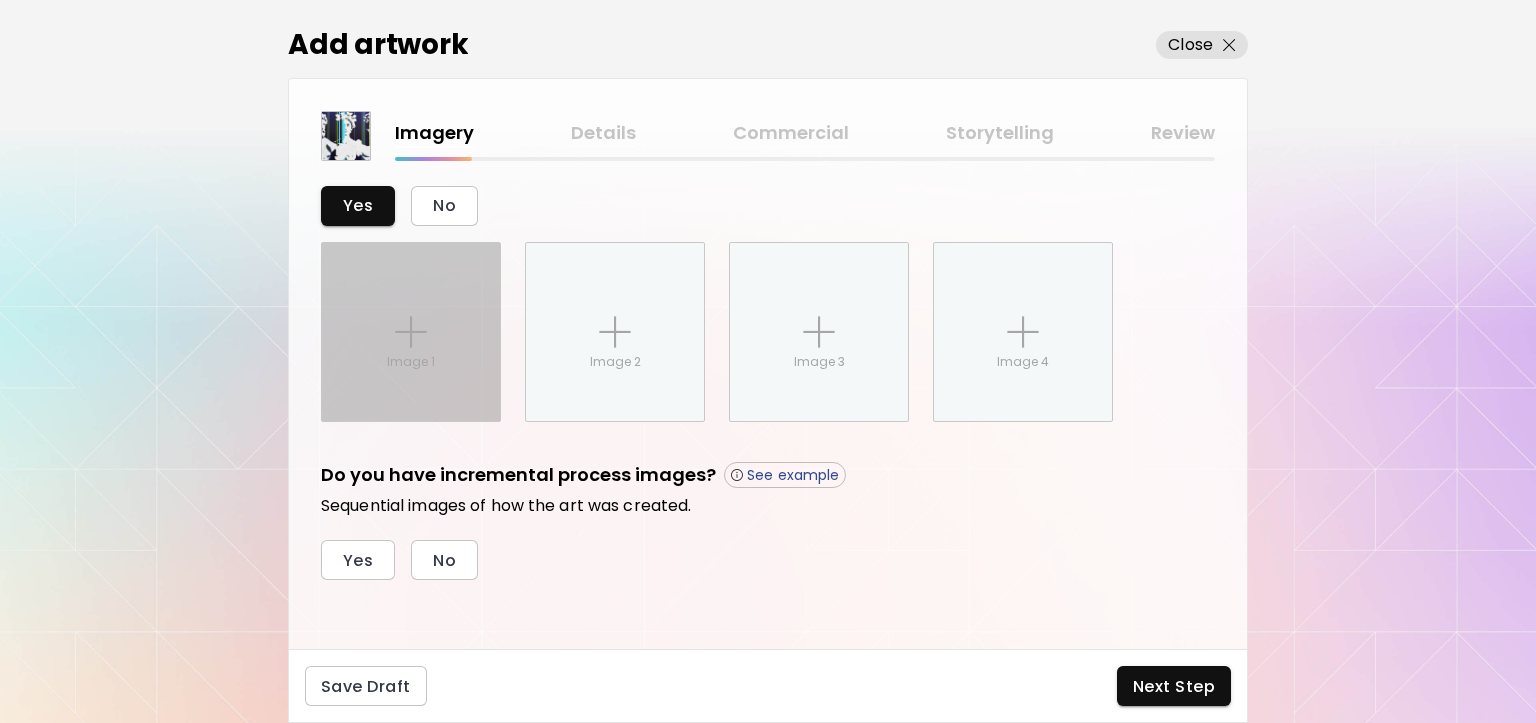 click on "Image 1" at bounding box center [411, 362] 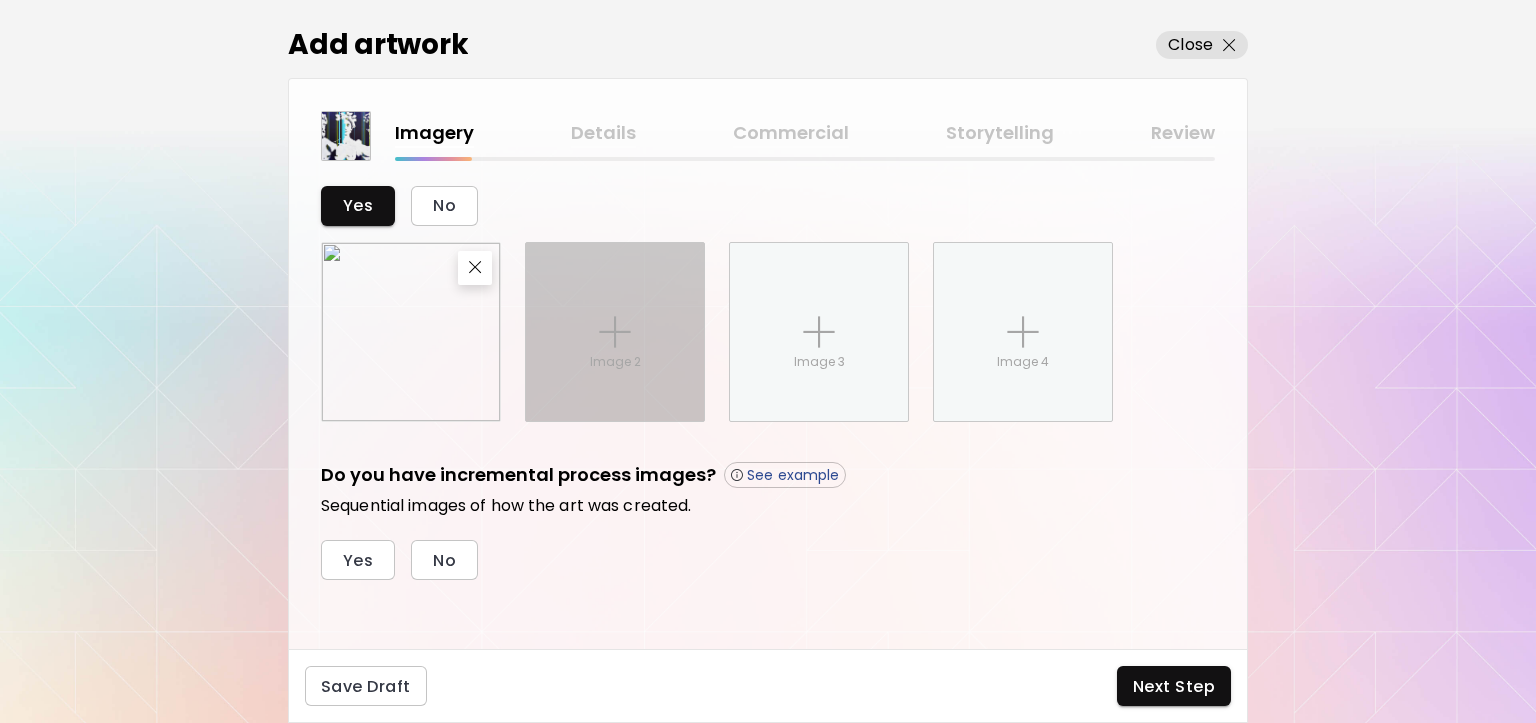 click at bounding box center (615, 332) 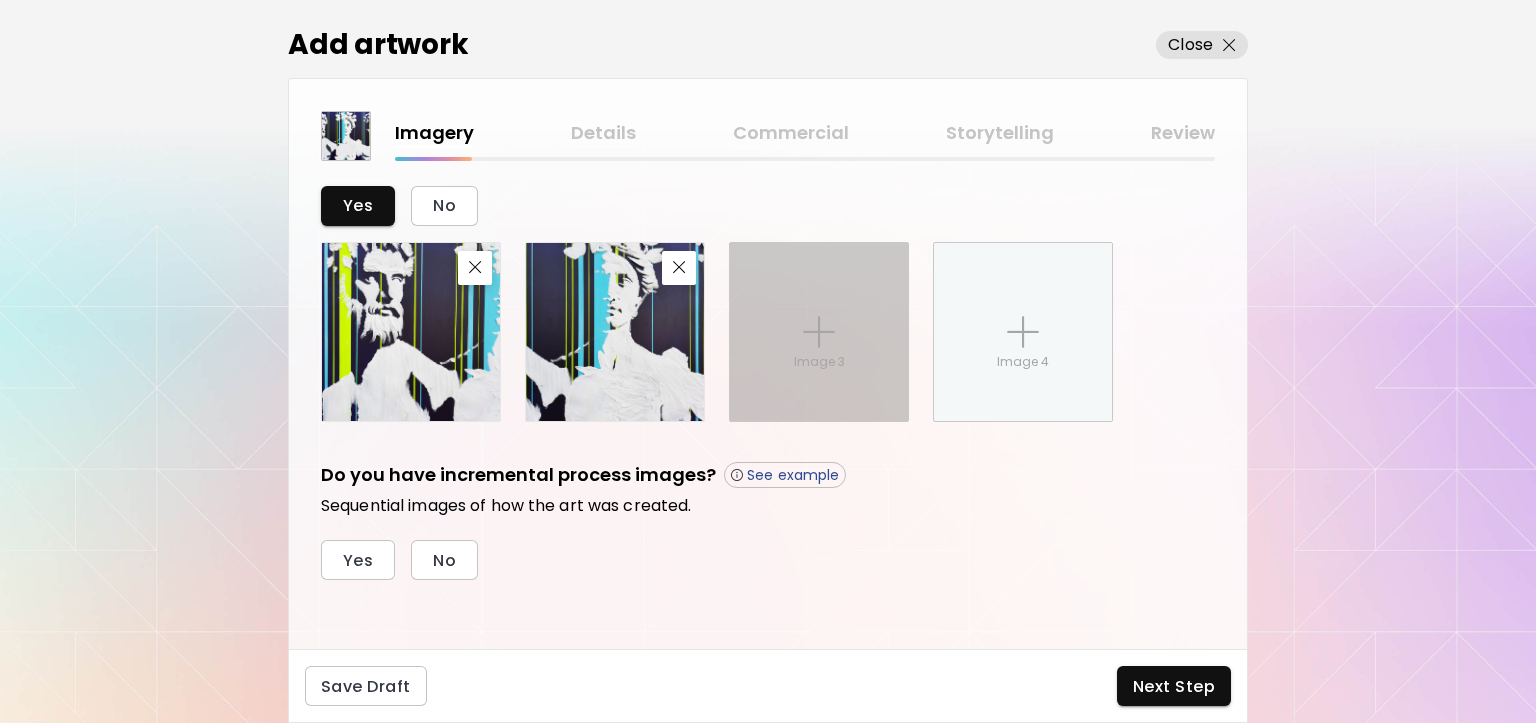 click at bounding box center [819, 332] 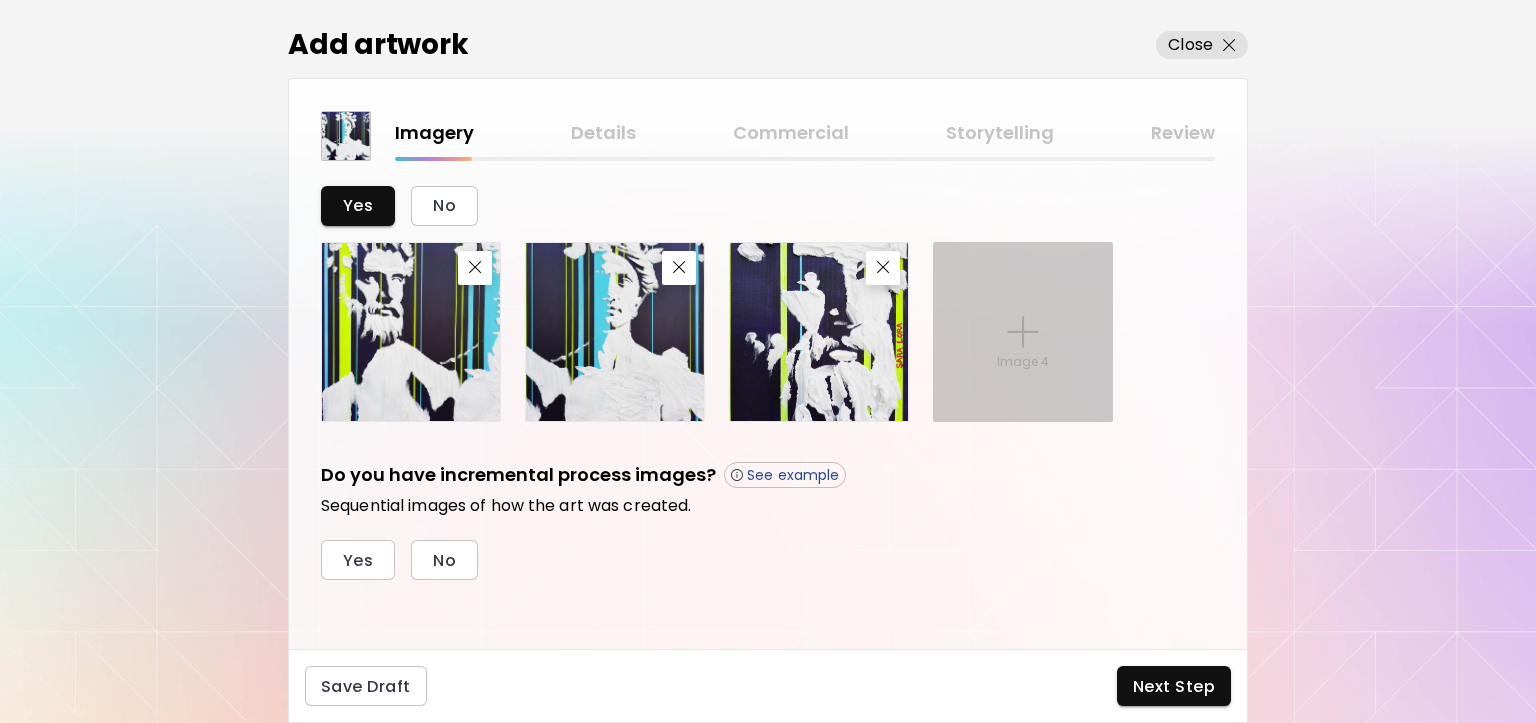 click at bounding box center [1023, 332] 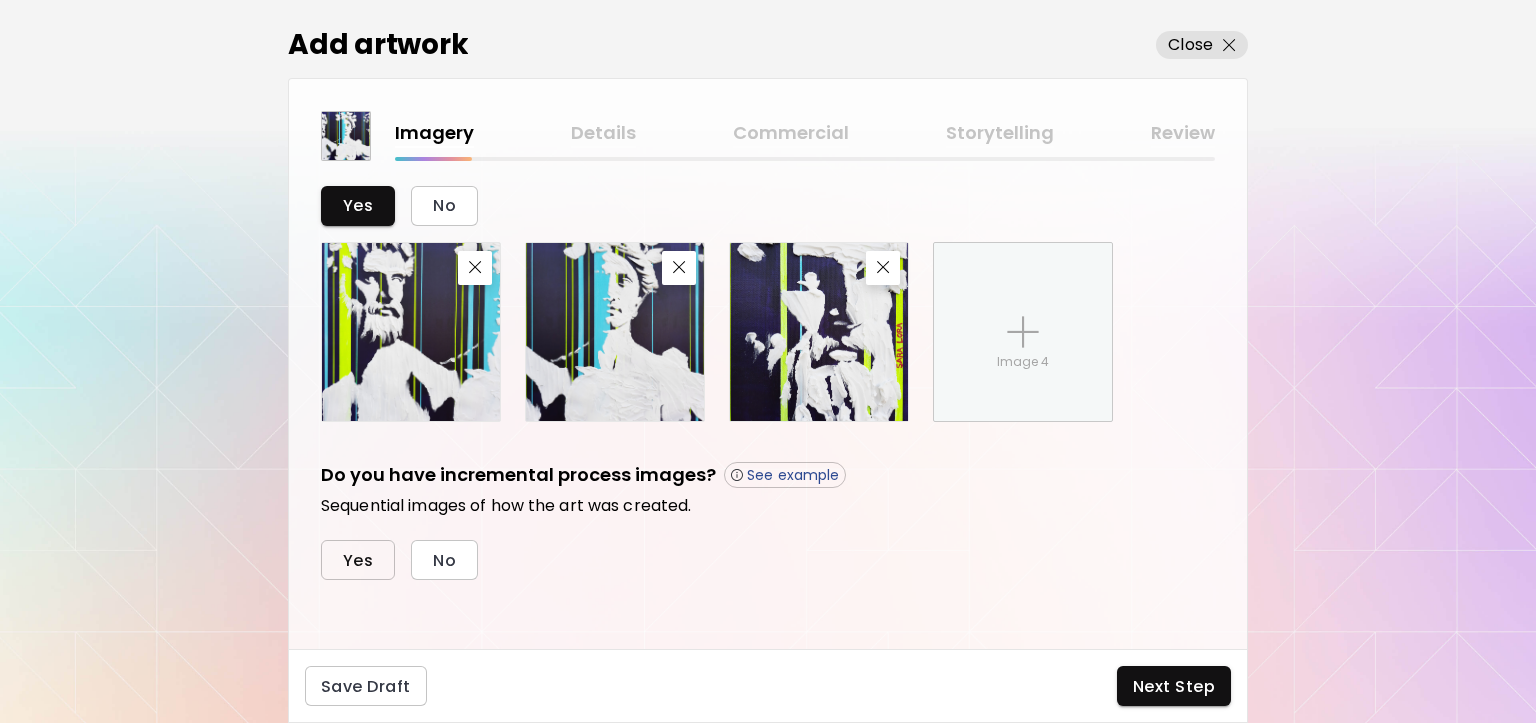 click on "Yes" at bounding box center [358, 560] 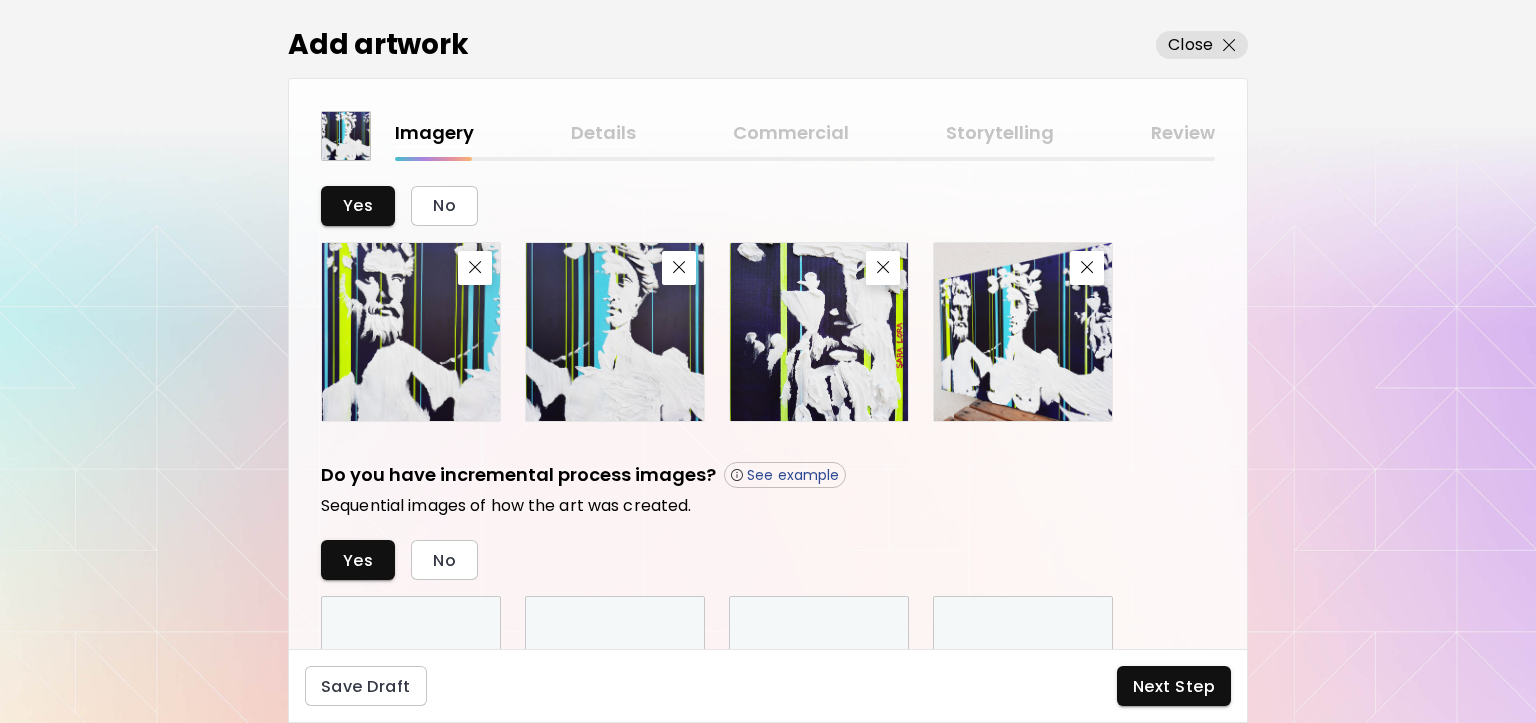 scroll, scrollTop: 1164, scrollLeft: 0, axis: vertical 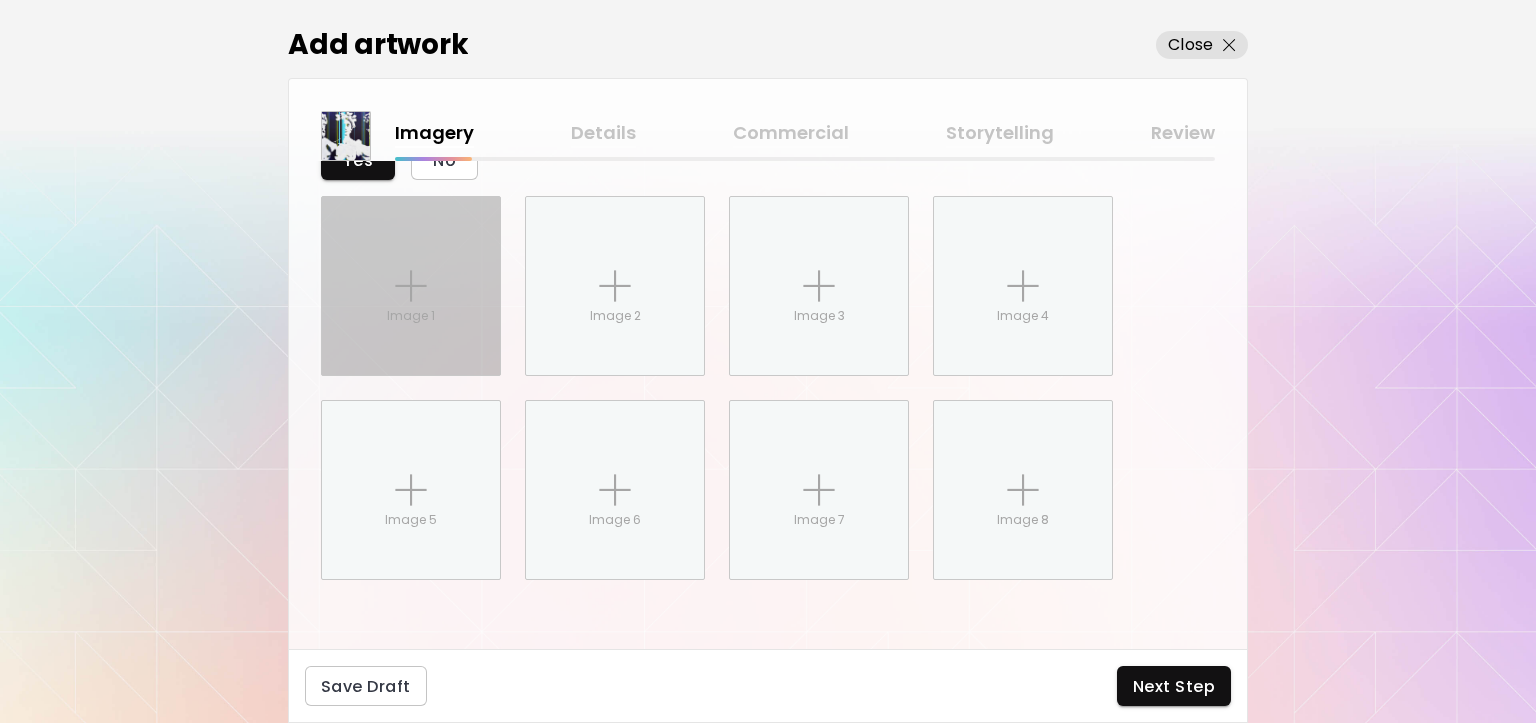 click on "Image 1" at bounding box center [411, 286] 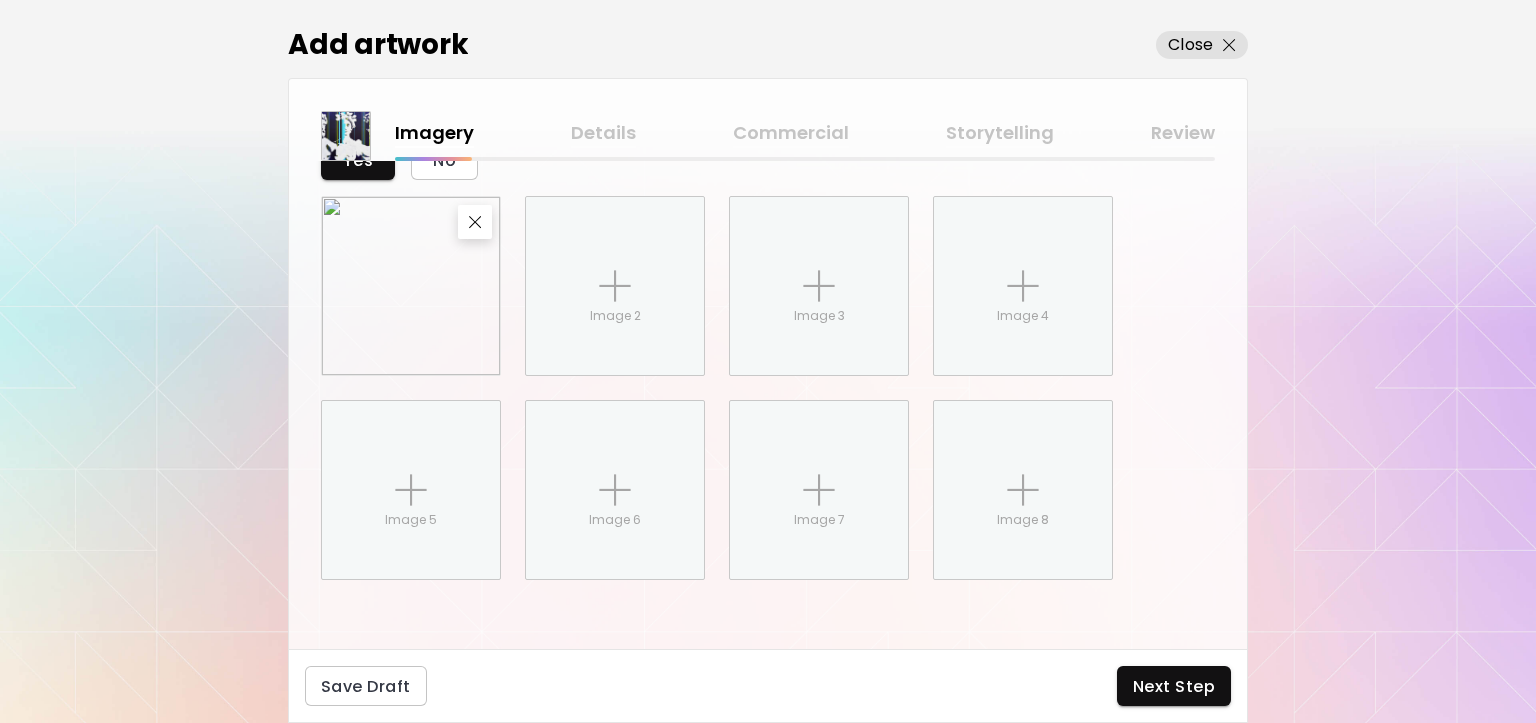 click on "Image 2" at bounding box center (615, 286) 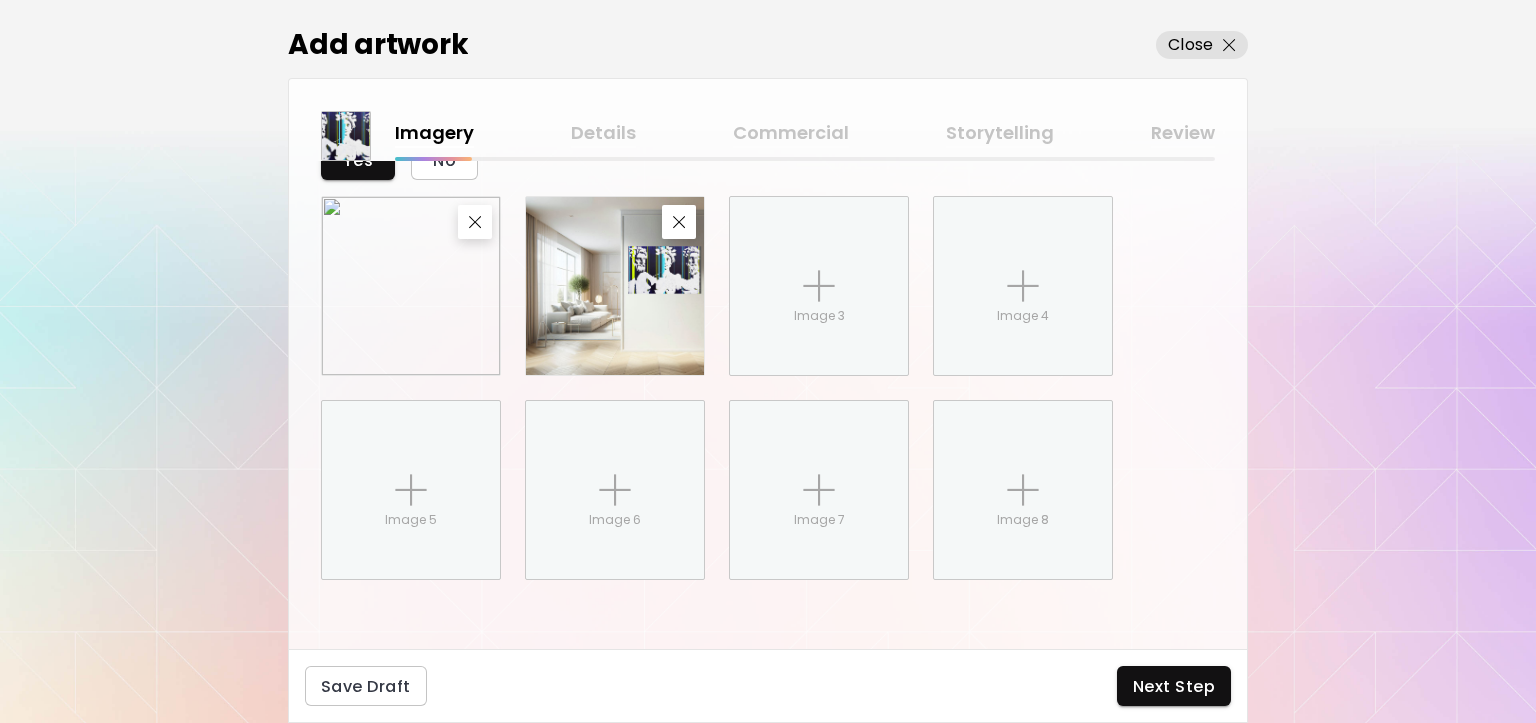click on "Next Step" at bounding box center (1174, 686) 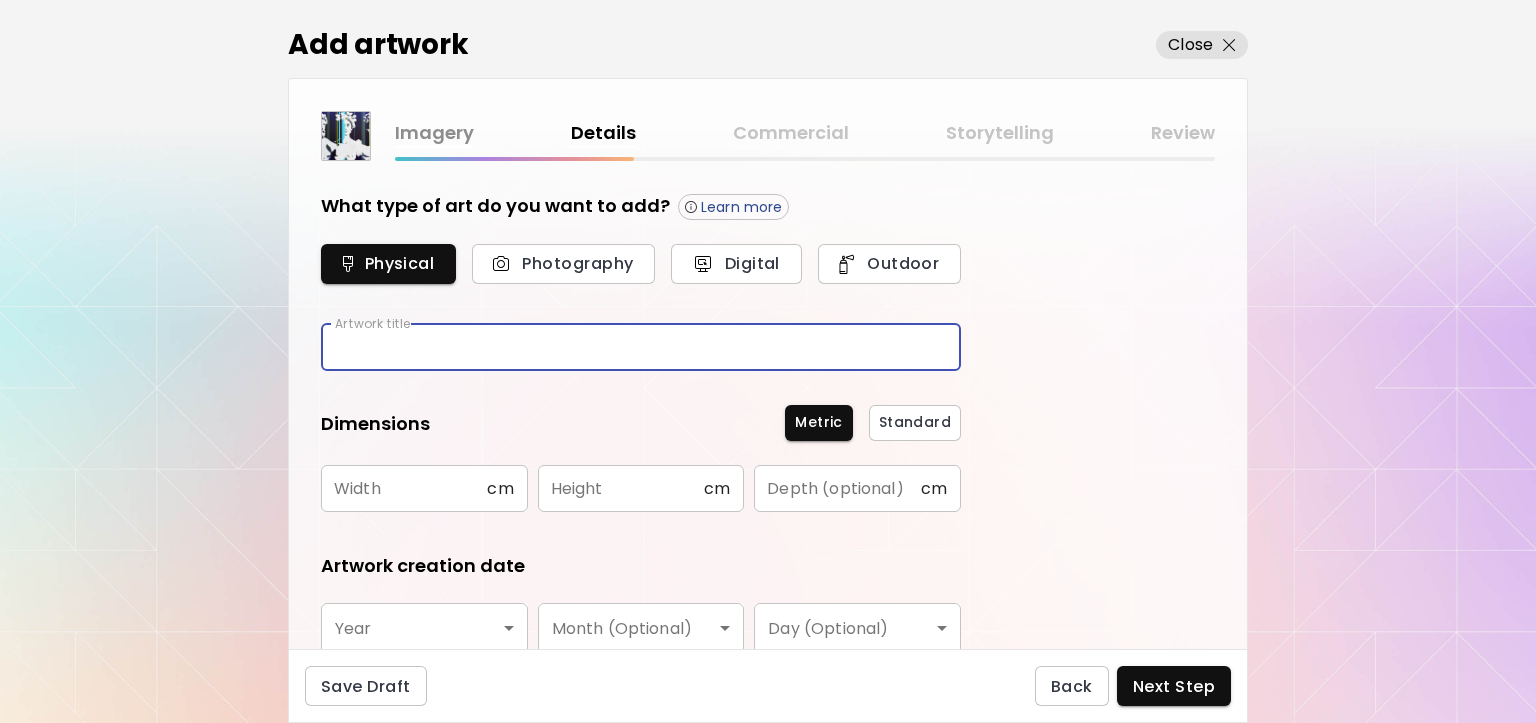 click at bounding box center [641, 347] 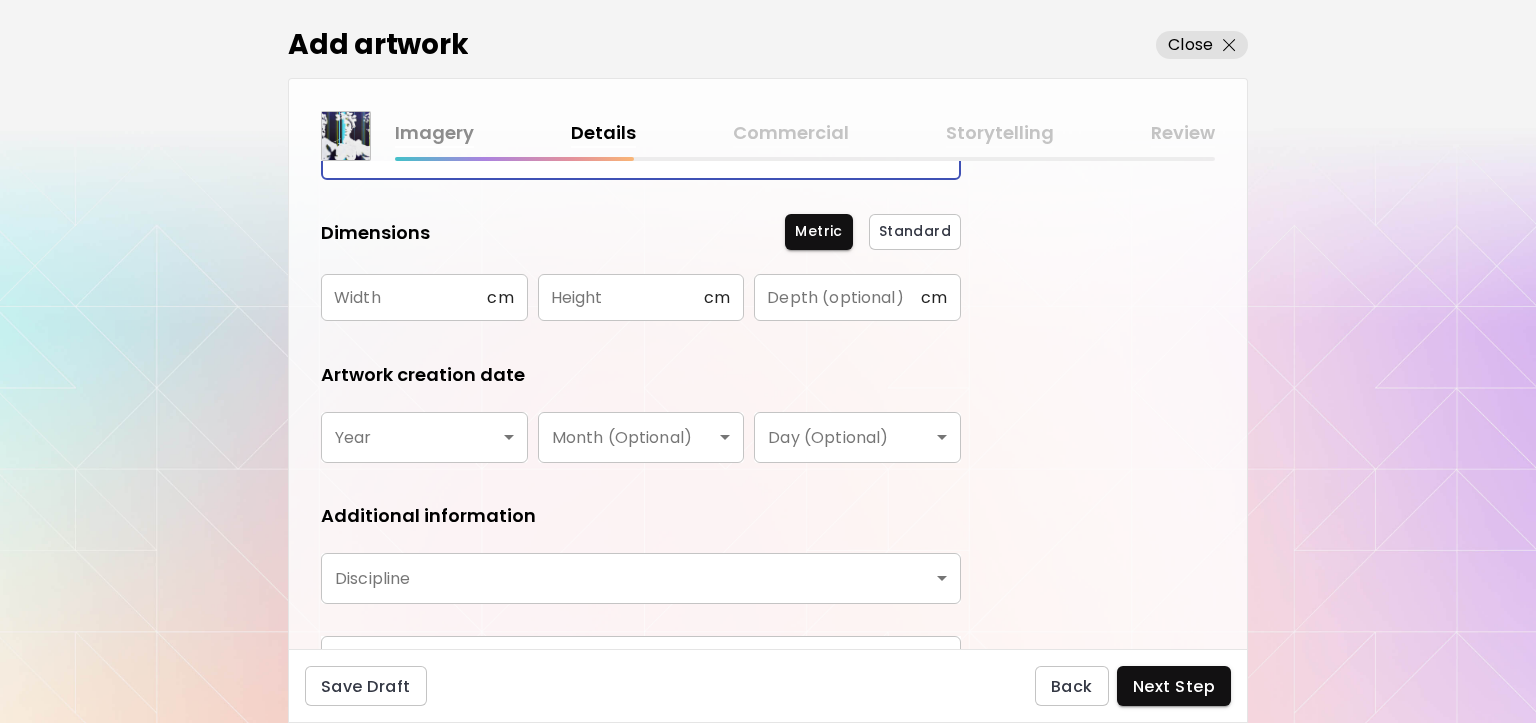 scroll, scrollTop: 200, scrollLeft: 0, axis: vertical 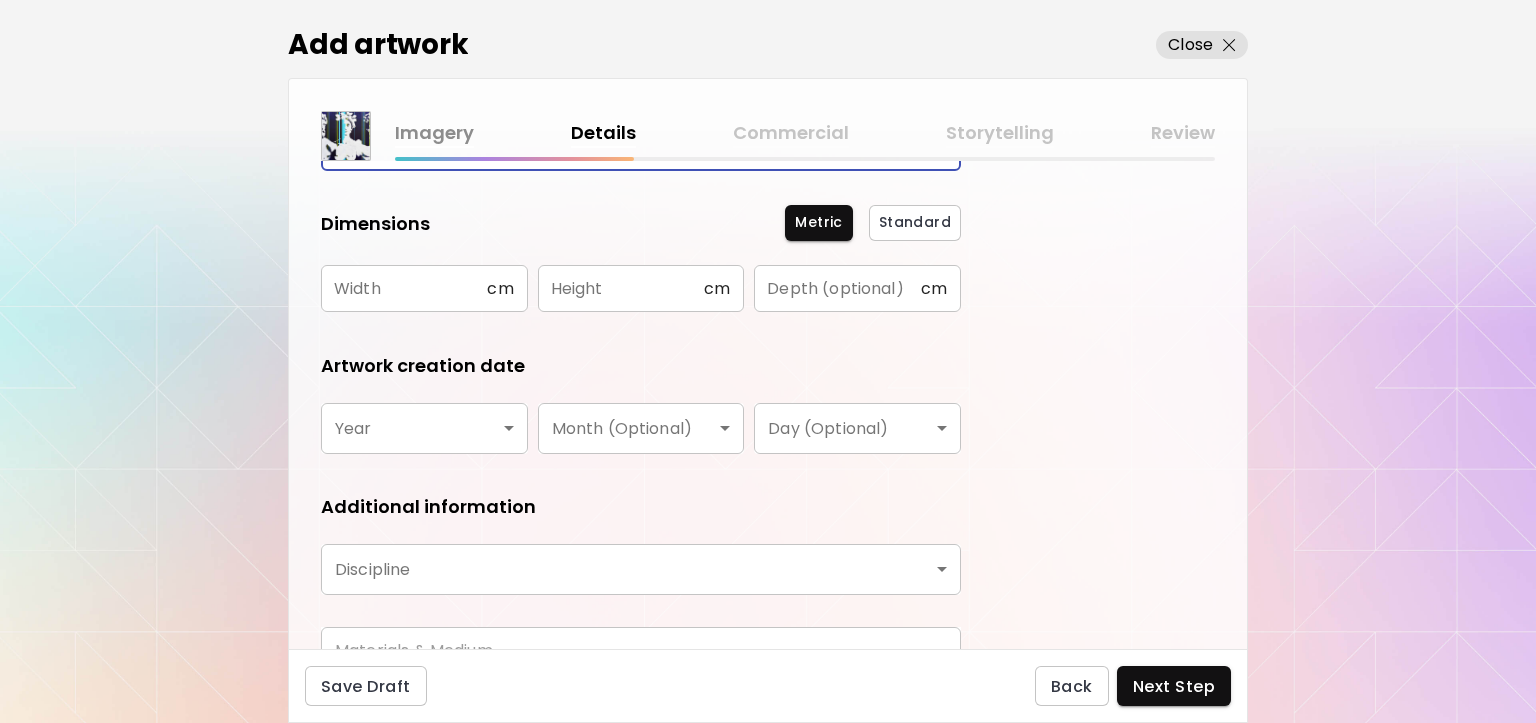 type on "**********" 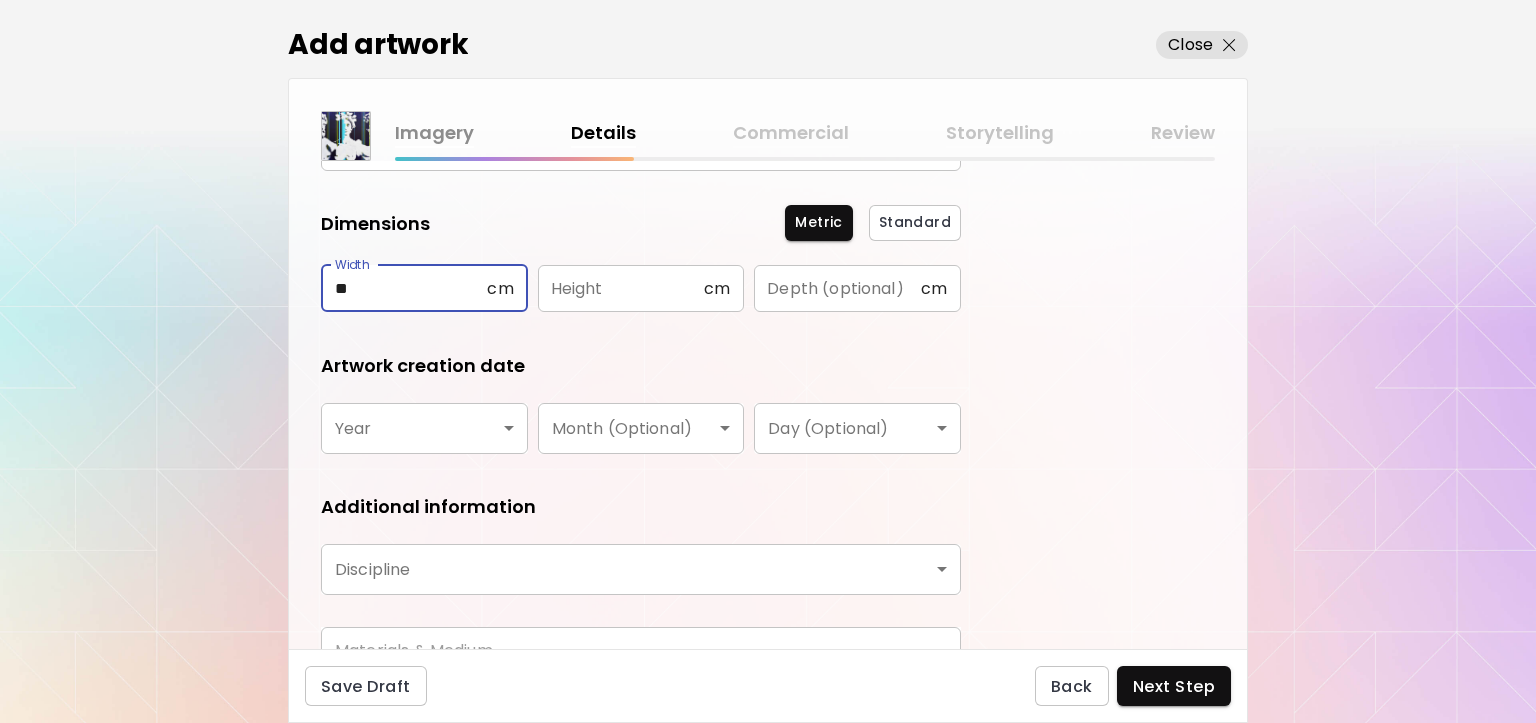 type on "**" 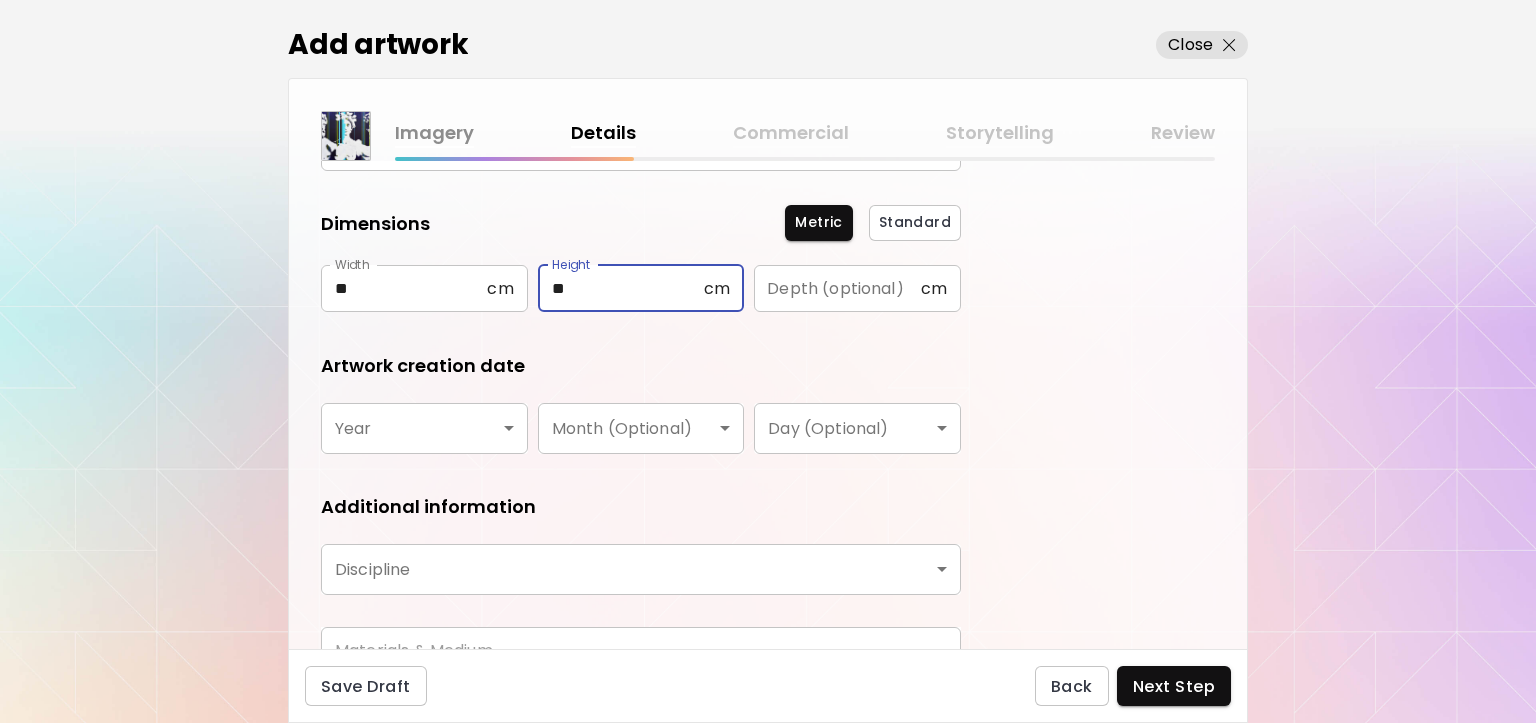 type on "**" 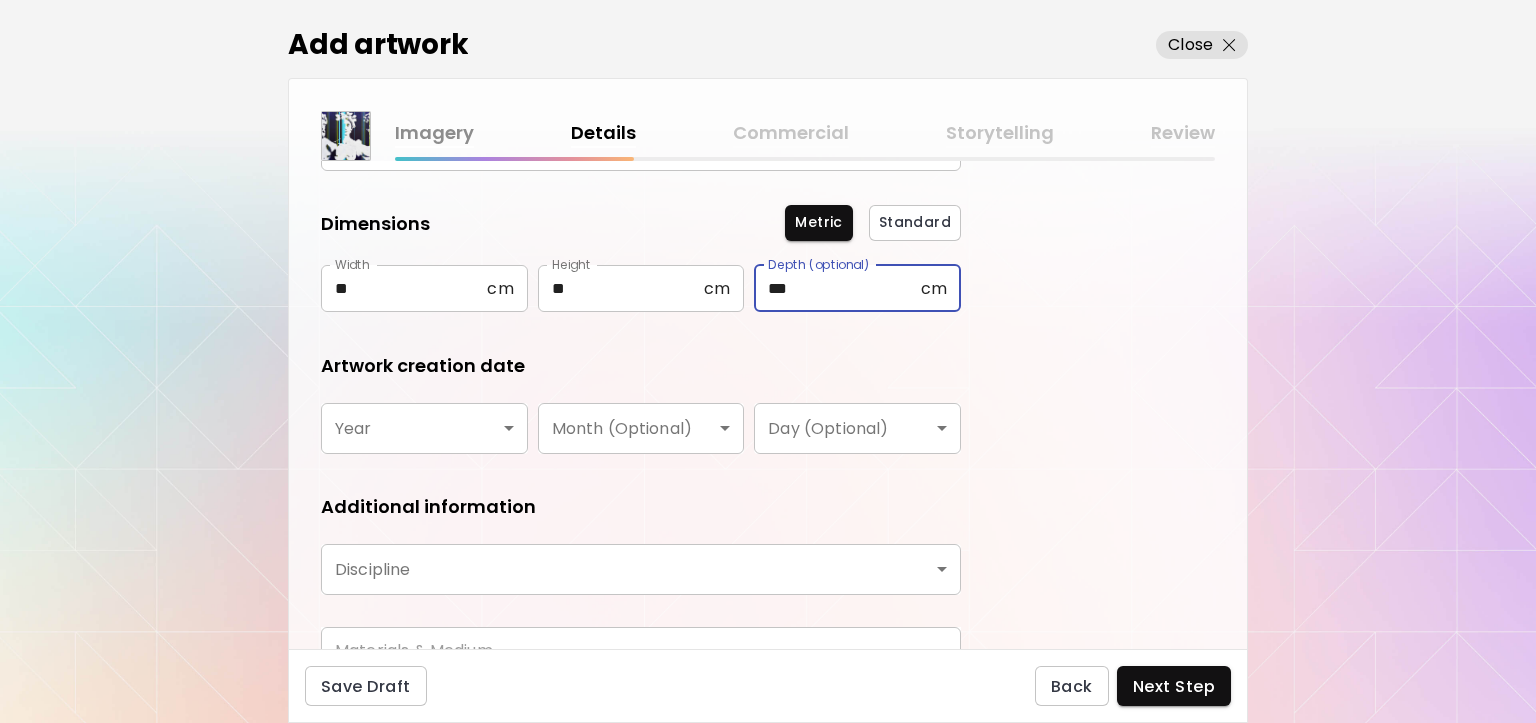 type on "***" 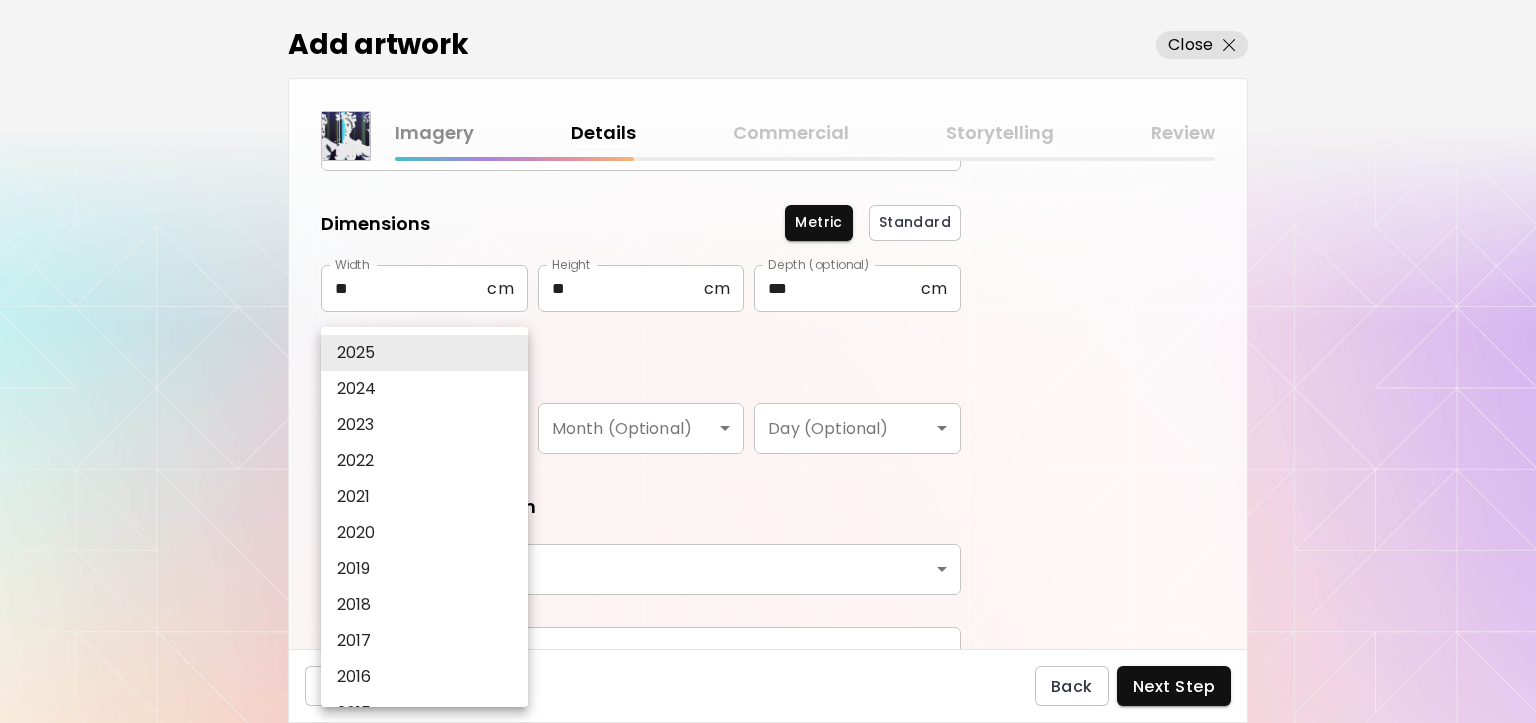 click on "2025" at bounding box center [428, 353] 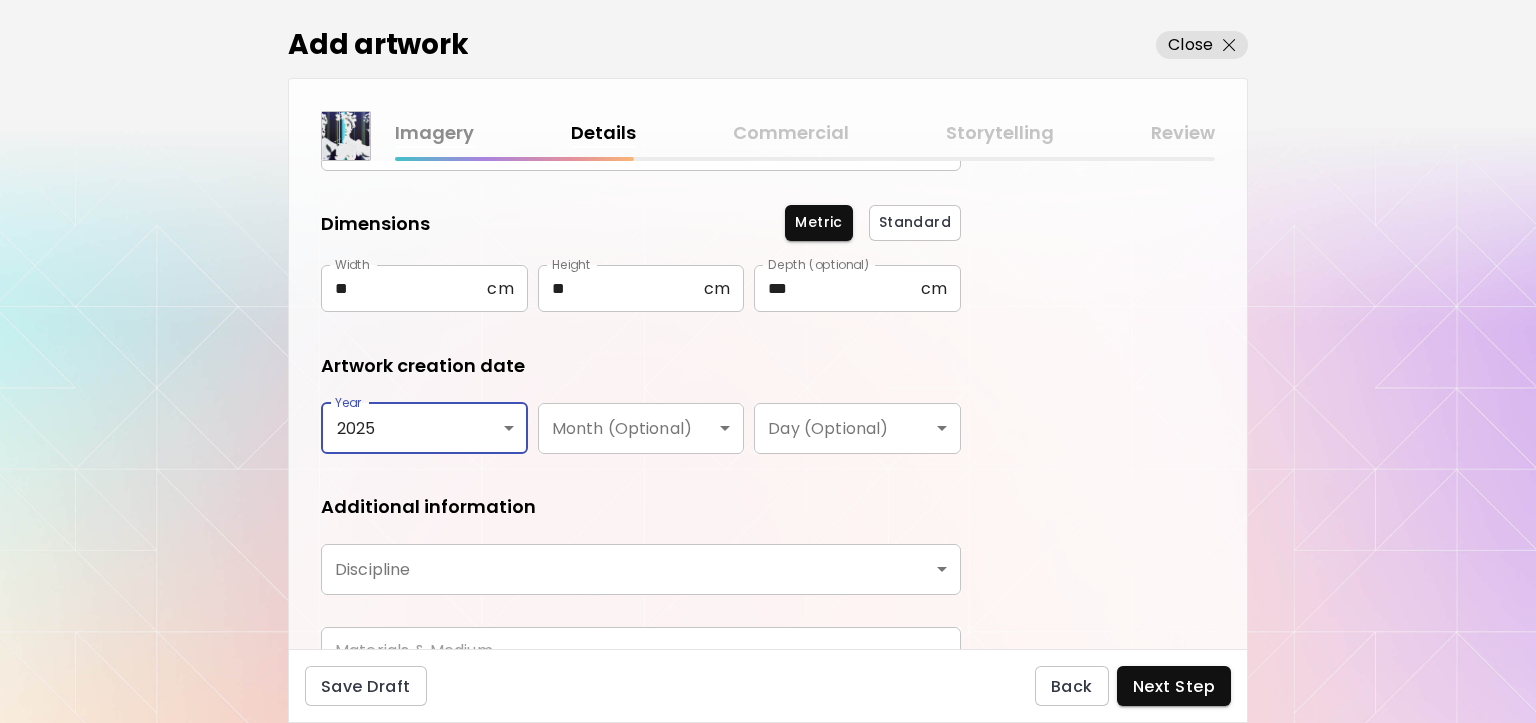 click on "Additional information" at bounding box center (641, 507) 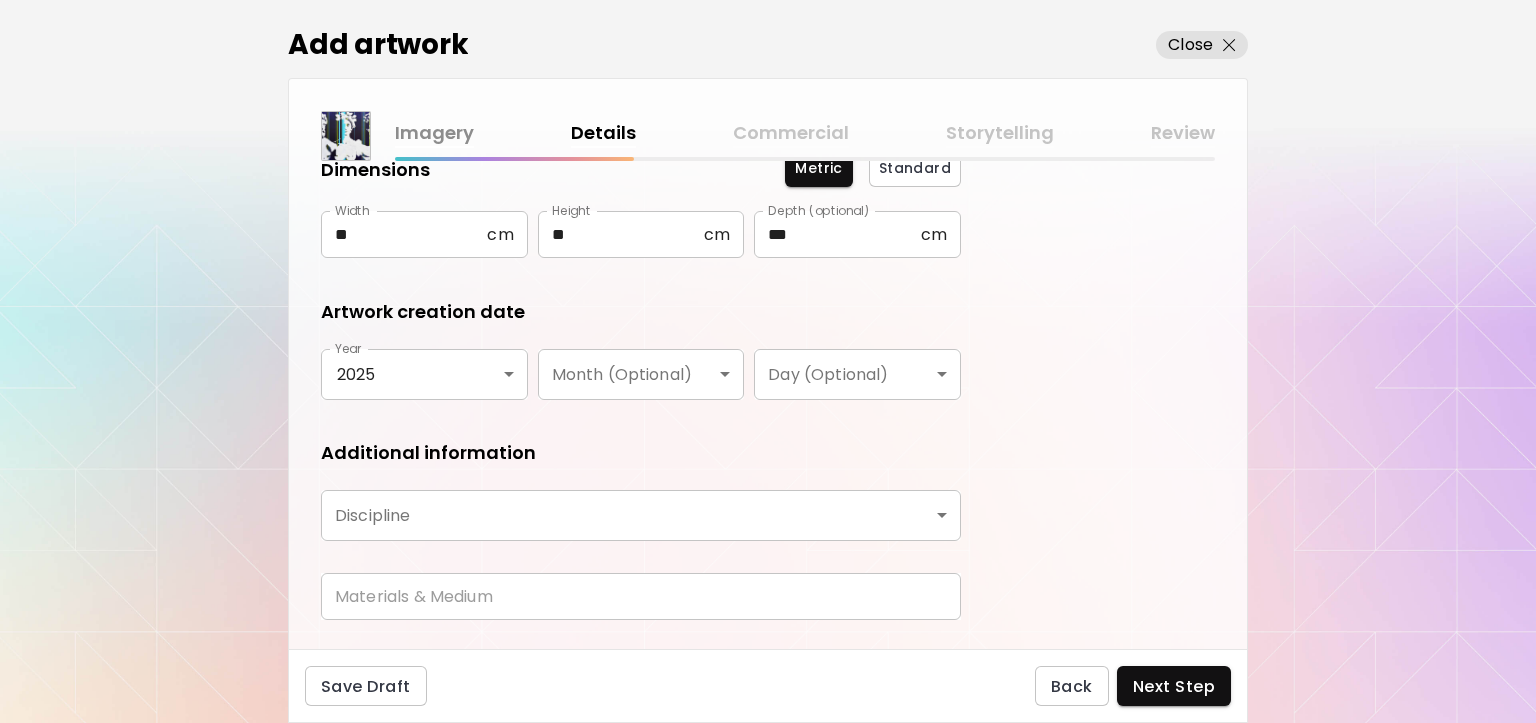 scroll, scrollTop: 302, scrollLeft: 0, axis: vertical 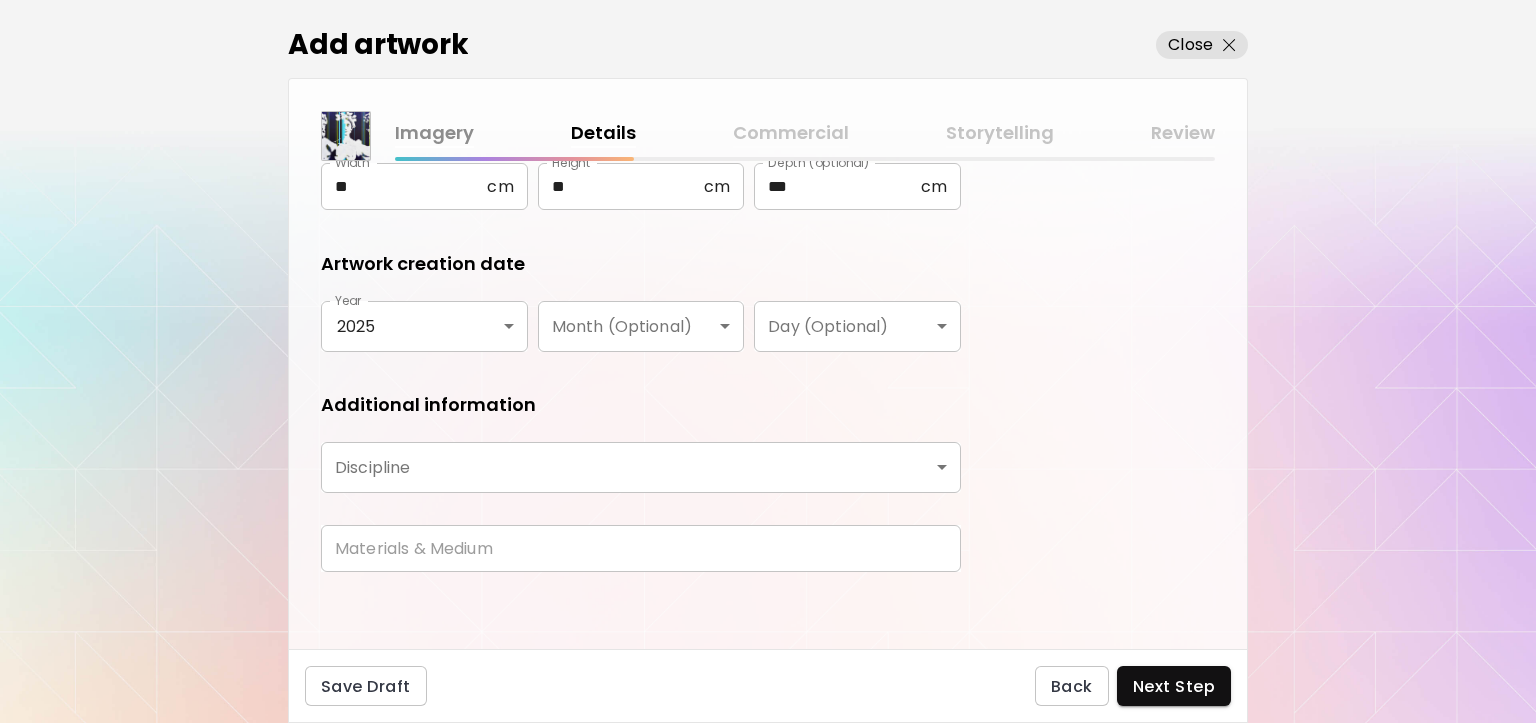 click on "**********" at bounding box center (768, 361) 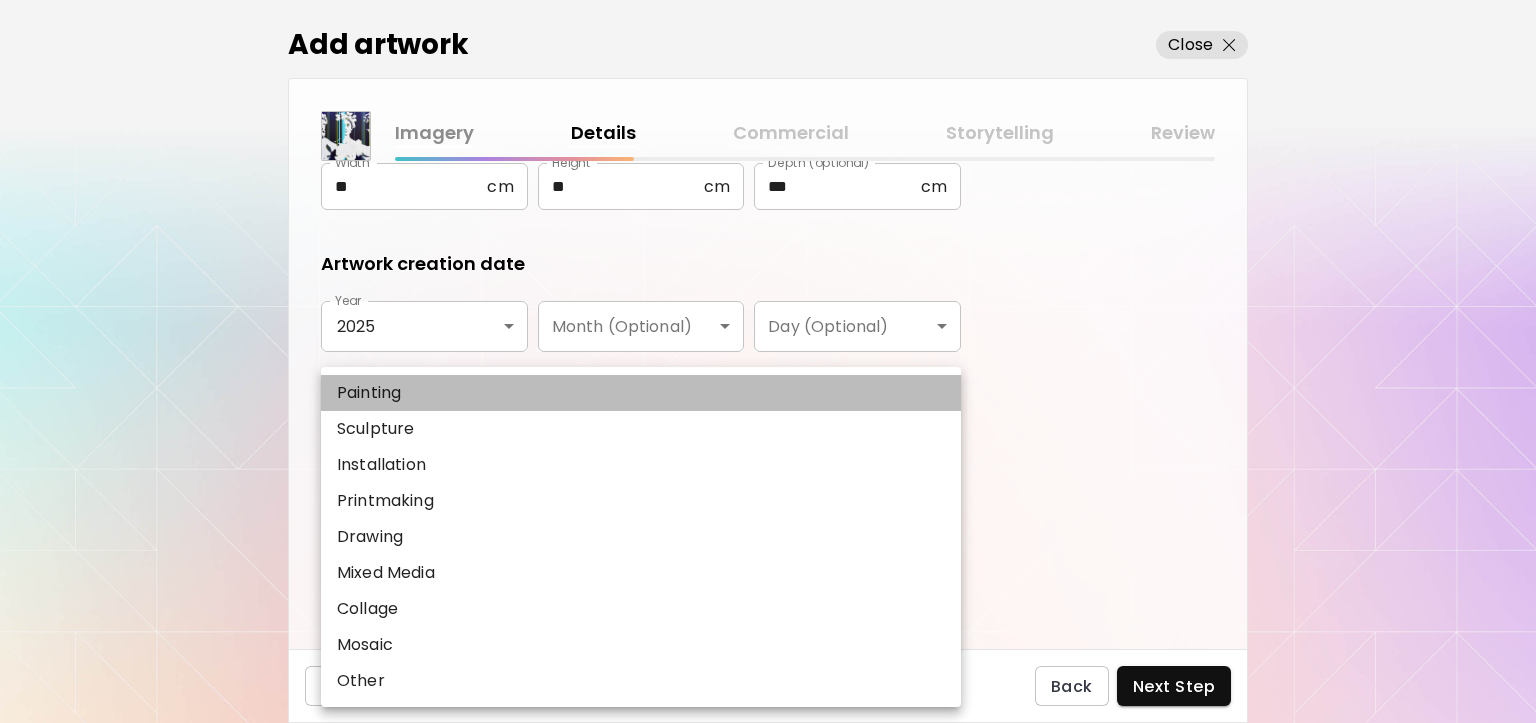 click on "Painting" at bounding box center [641, 393] 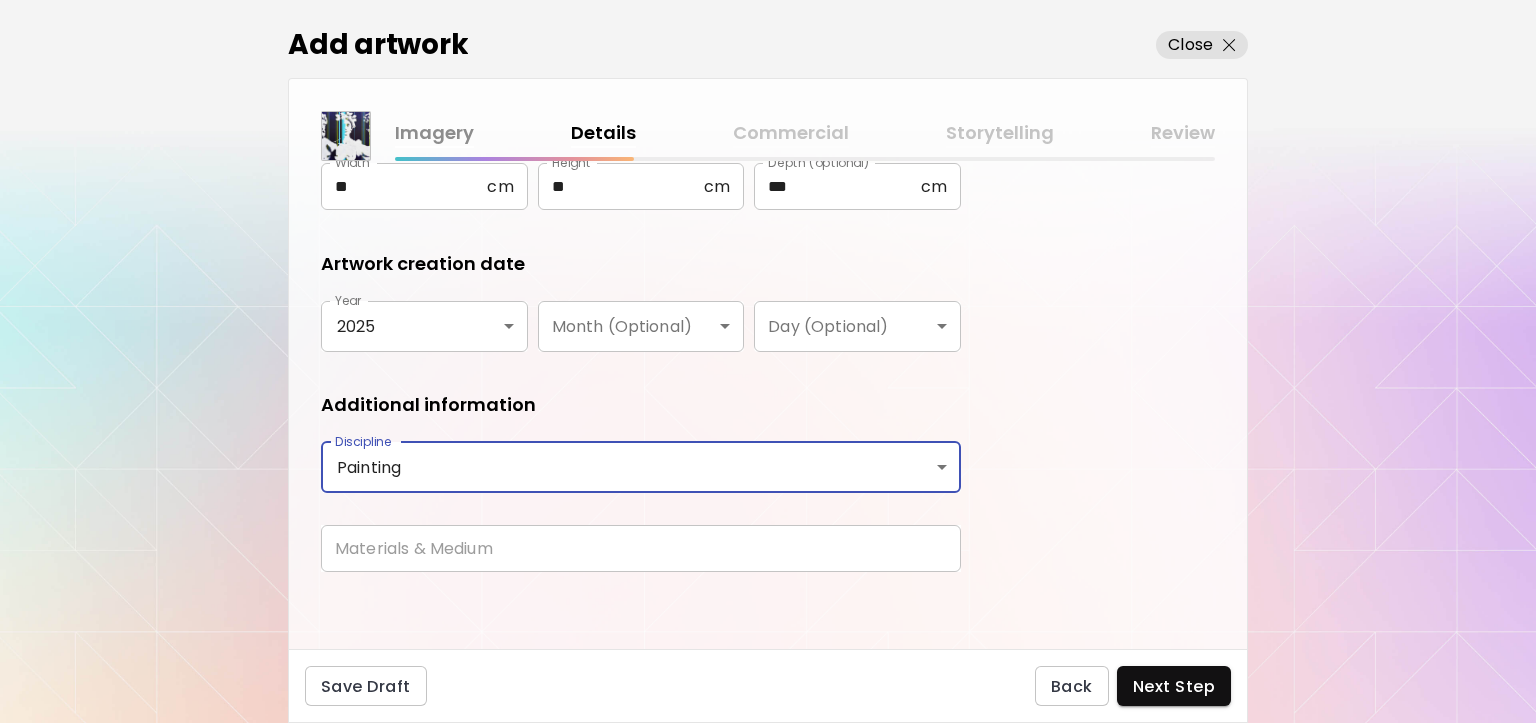 click at bounding box center [641, 548] 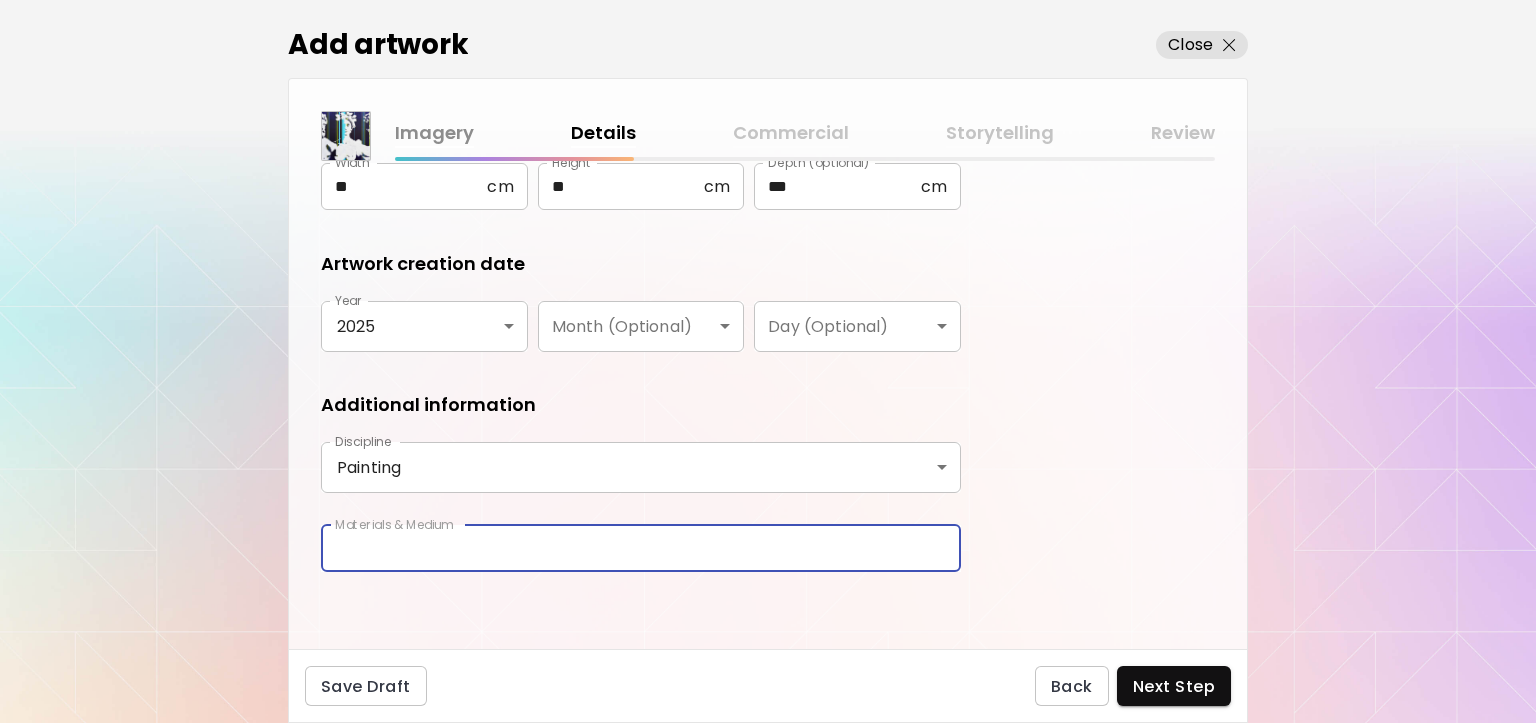 paste on "**********" 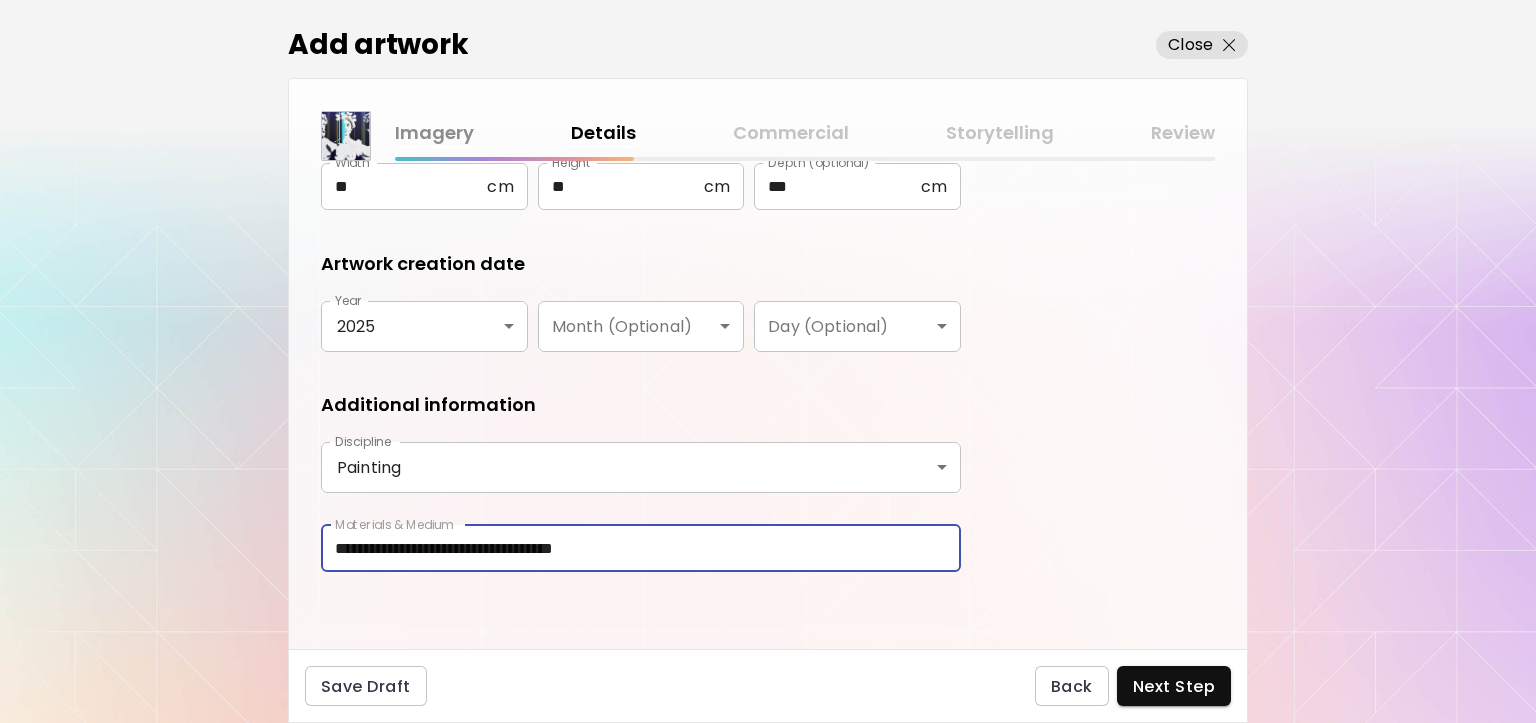 type on "**********" 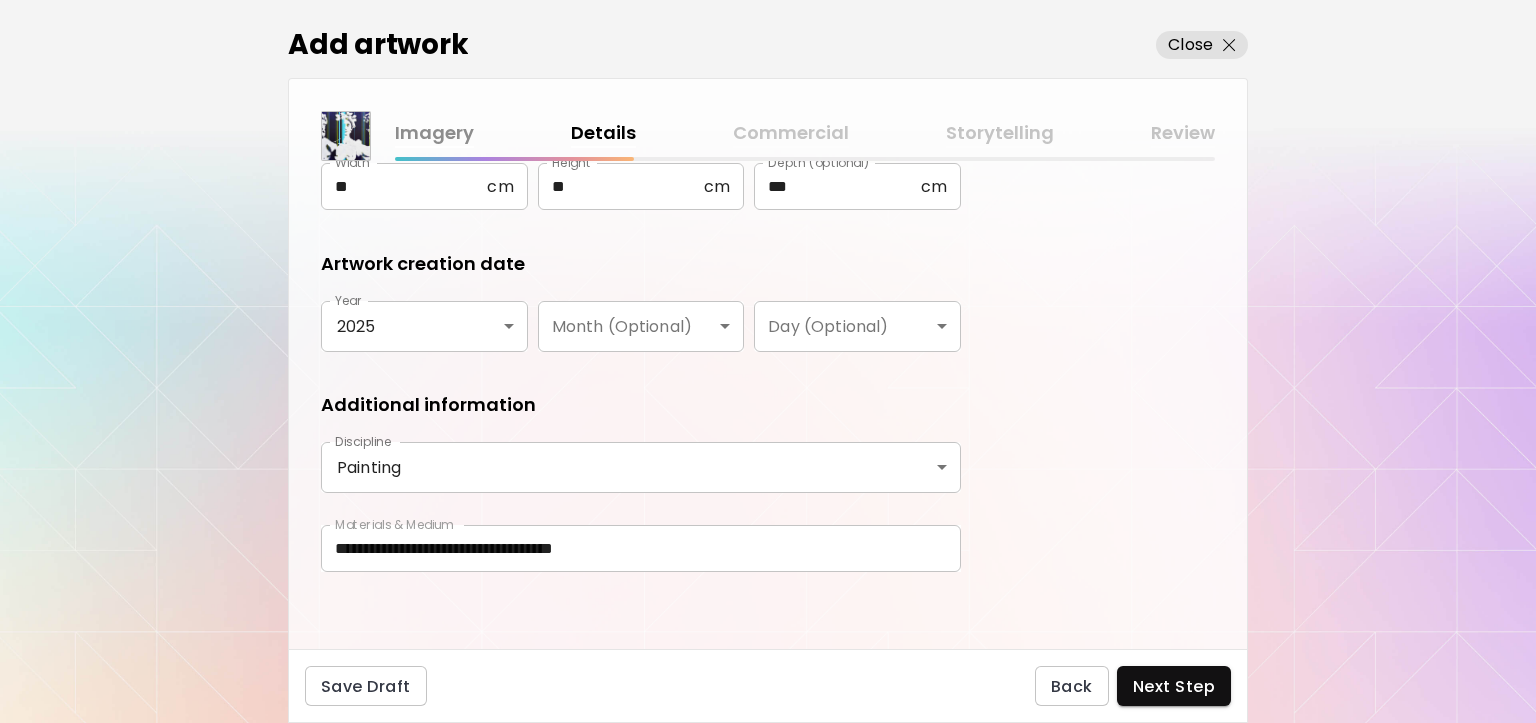click on "**********" at bounding box center (768, 405) 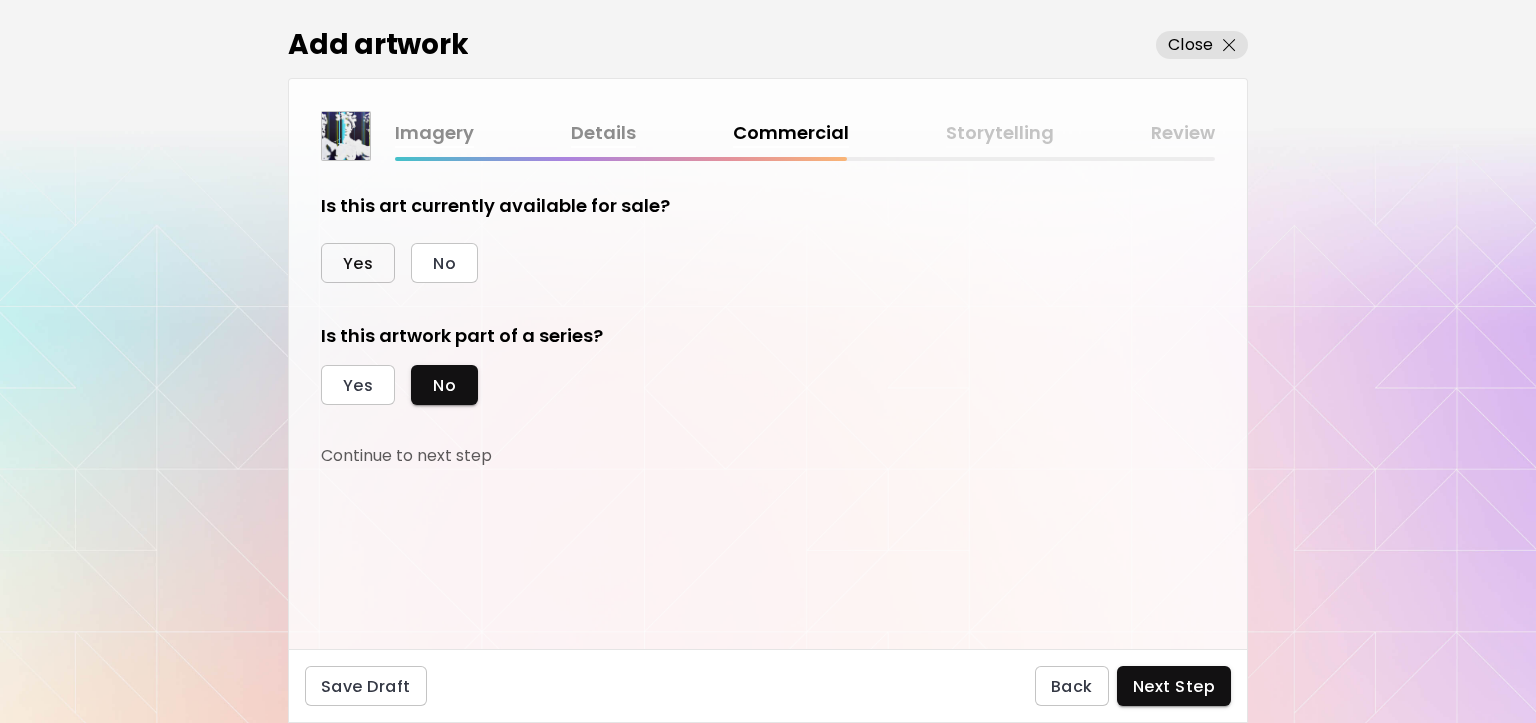 click on "Yes" at bounding box center [358, 263] 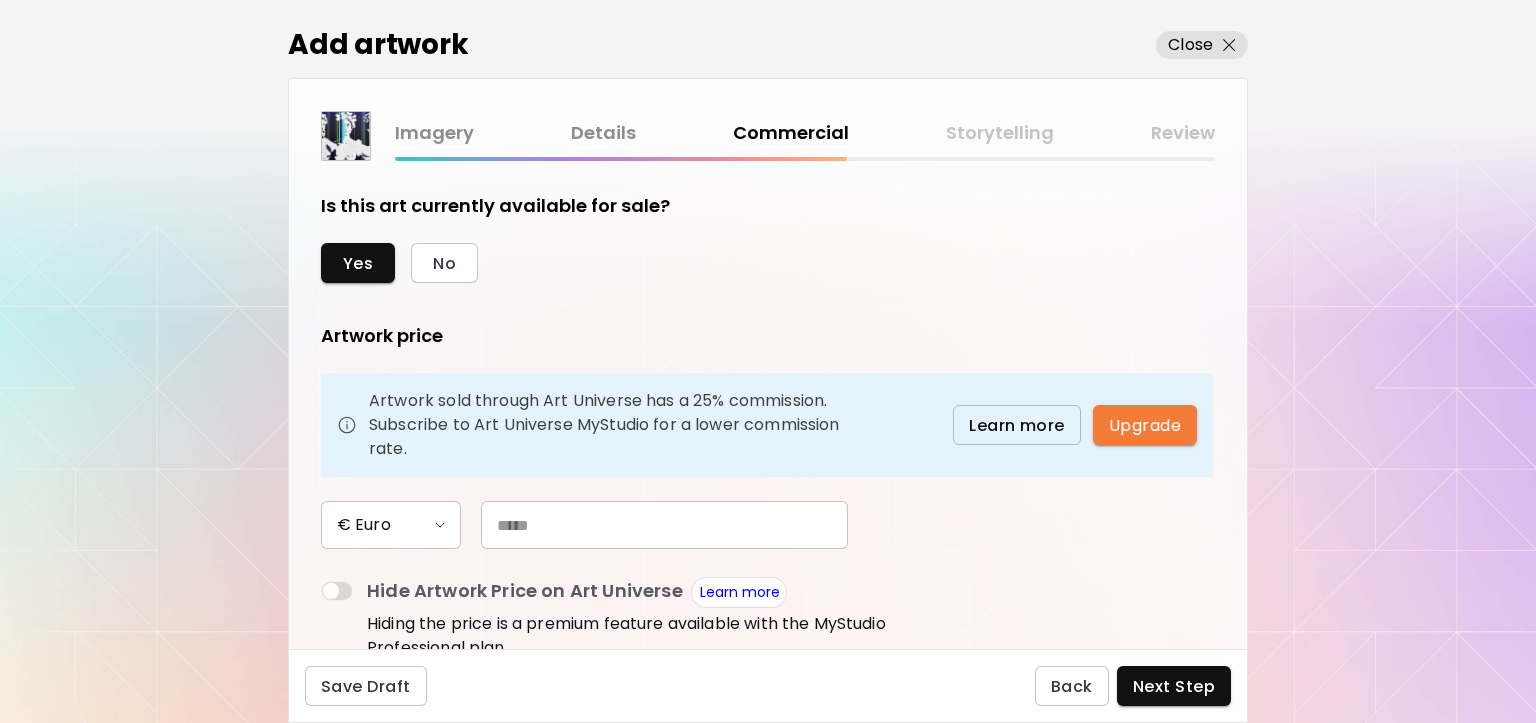 click at bounding box center (664, 525) 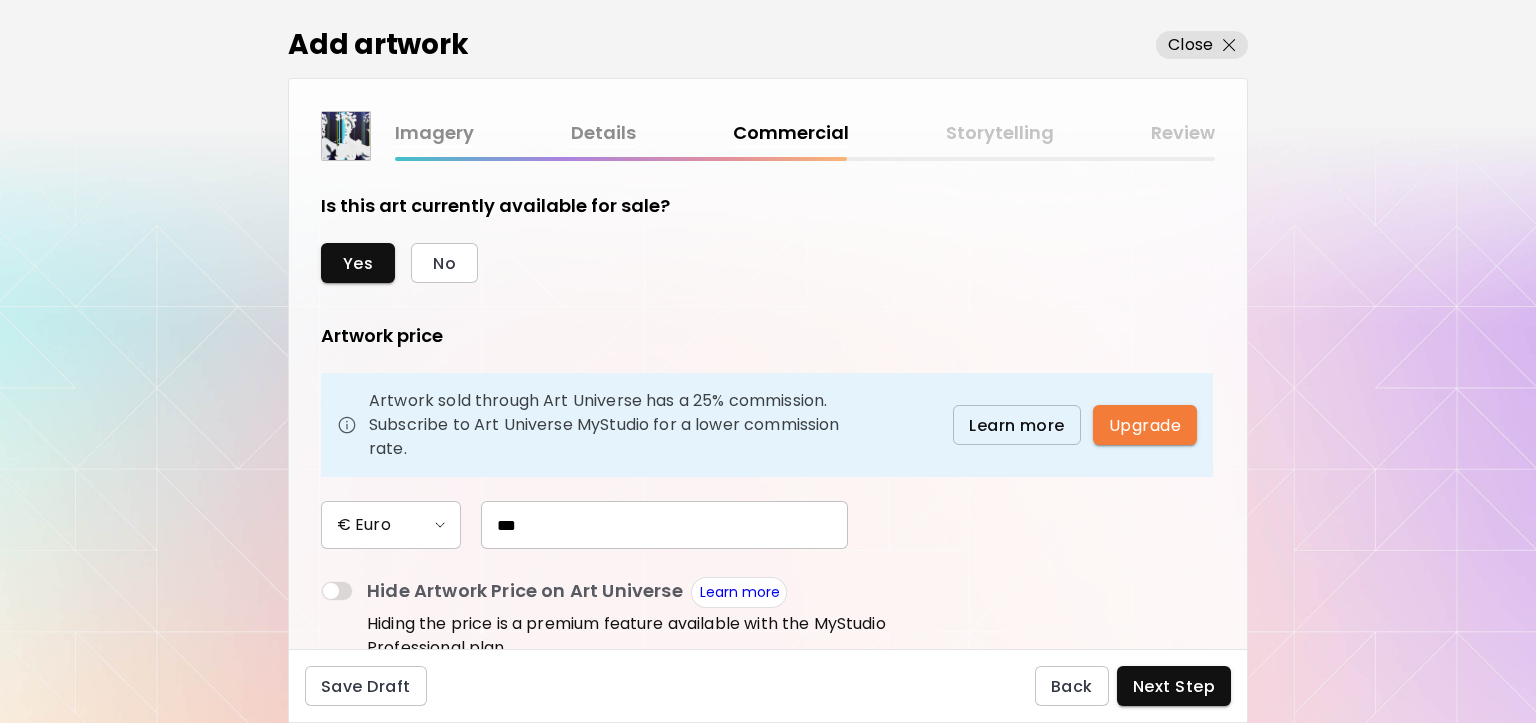 type on "***" 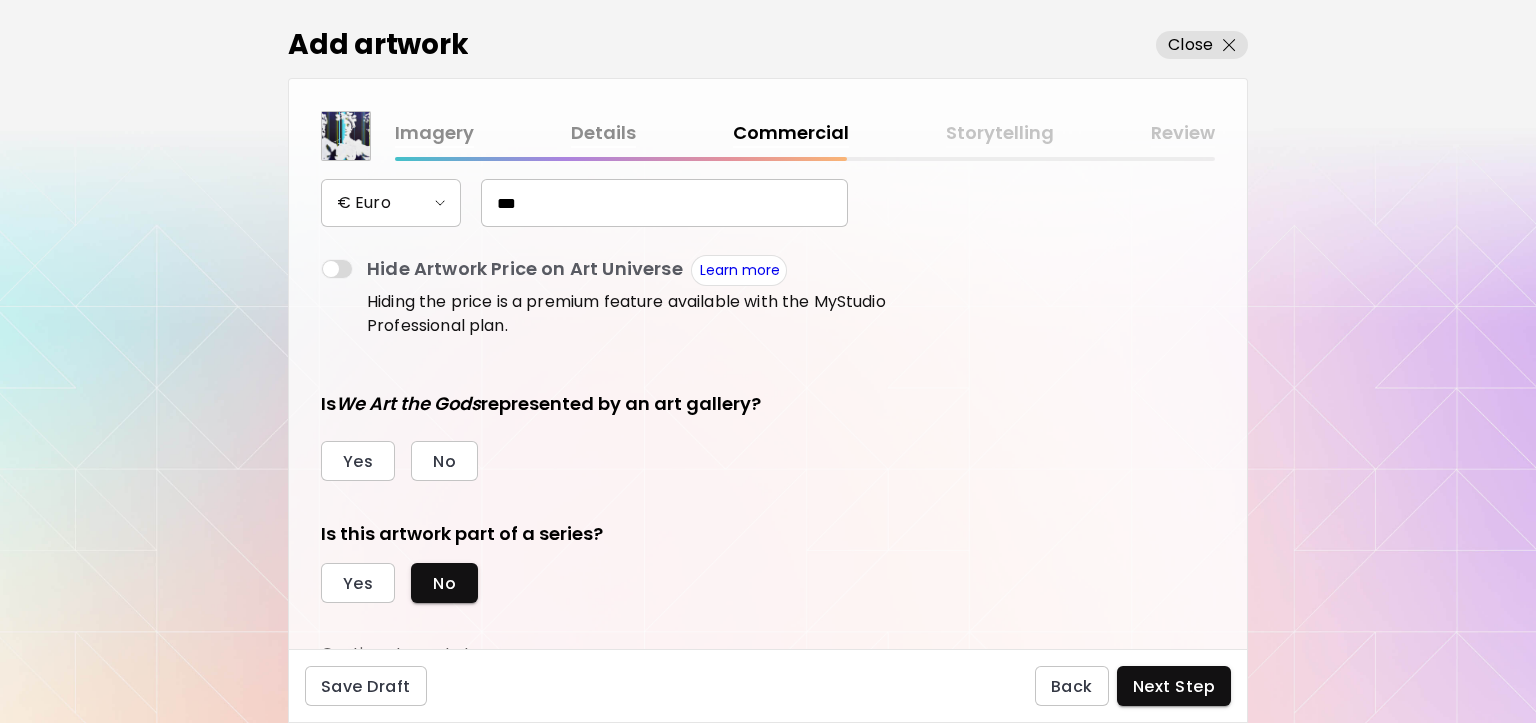 scroll, scrollTop: 336, scrollLeft: 0, axis: vertical 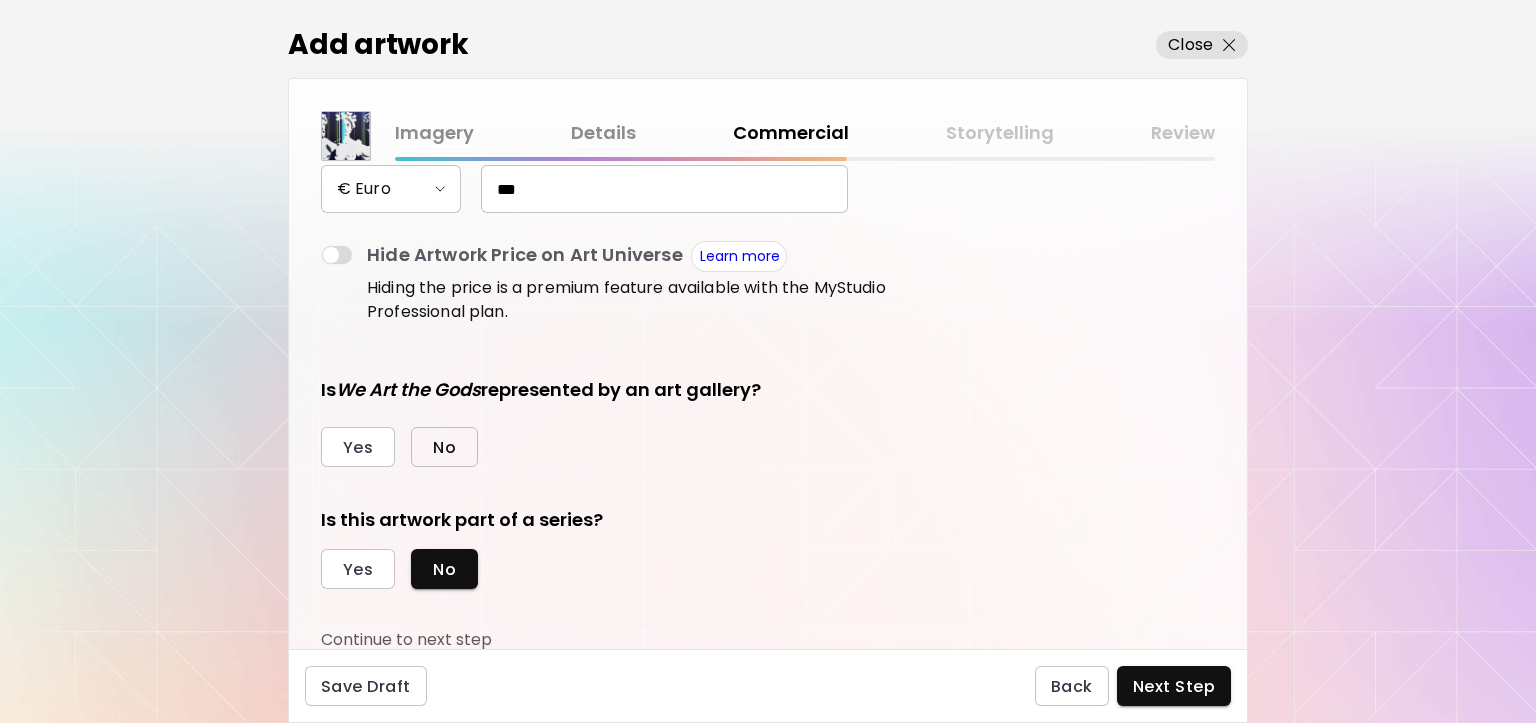 click on "No" at bounding box center [444, 447] 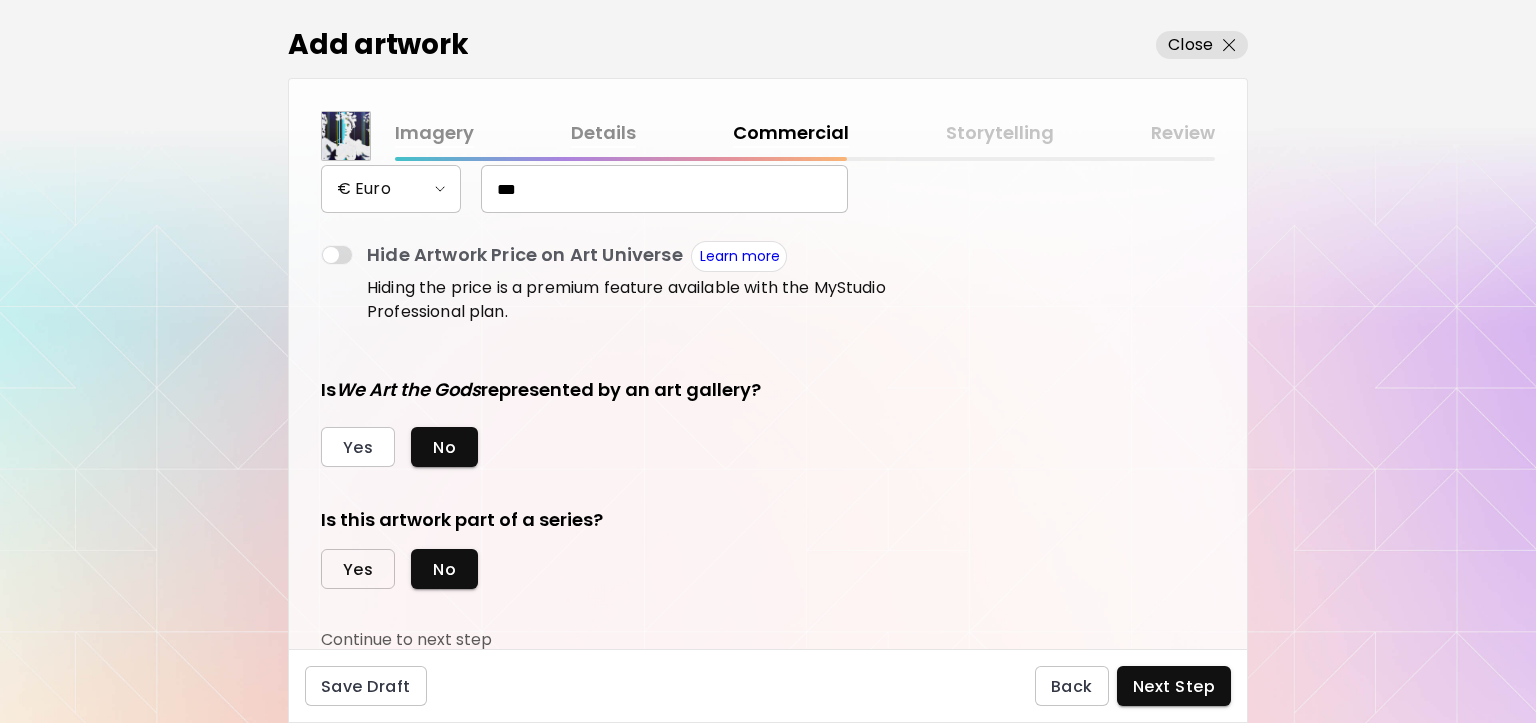 click on "Yes" at bounding box center (358, 569) 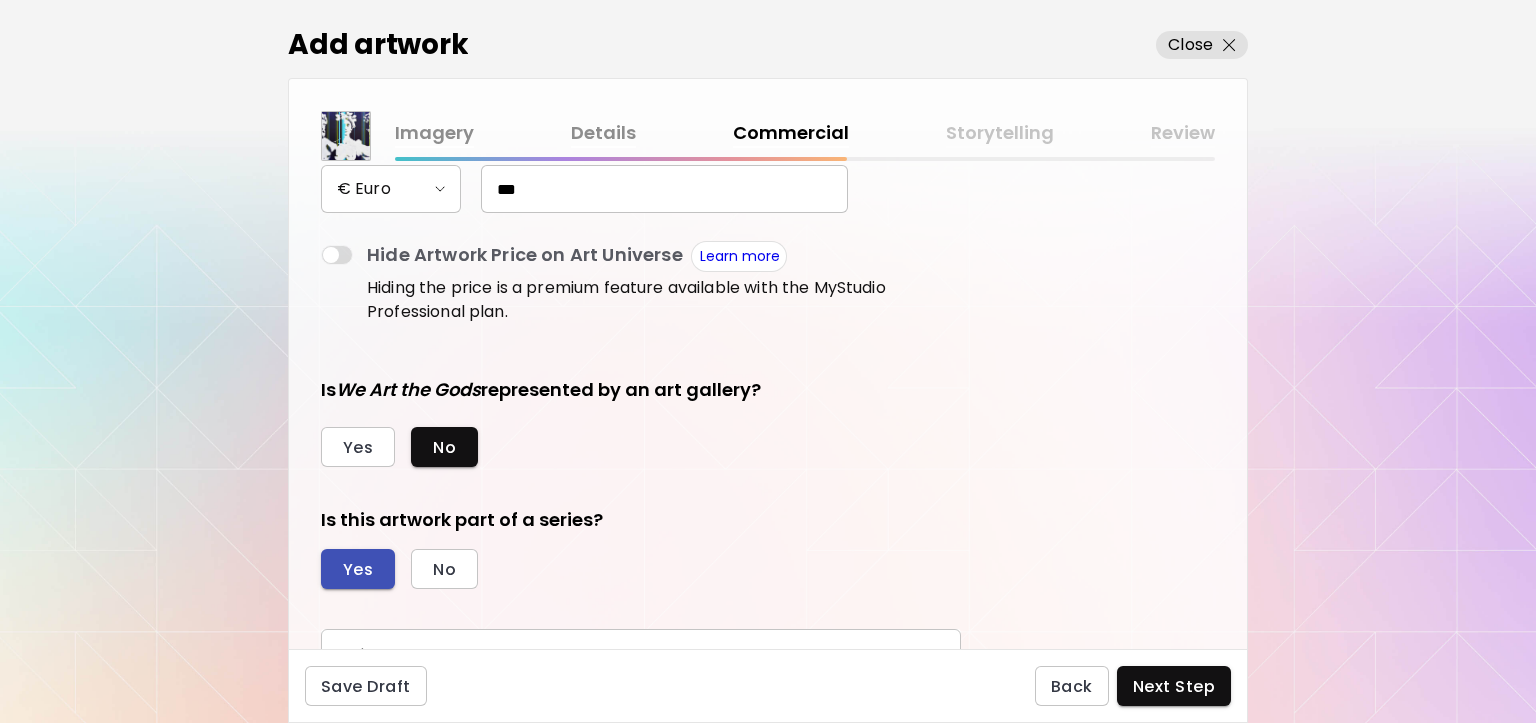 scroll, scrollTop: 429, scrollLeft: 0, axis: vertical 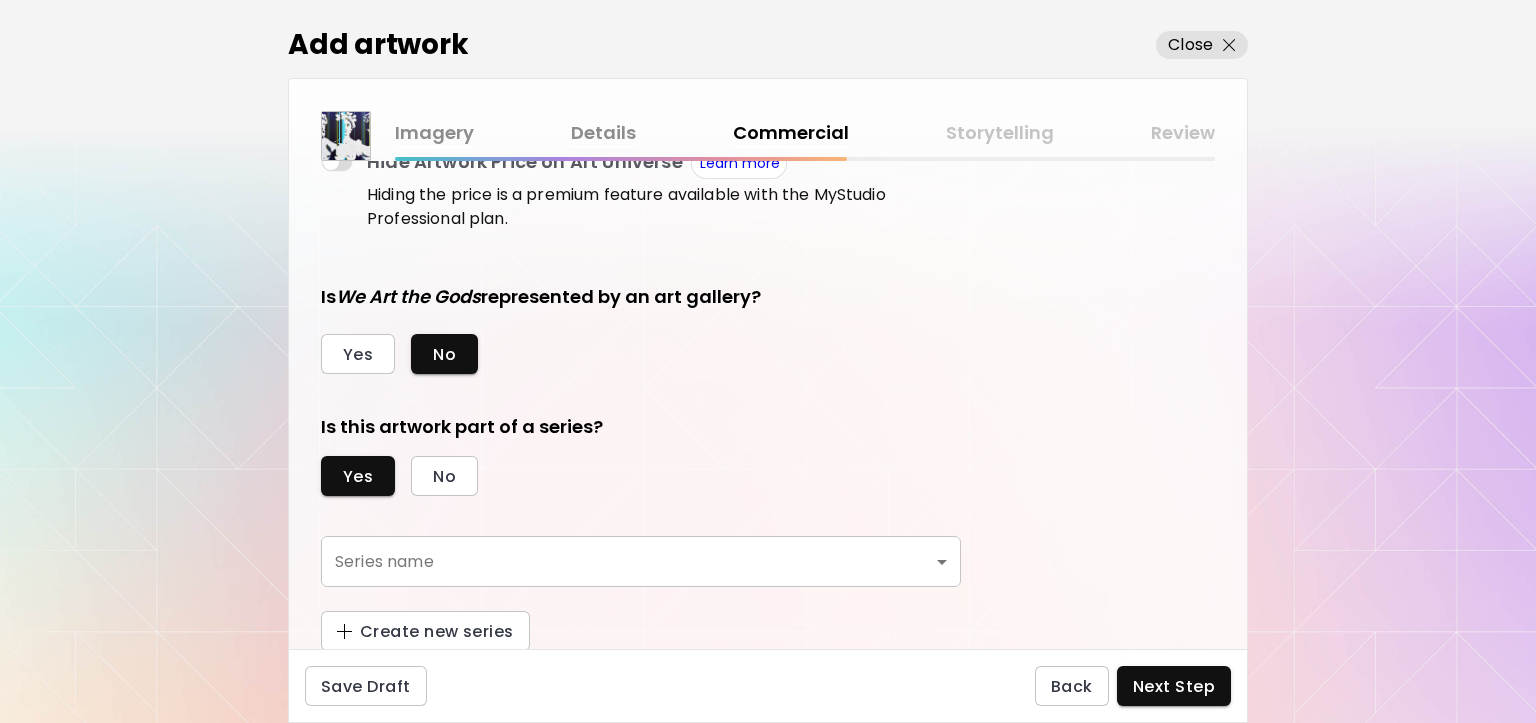 click on "kaleido.art/[ARTIST] Add Artwork Manage Art Edit Profile My BioLink Community Milestones MyStudio Upgrade My Website My Showrooms My Documents My Subscribers My Provenance My Augmentations My Analytics Settings Help 0 1 Add artwork Close Imagery Details Commercial Storytelling Review Is this art currently available for sale? Yes No Artwork price Artwork sold through Art Universe has a 25% commission. Subscribe to Art Universe MyStudio for a lower commission rate. Learn more Upgrade € Euro [PRICE] Hide Artwork Price on Art Universe Learn more Hiding the price is a premium feature available with the MyStudio Professional plan. Is  We Art the Gods  represented by an art gallery? Yes No Is this artwork part of a series? Yes No Series name ​ Series name Create new series Save Draft Back Next Step Artist Search Name or handle Name or handle Artist country Artist country Disciplines All Painting Drawing Collage Sculpture Photography AR & VR Digital & NFT Street & Urban Genres All Abstract Pop Surrealism Minimalism" at bounding box center [768, 361] 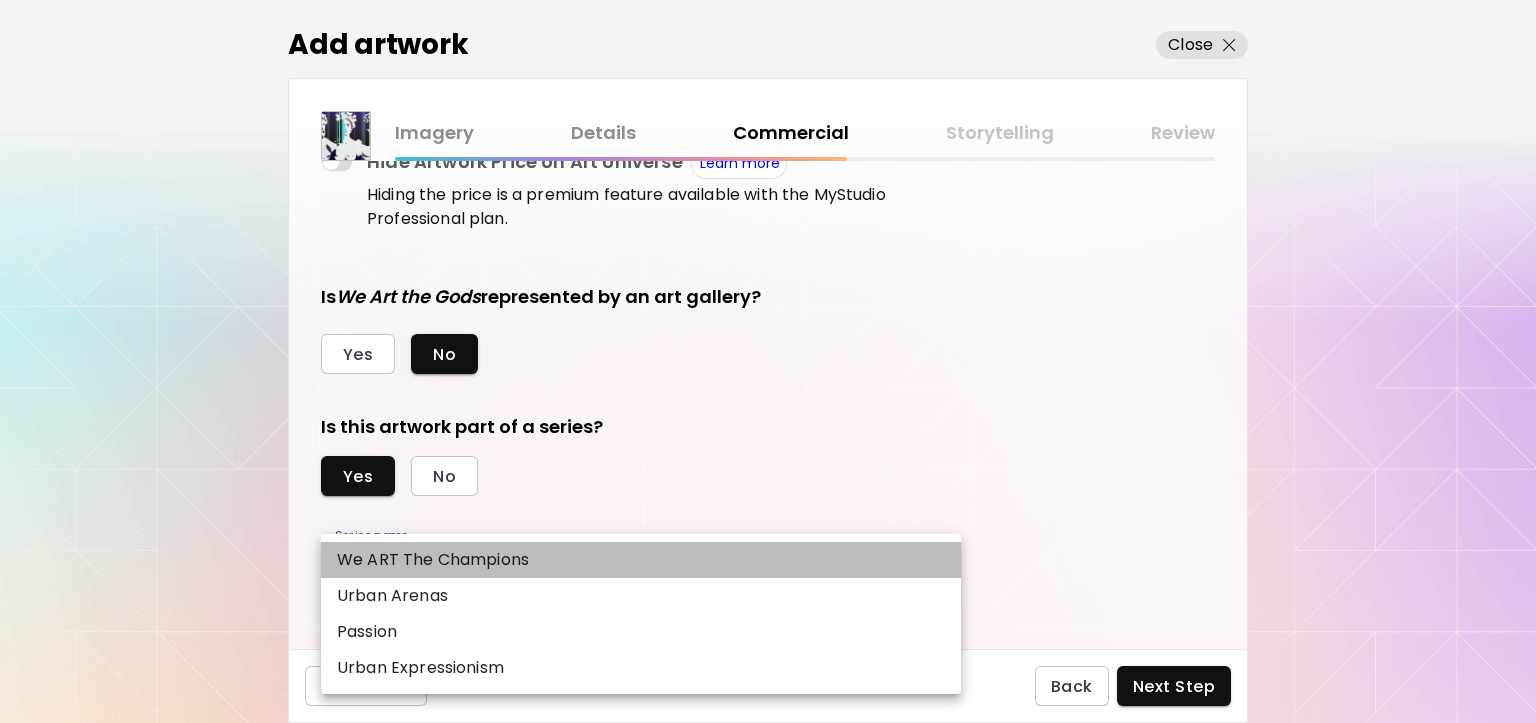 click on "We ART The Champions" at bounding box center [641, 560] 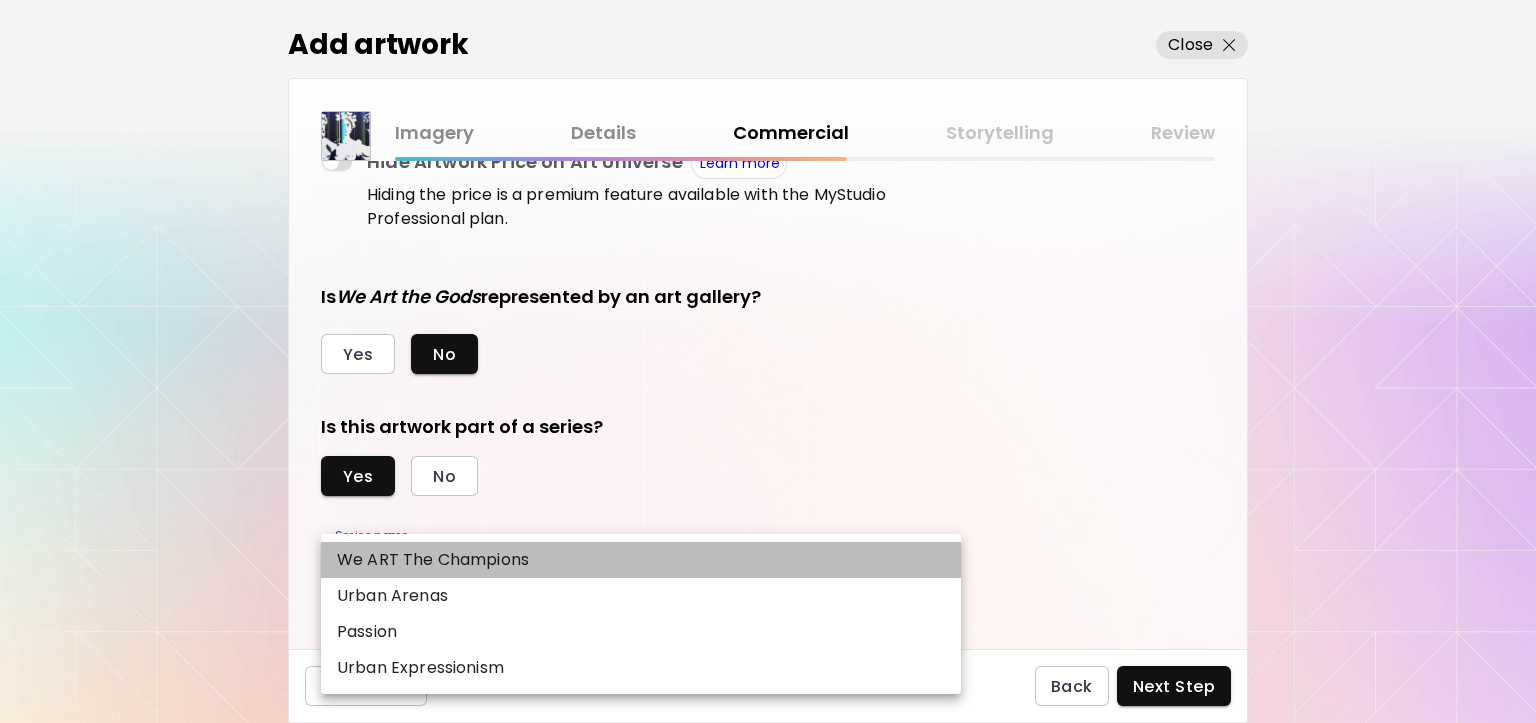 type on "**********" 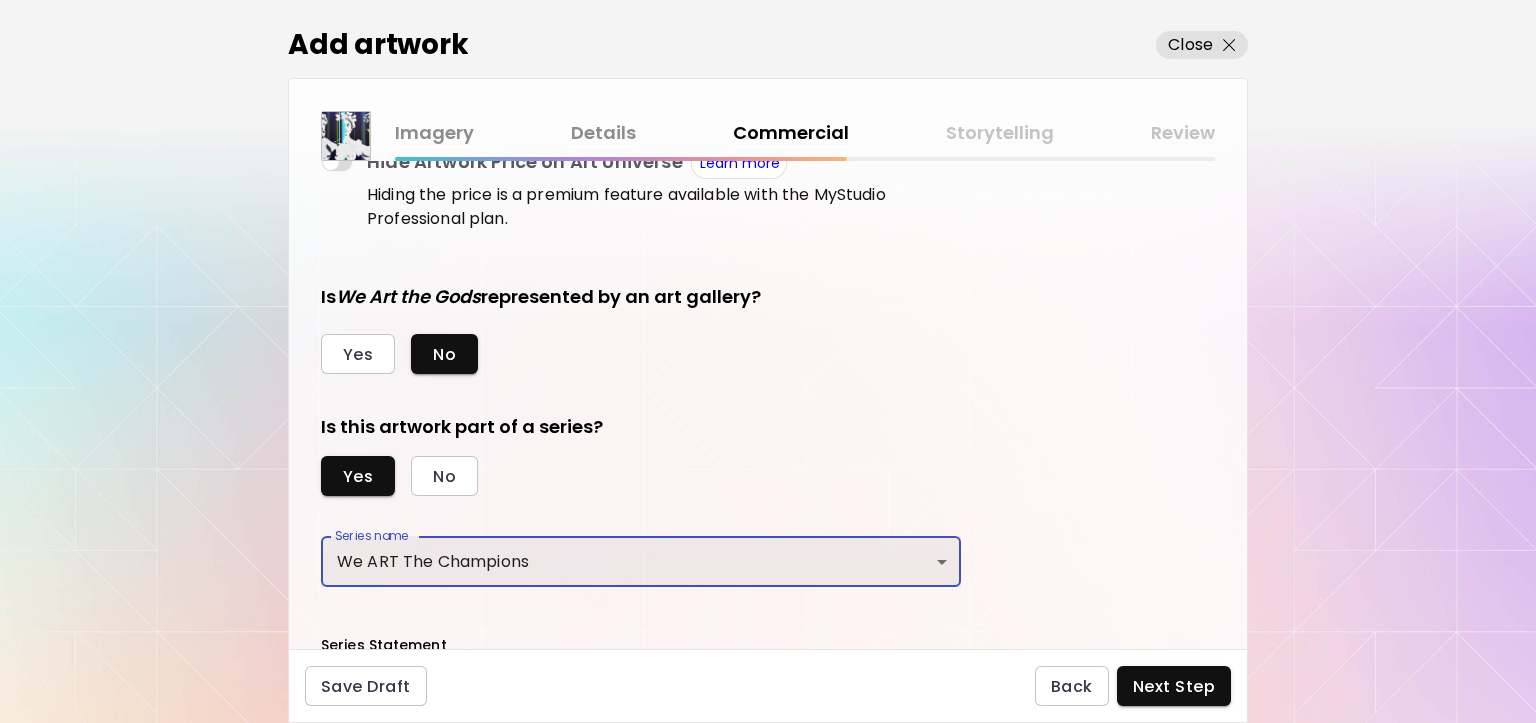 scroll, scrollTop: 646, scrollLeft: 0, axis: vertical 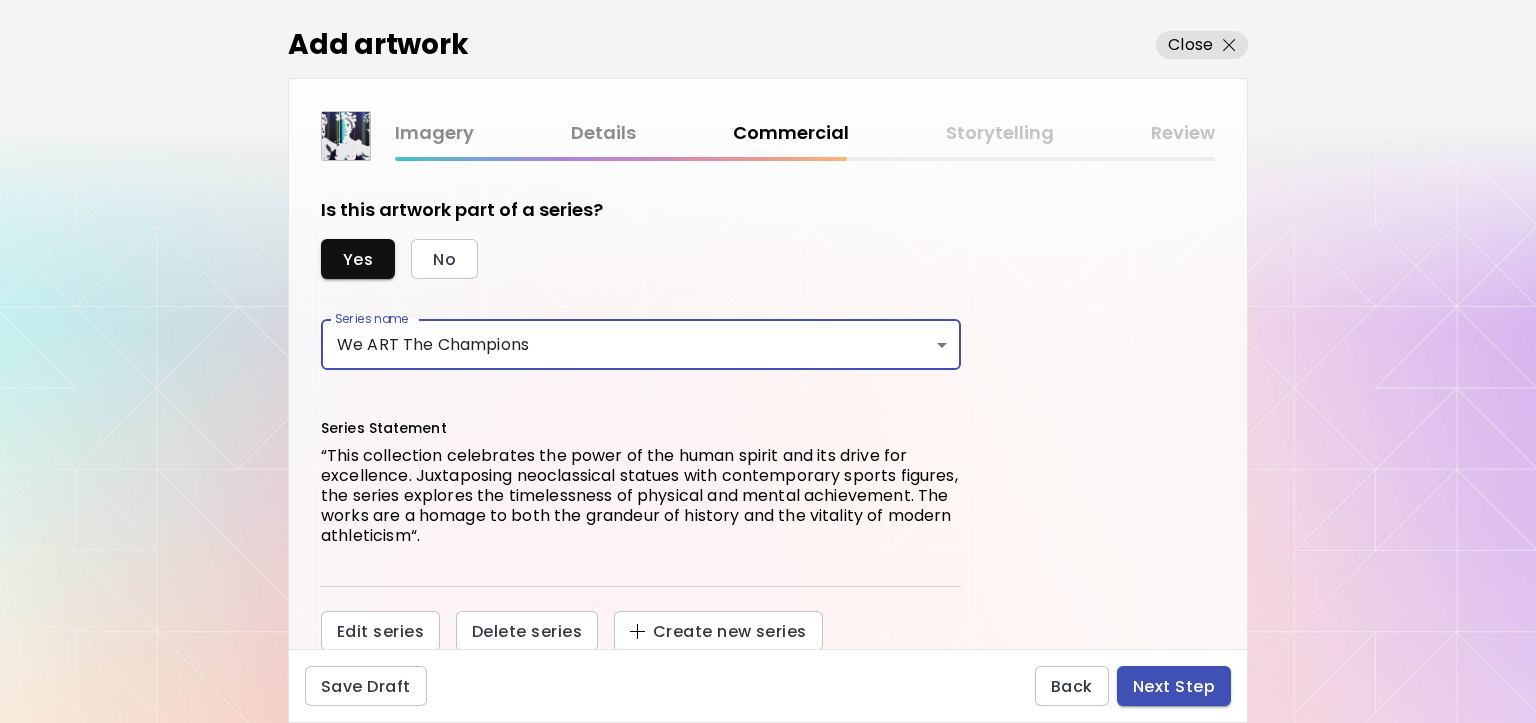 click on "Next Step" at bounding box center (1174, 686) 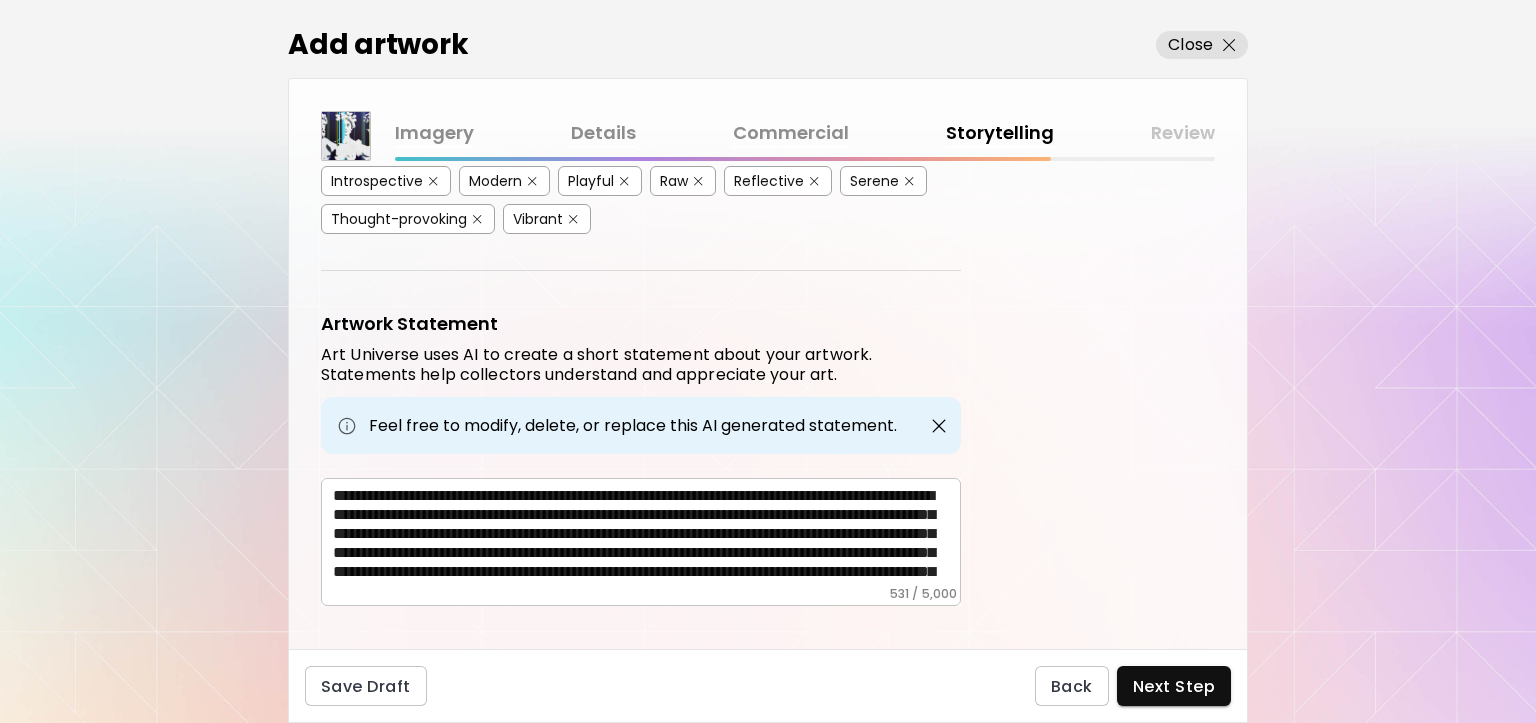 scroll, scrollTop: 660, scrollLeft: 0, axis: vertical 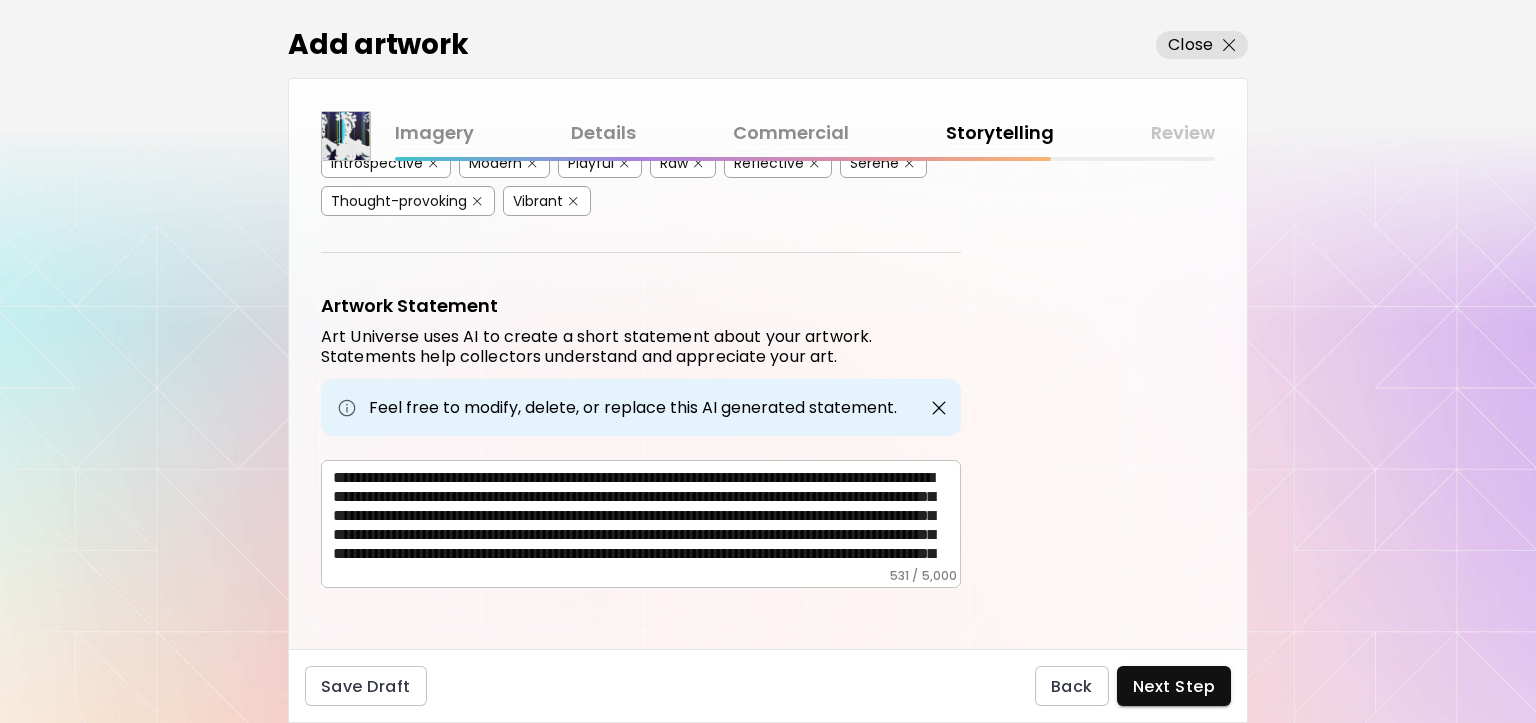 click on "**********" at bounding box center (647, 518) 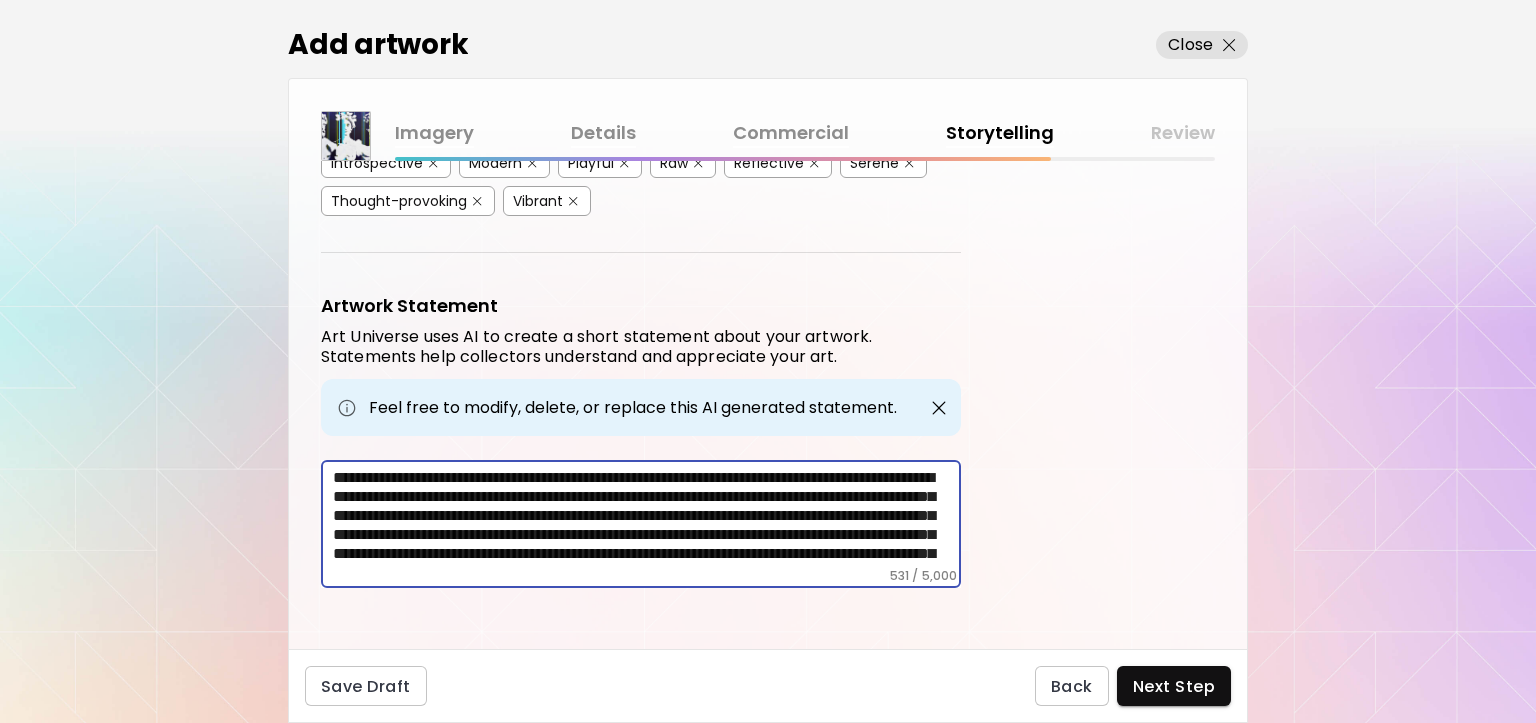 paste on "**********" 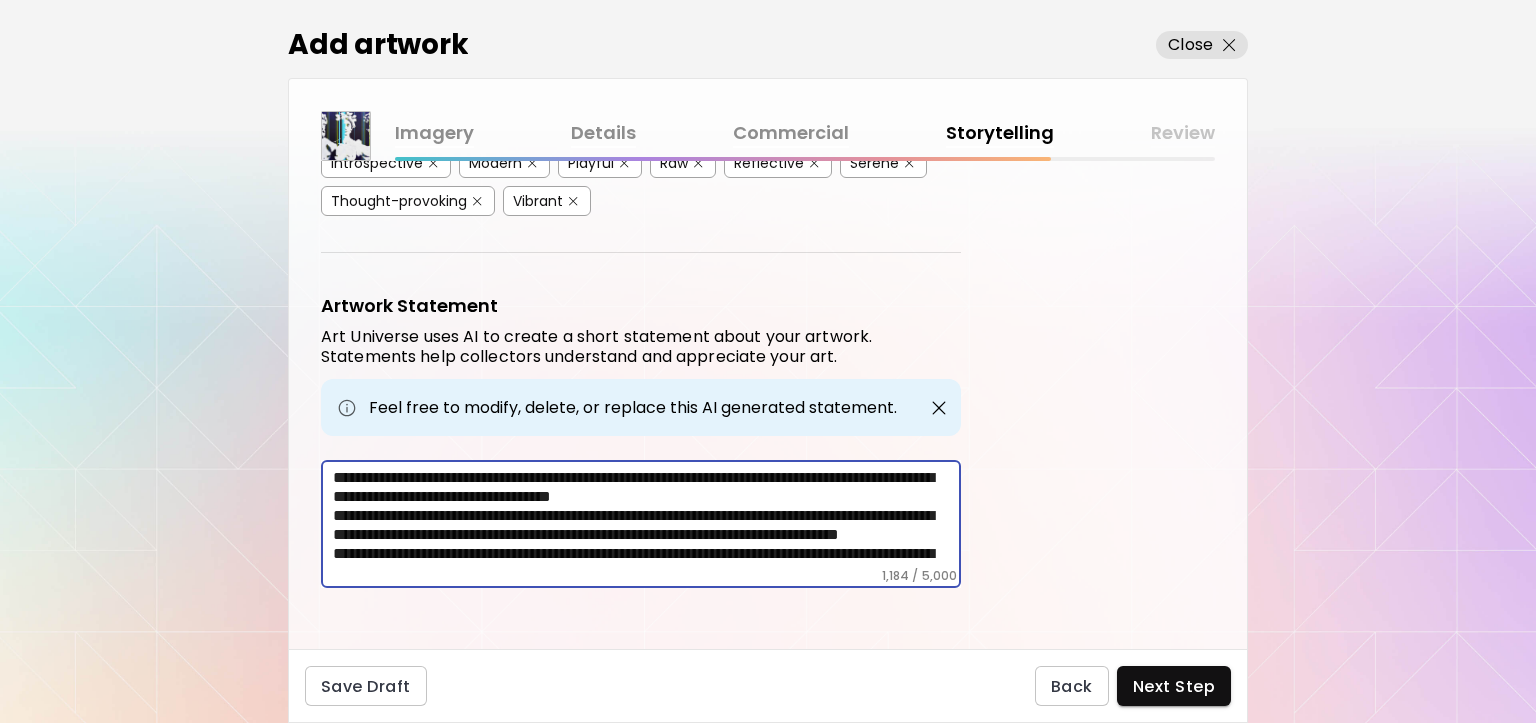 scroll, scrollTop: 338, scrollLeft: 0, axis: vertical 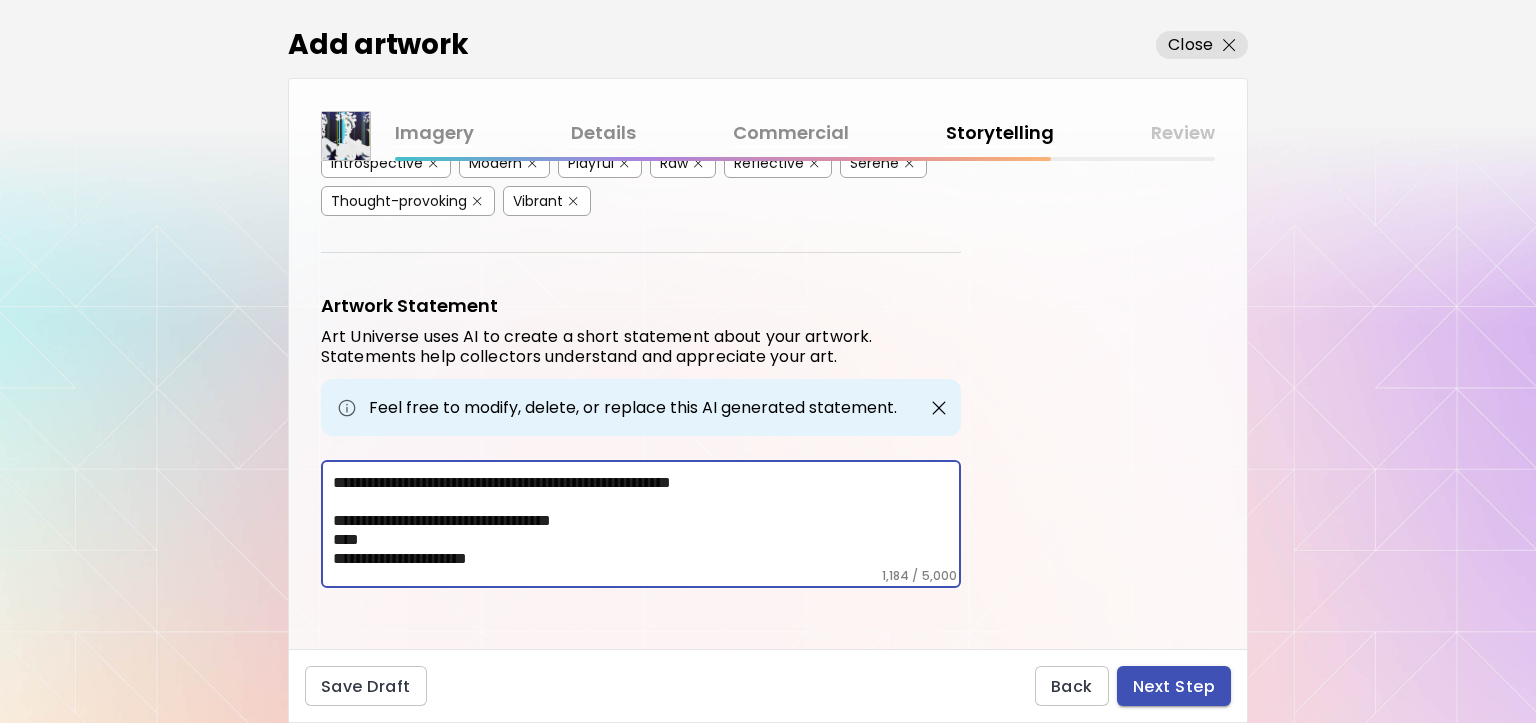 type on "**********" 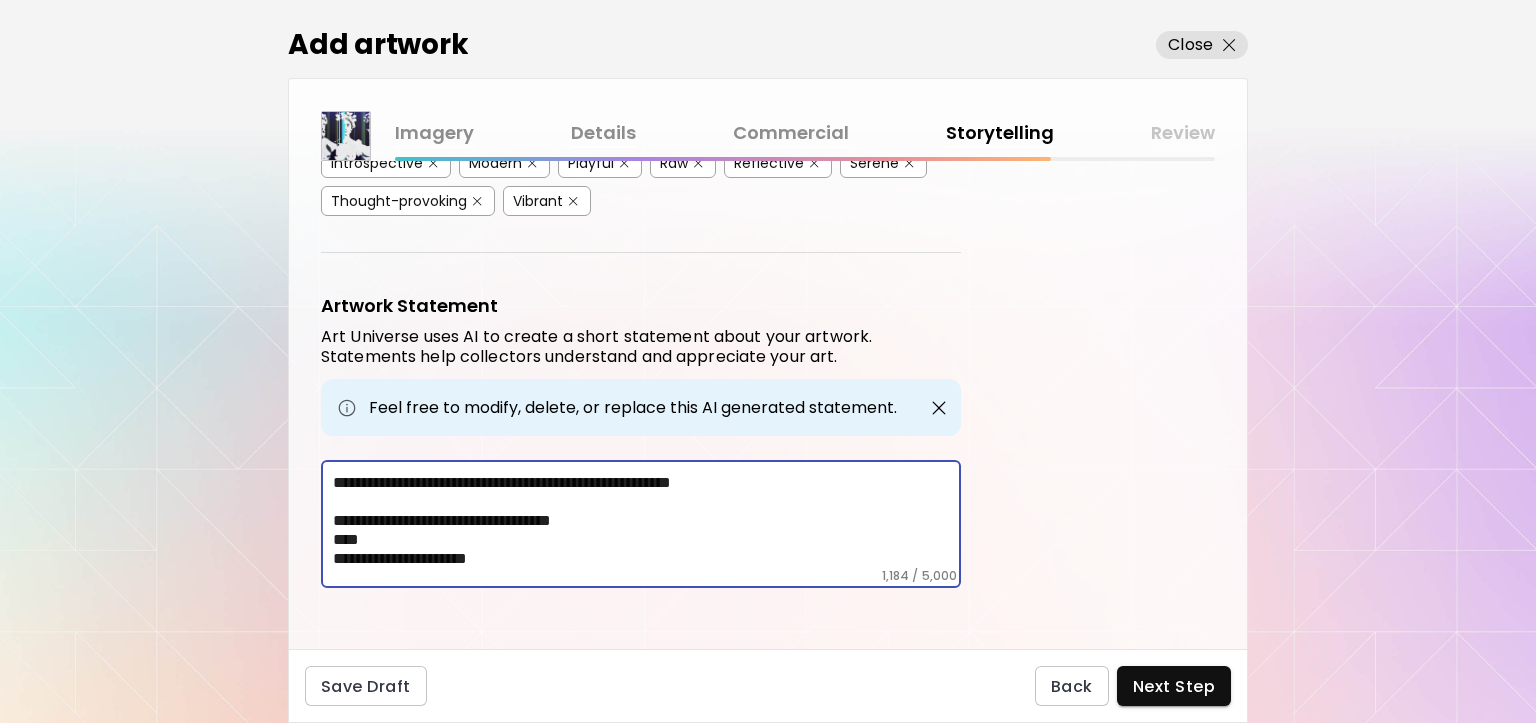 click on "Next Step" at bounding box center (1174, 686) 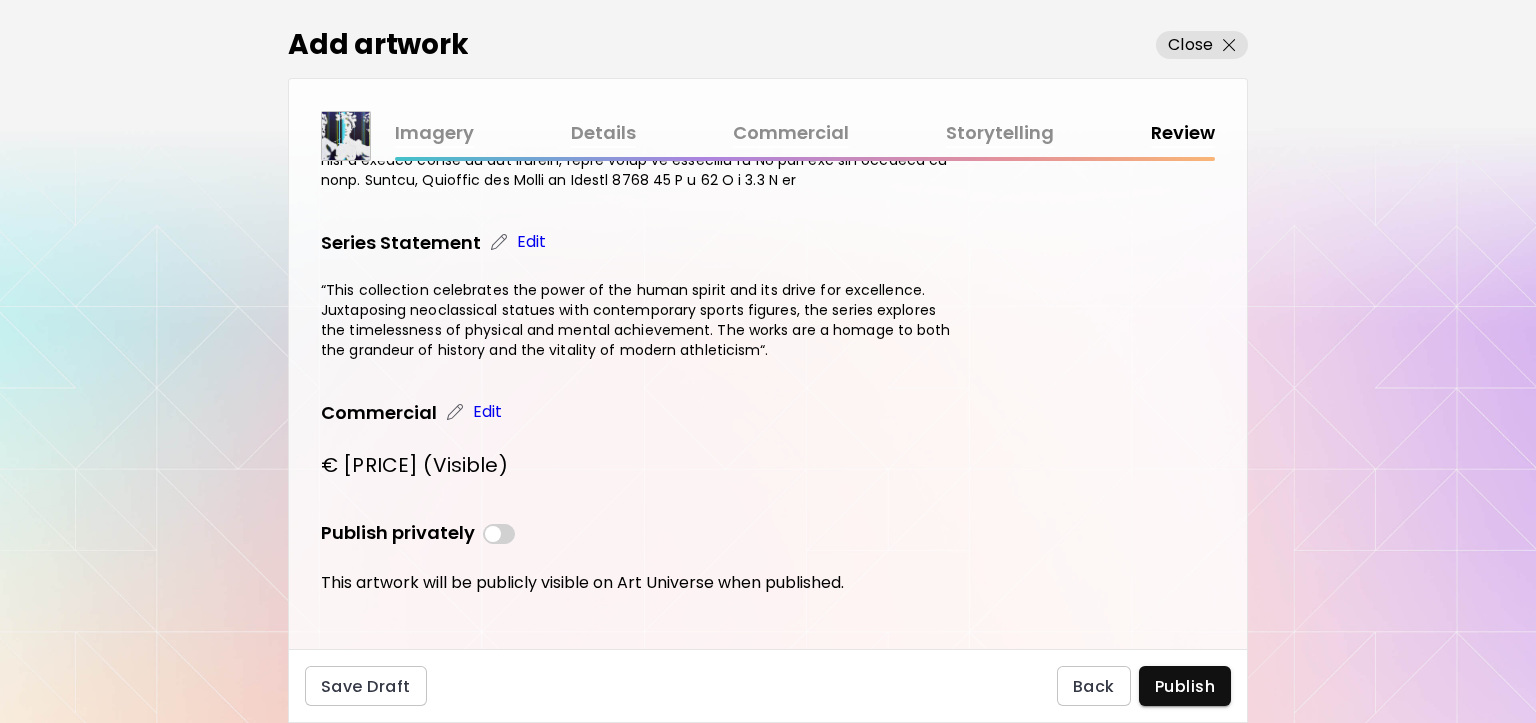 scroll, scrollTop: 1482, scrollLeft: 0, axis: vertical 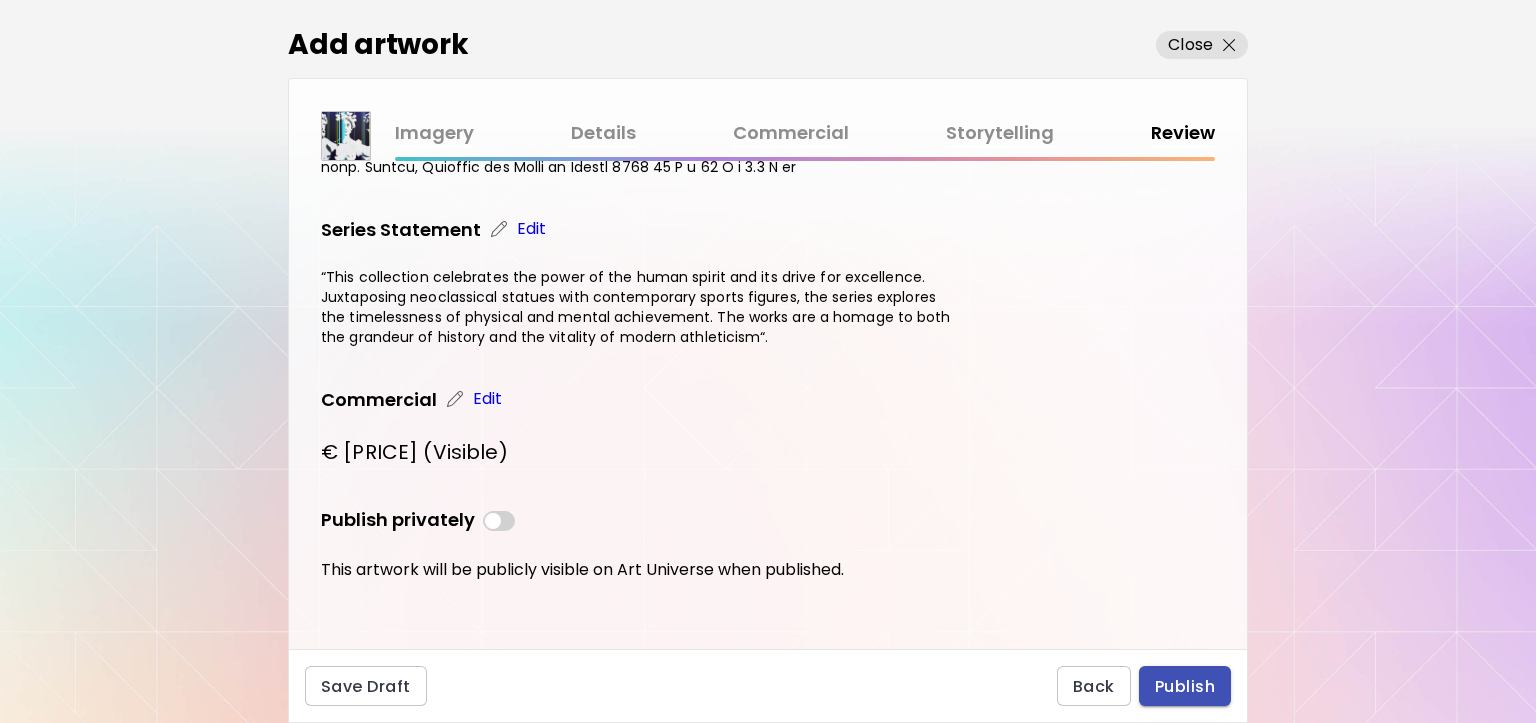 click on "Publish" at bounding box center [1185, 686] 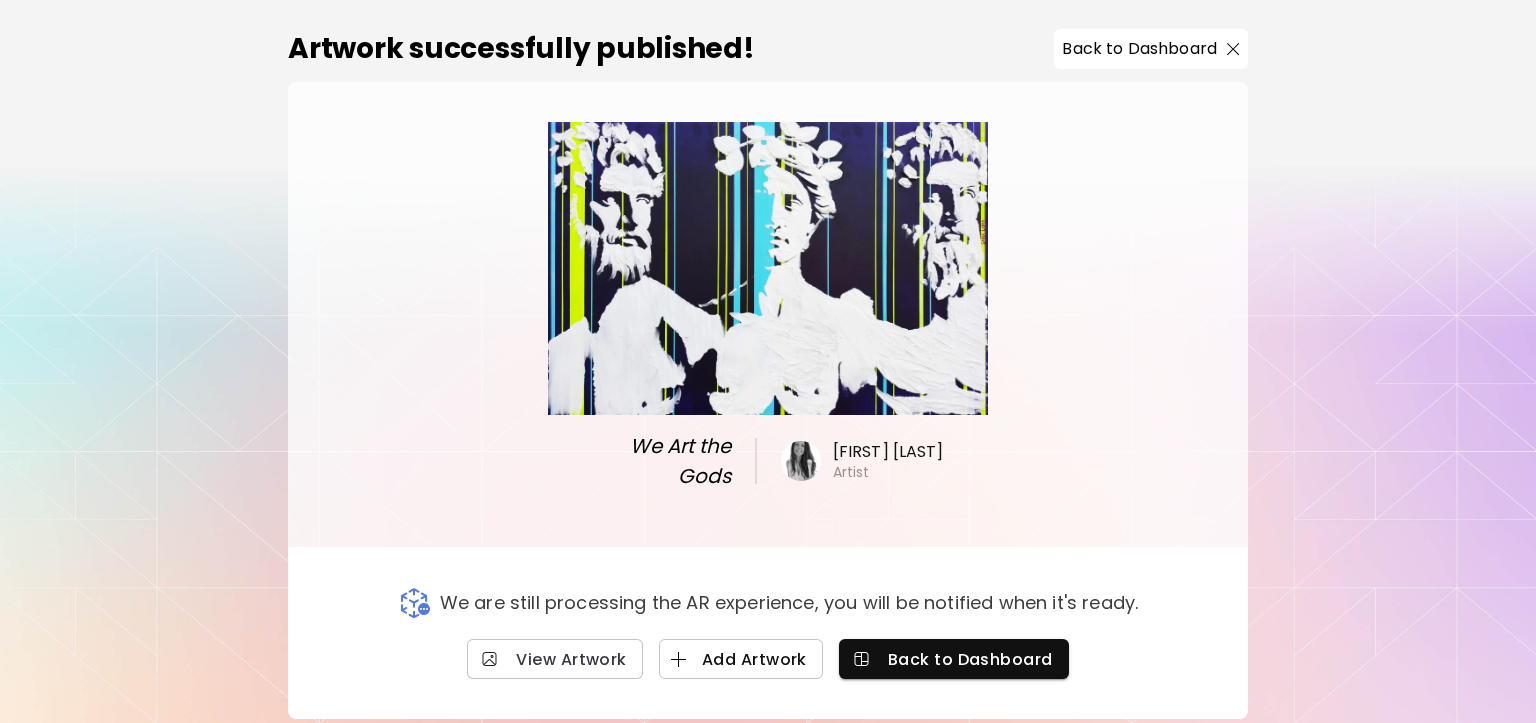 click on "Add Artwork" at bounding box center [741, 659] 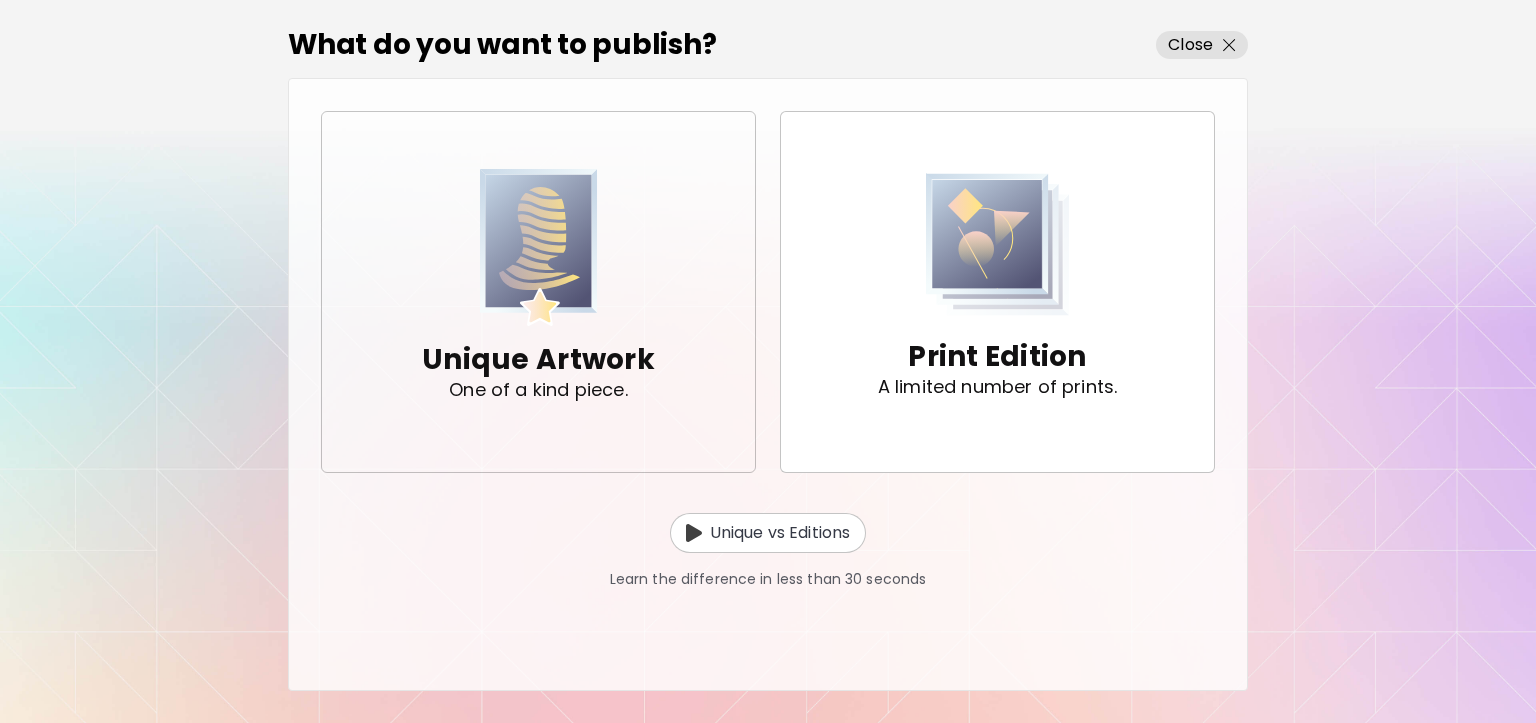 click on "Unique Artwork One of a kind piece." at bounding box center (538, 292) 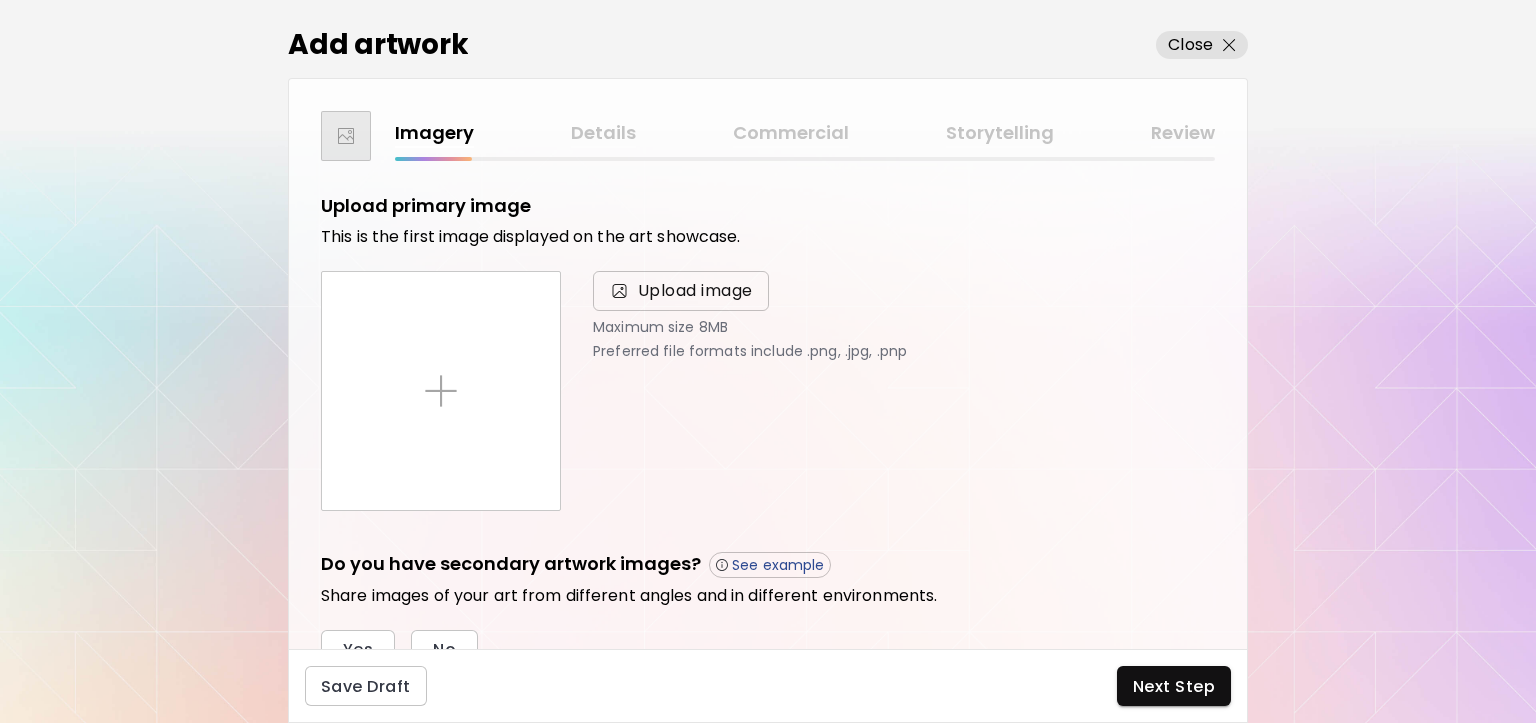 click on "Upload image" at bounding box center (695, 291) 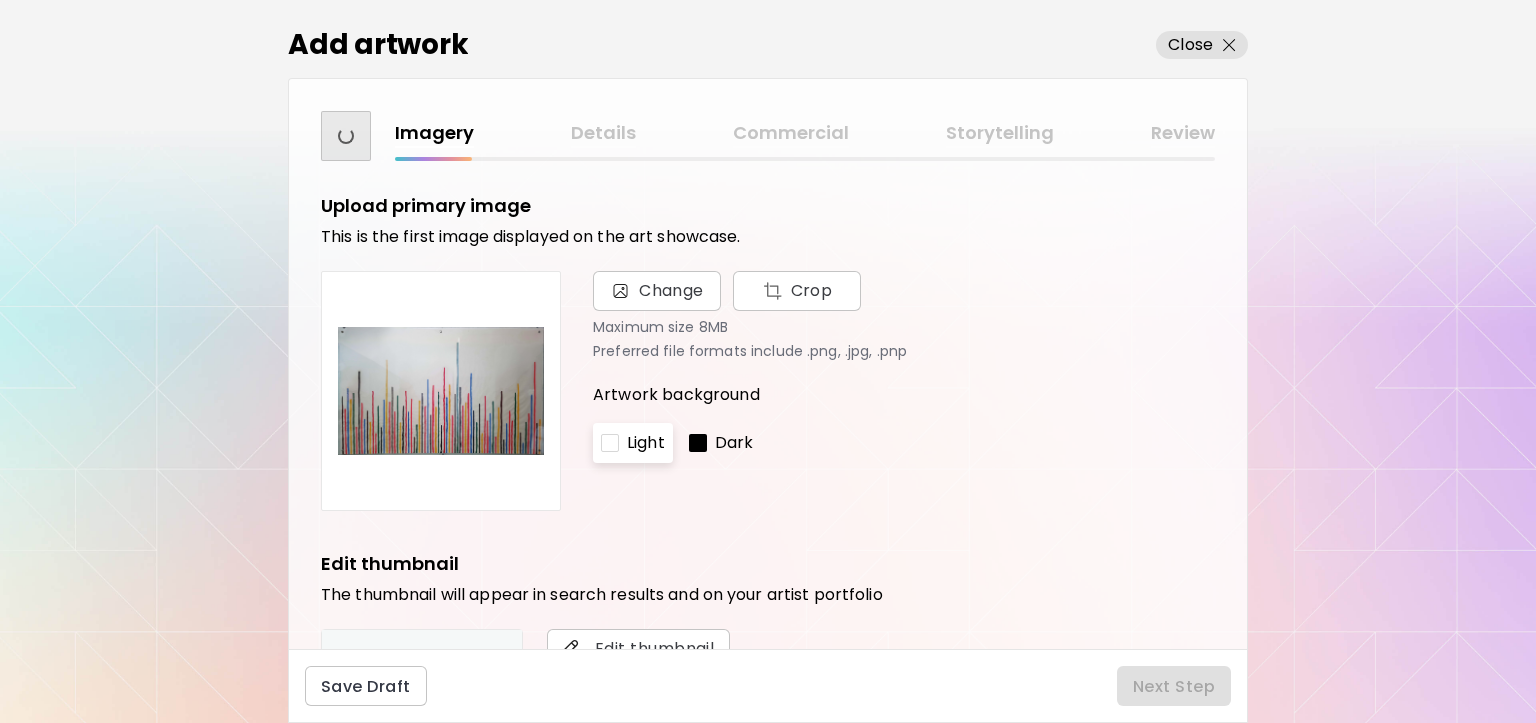 click on "Dark" at bounding box center (734, 443) 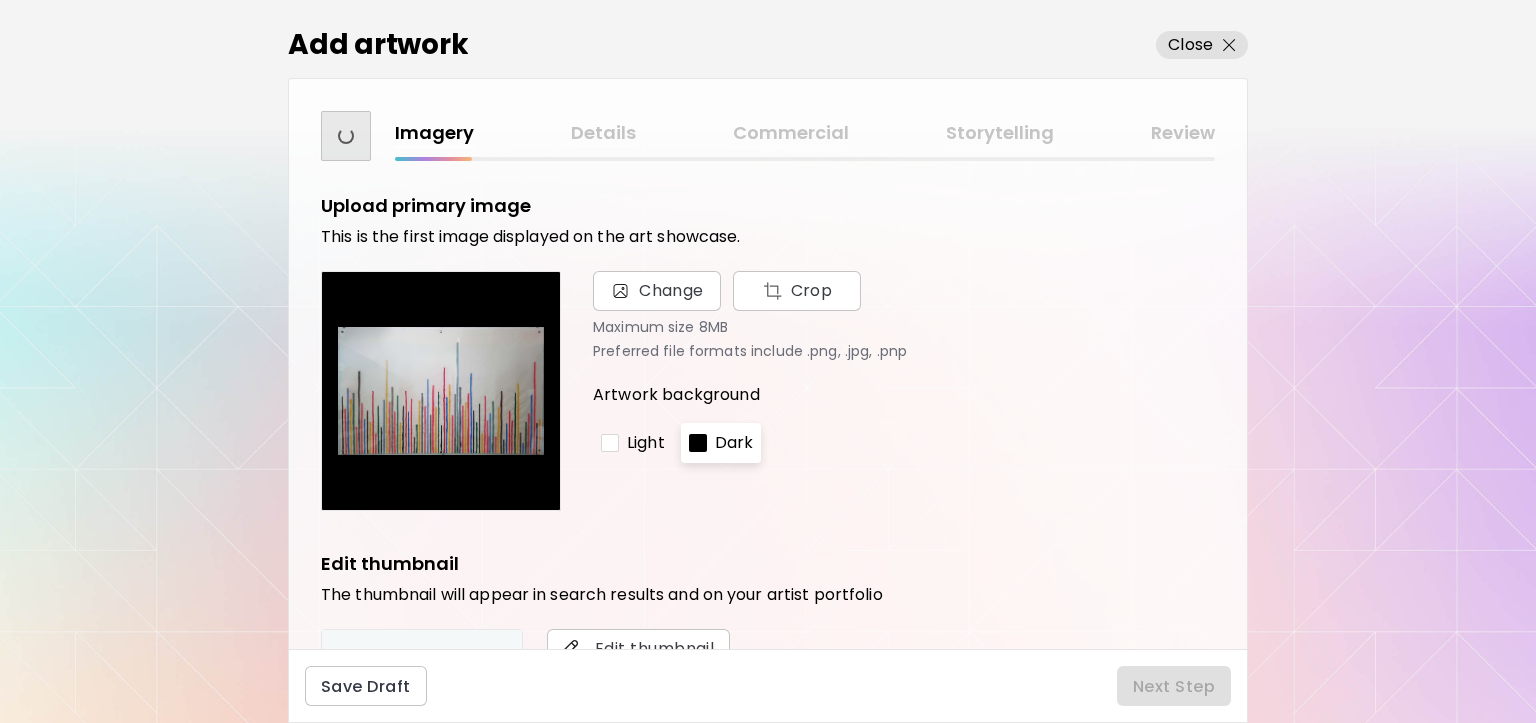 click on "Light" at bounding box center [646, 443] 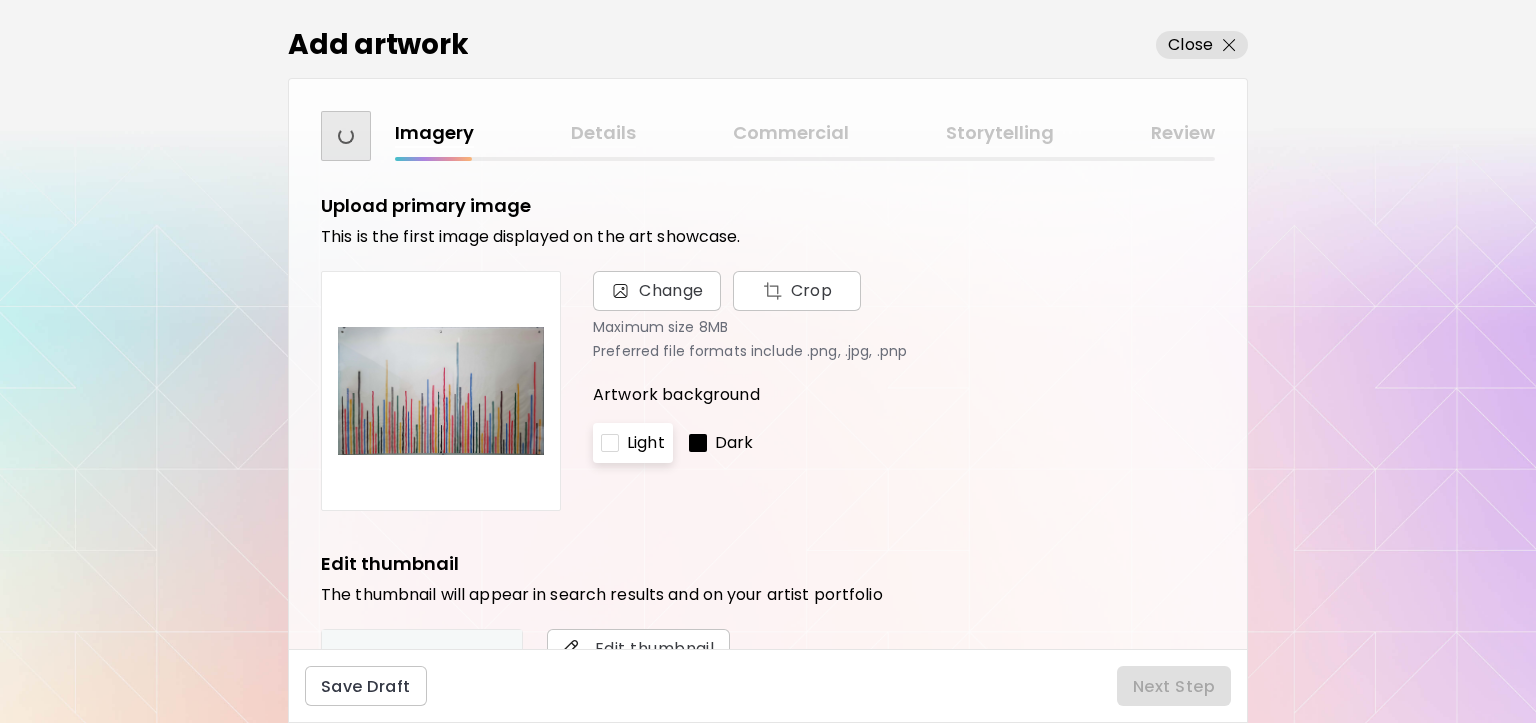 click on "Dark" at bounding box center [721, 443] 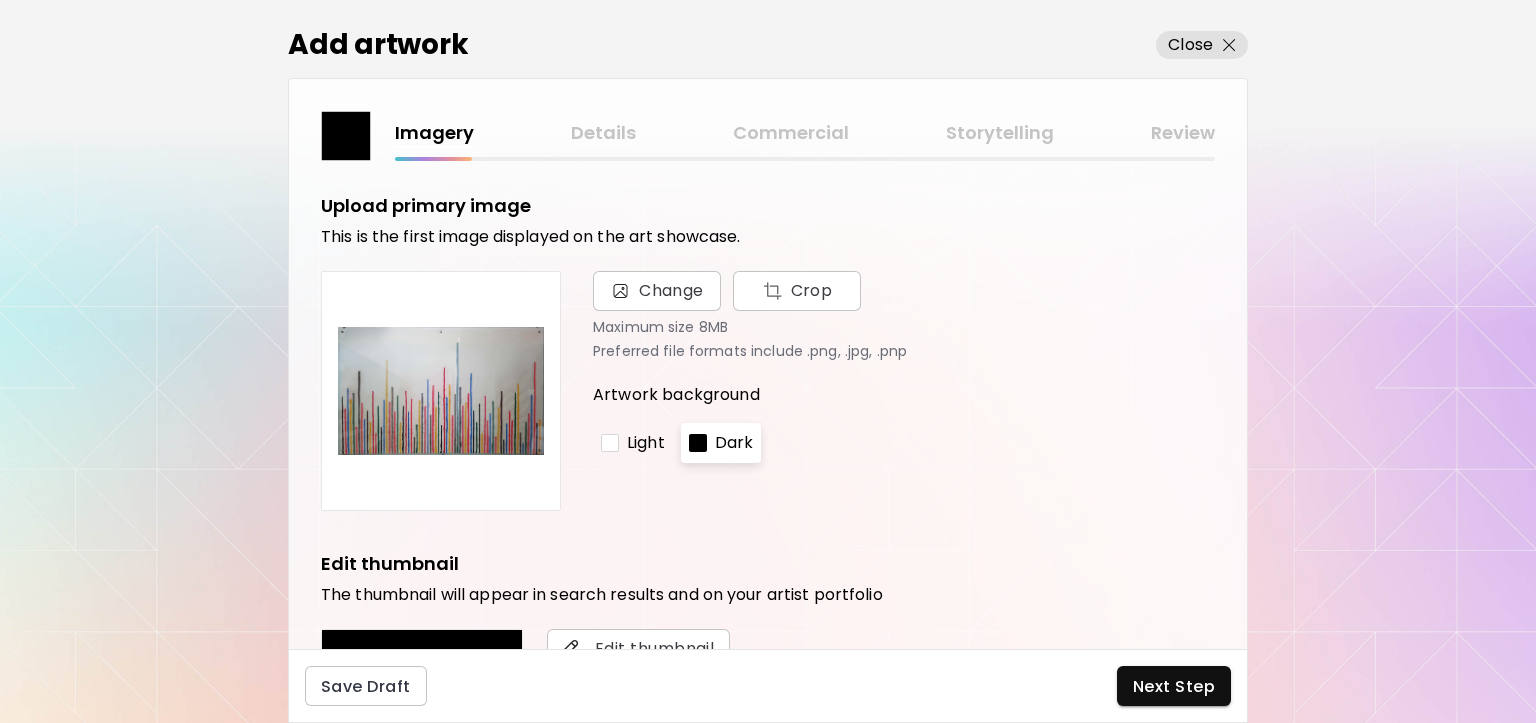 click on "Dark" at bounding box center [734, 443] 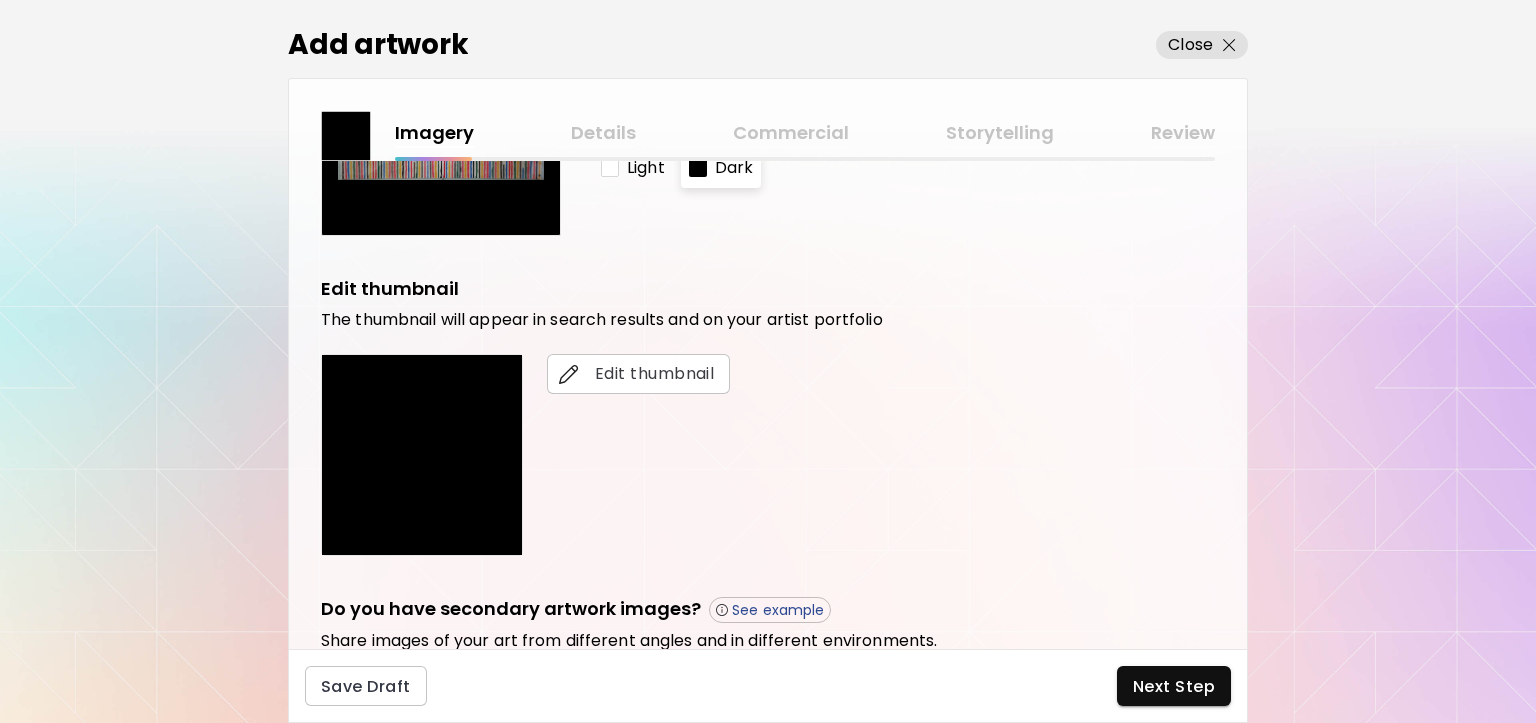scroll, scrollTop: 500, scrollLeft: 0, axis: vertical 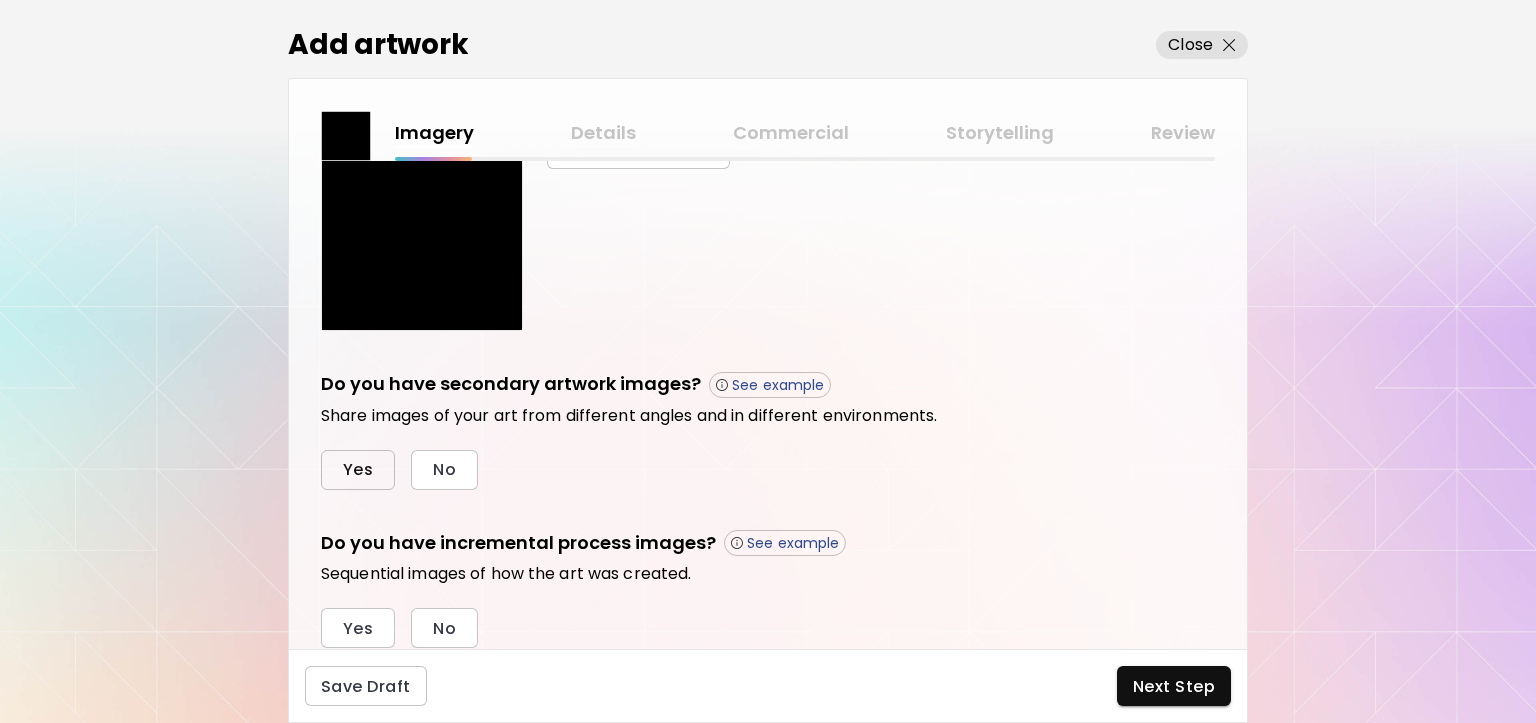 click on "Yes" at bounding box center [358, 470] 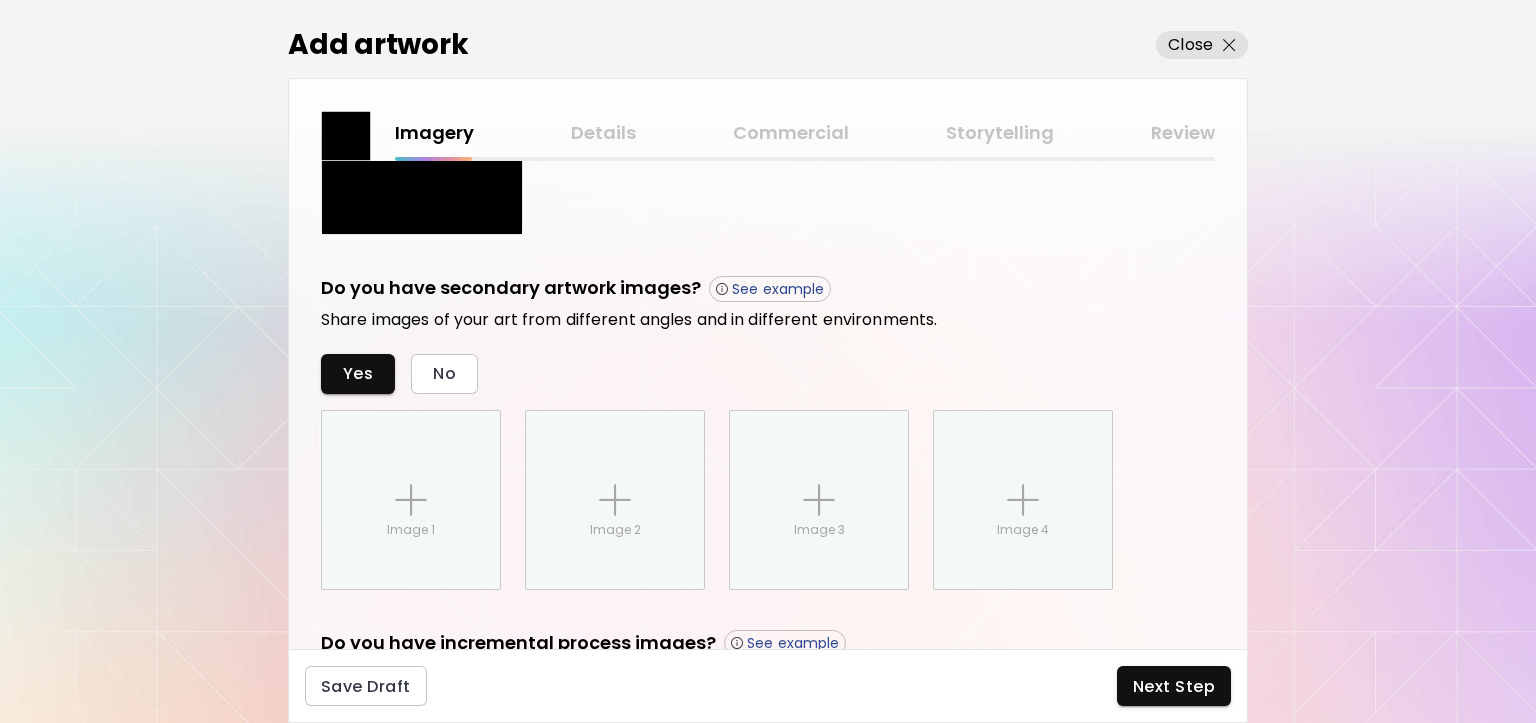 scroll, scrollTop: 600, scrollLeft: 0, axis: vertical 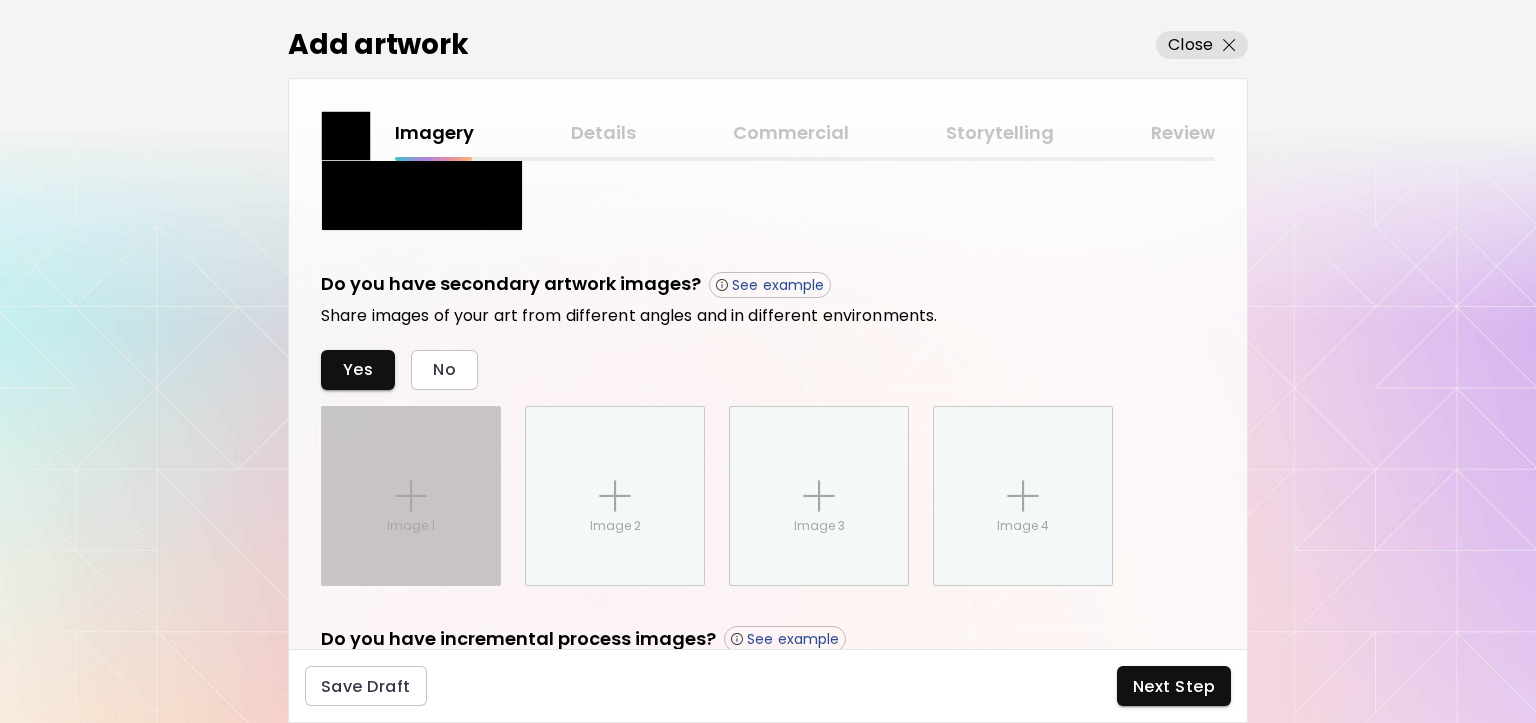 click on "Image 1" at bounding box center (411, 496) 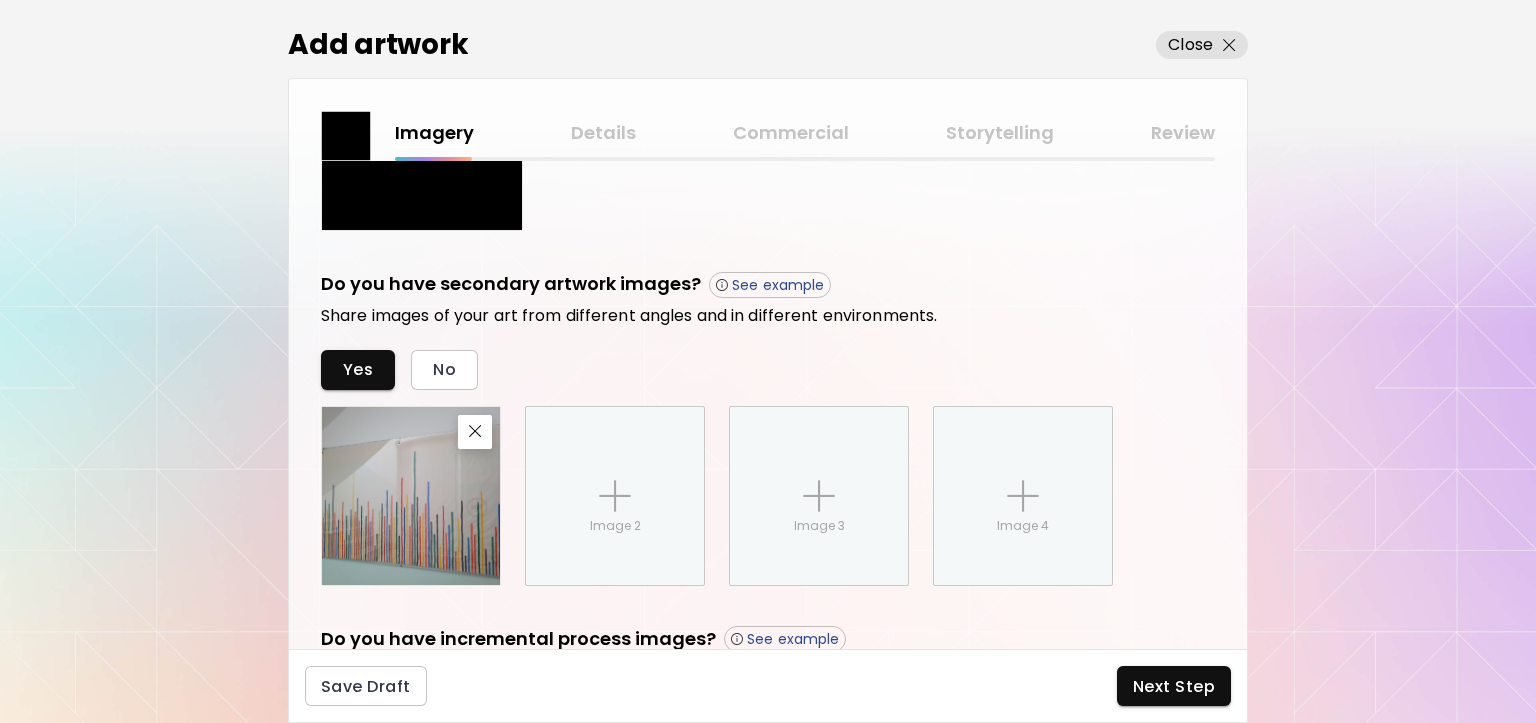 click on "Sequential images of how the art was created." at bounding box center (768, 670) 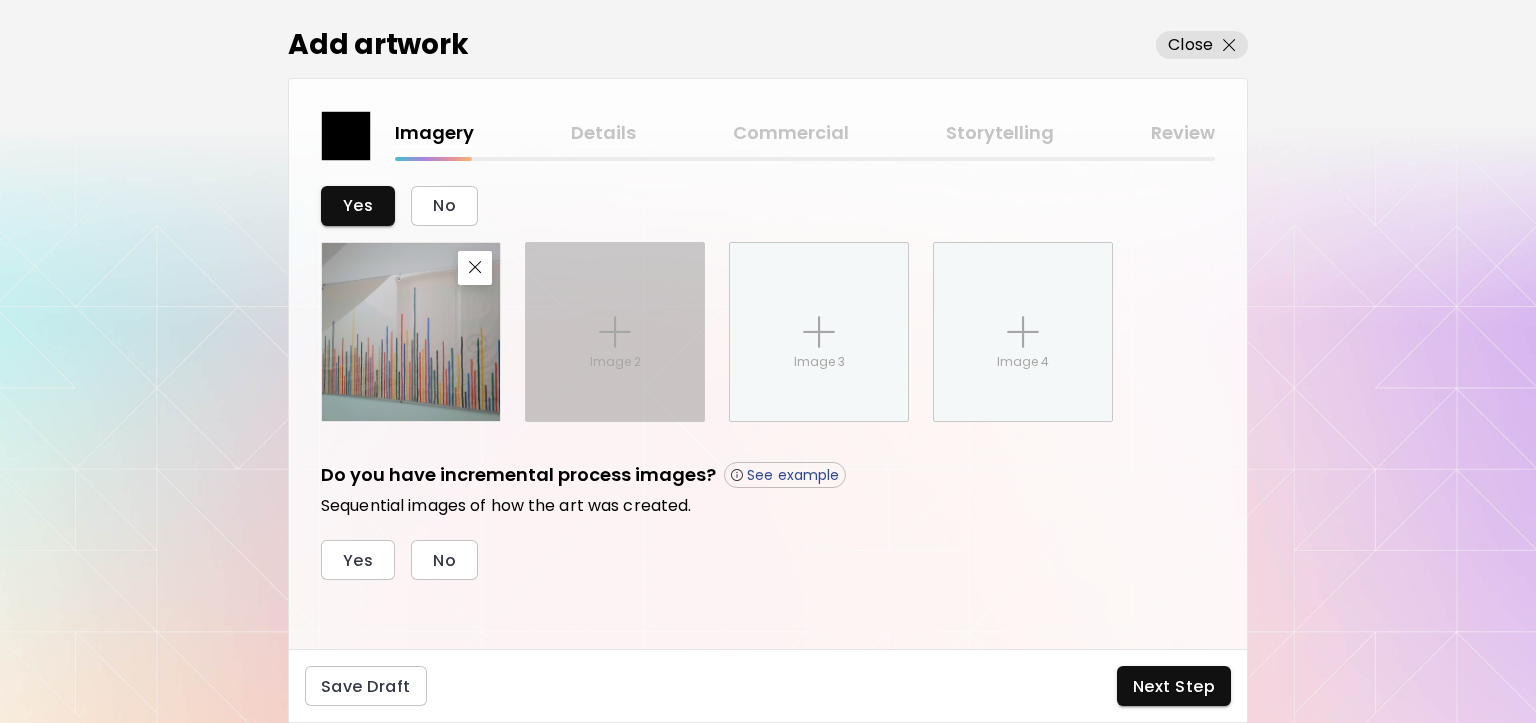 click on "Image 2" at bounding box center (615, 332) 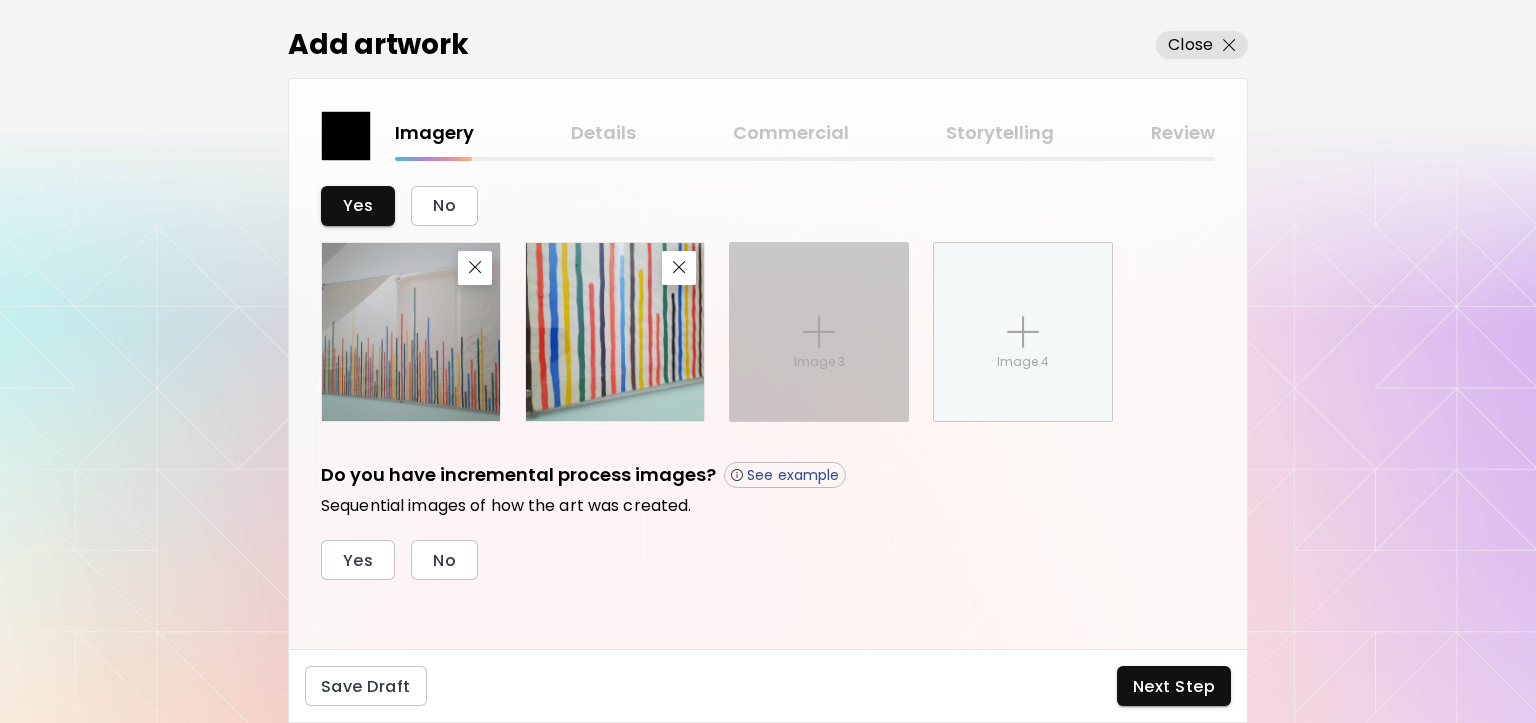 click on "Image 3" at bounding box center [819, 362] 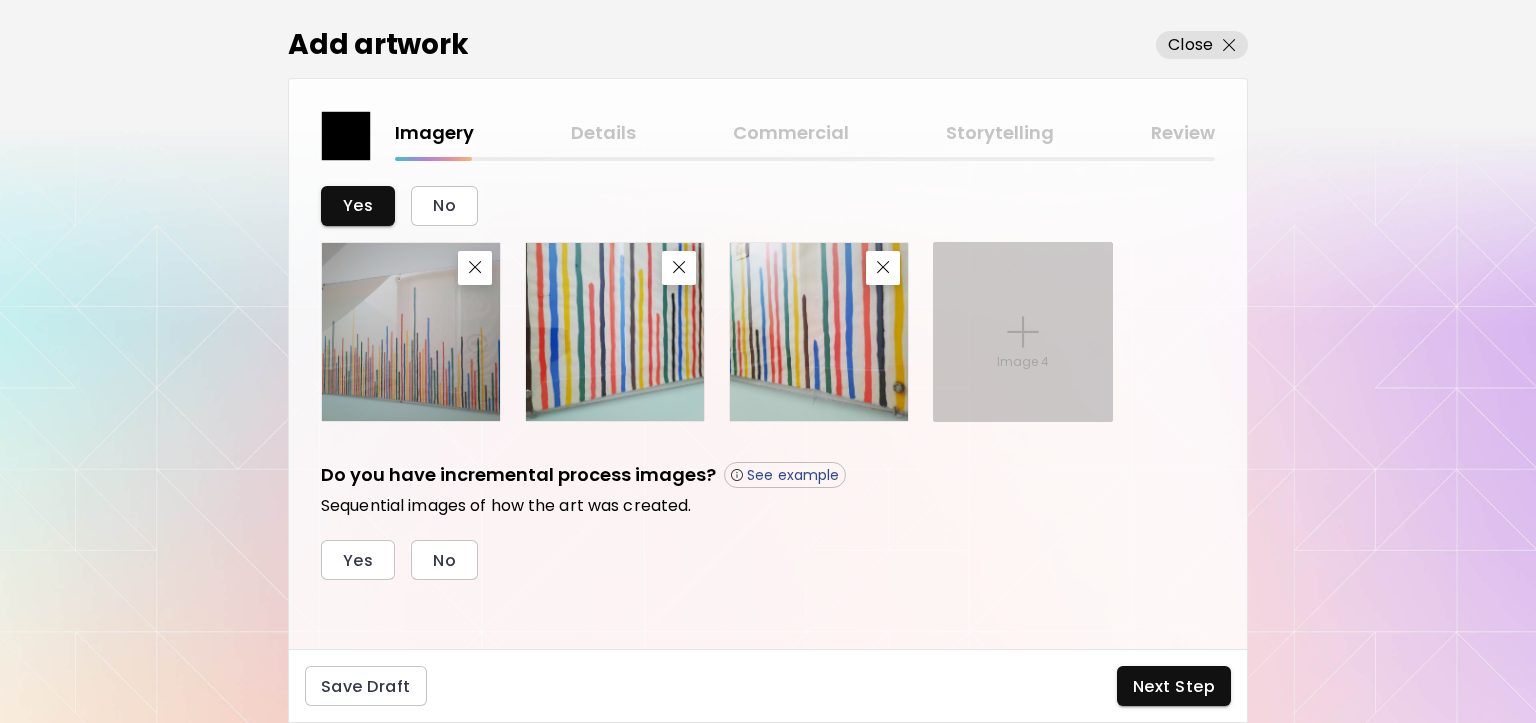 click at bounding box center (1023, 332) 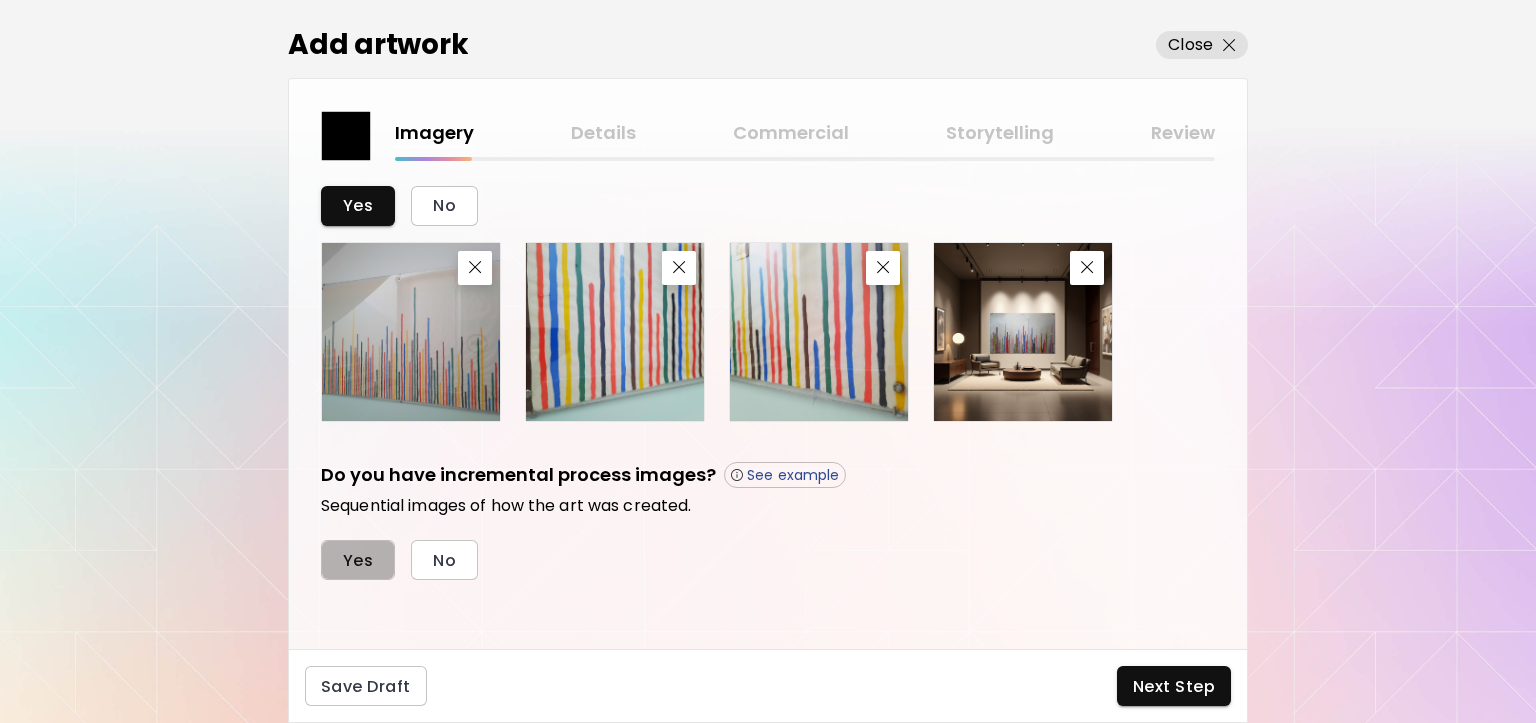 click on "Yes" at bounding box center (358, 560) 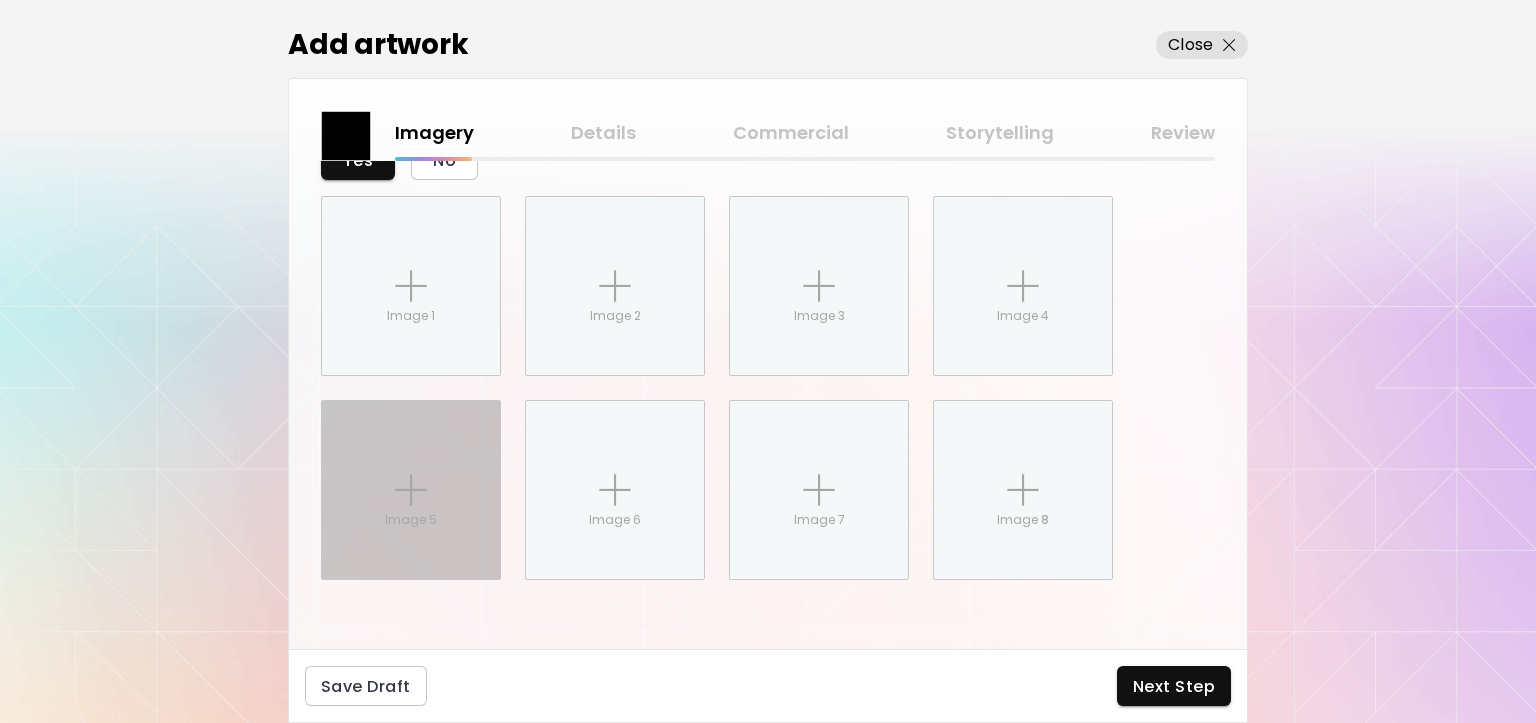 scroll, scrollTop: 1164, scrollLeft: 0, axis: vertical 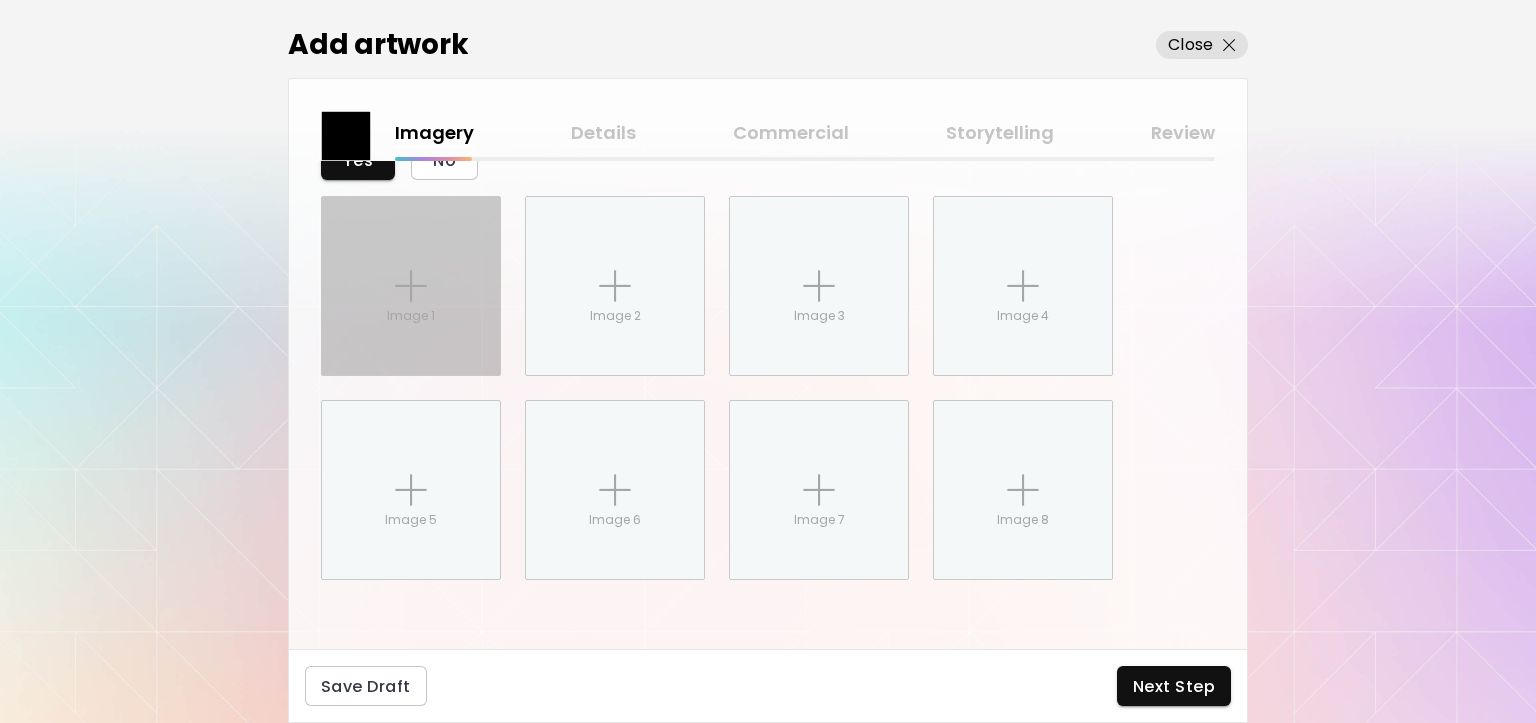 click on "Image 1" at bounding box center (411, 286) 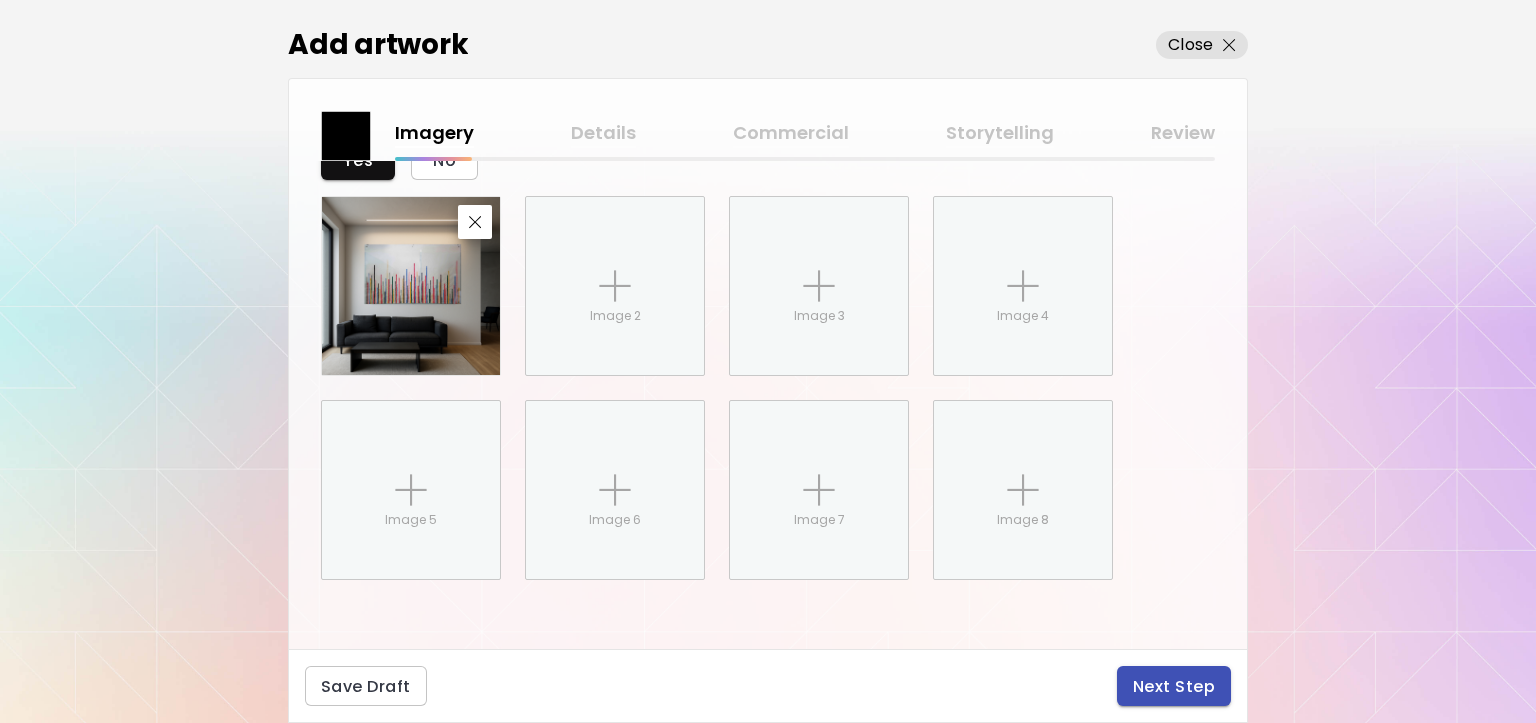 click on "Next Step" at bounding box center (1174, 686) 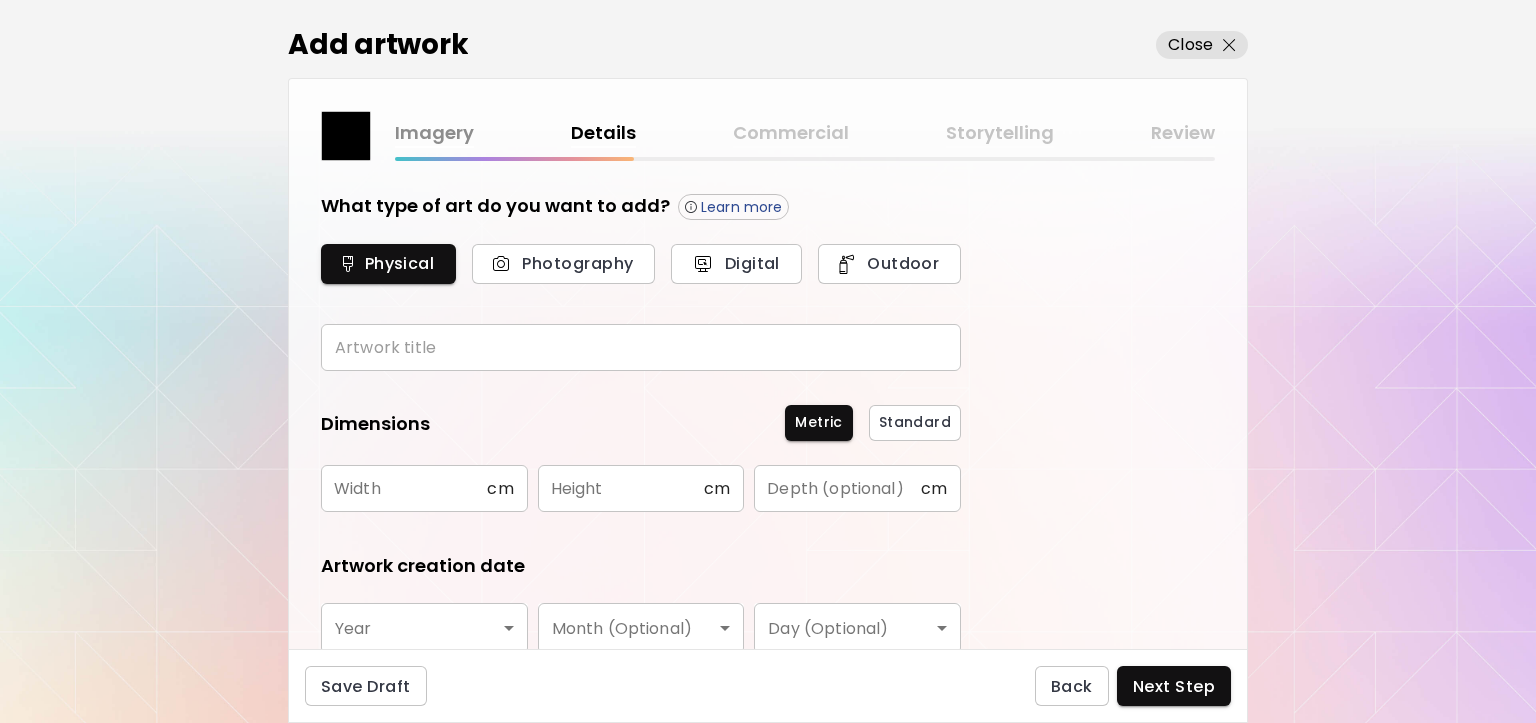click at bounding box center (641, 347) 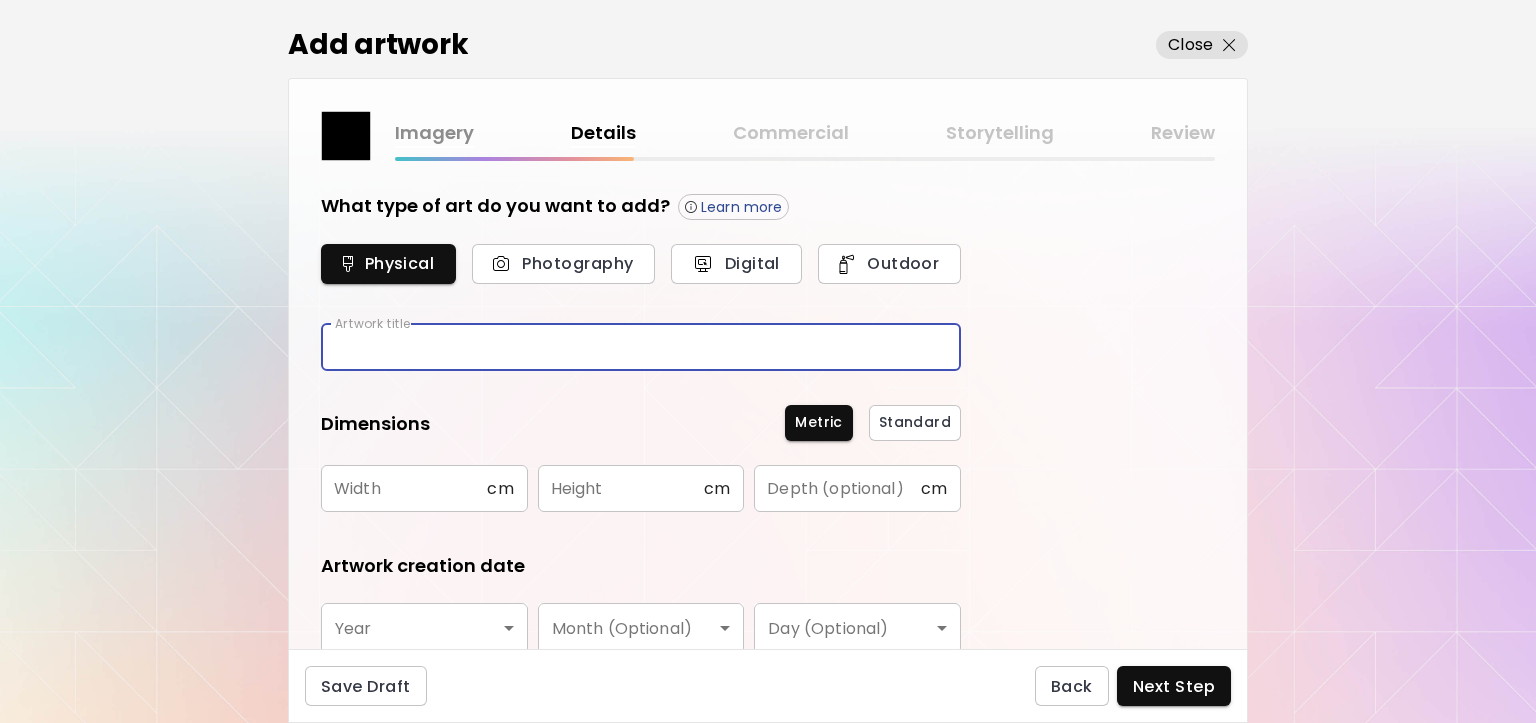 paste on "**********" 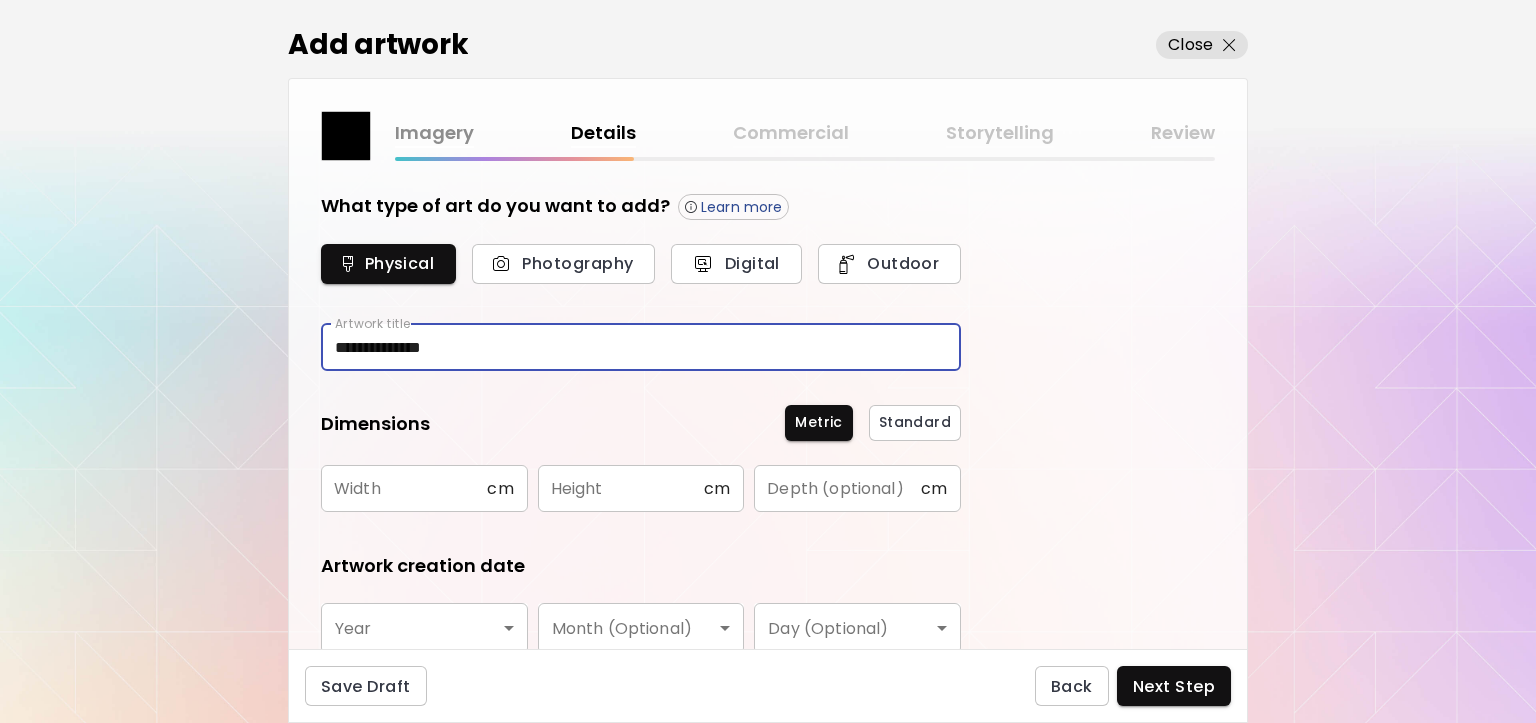 type on "**********" 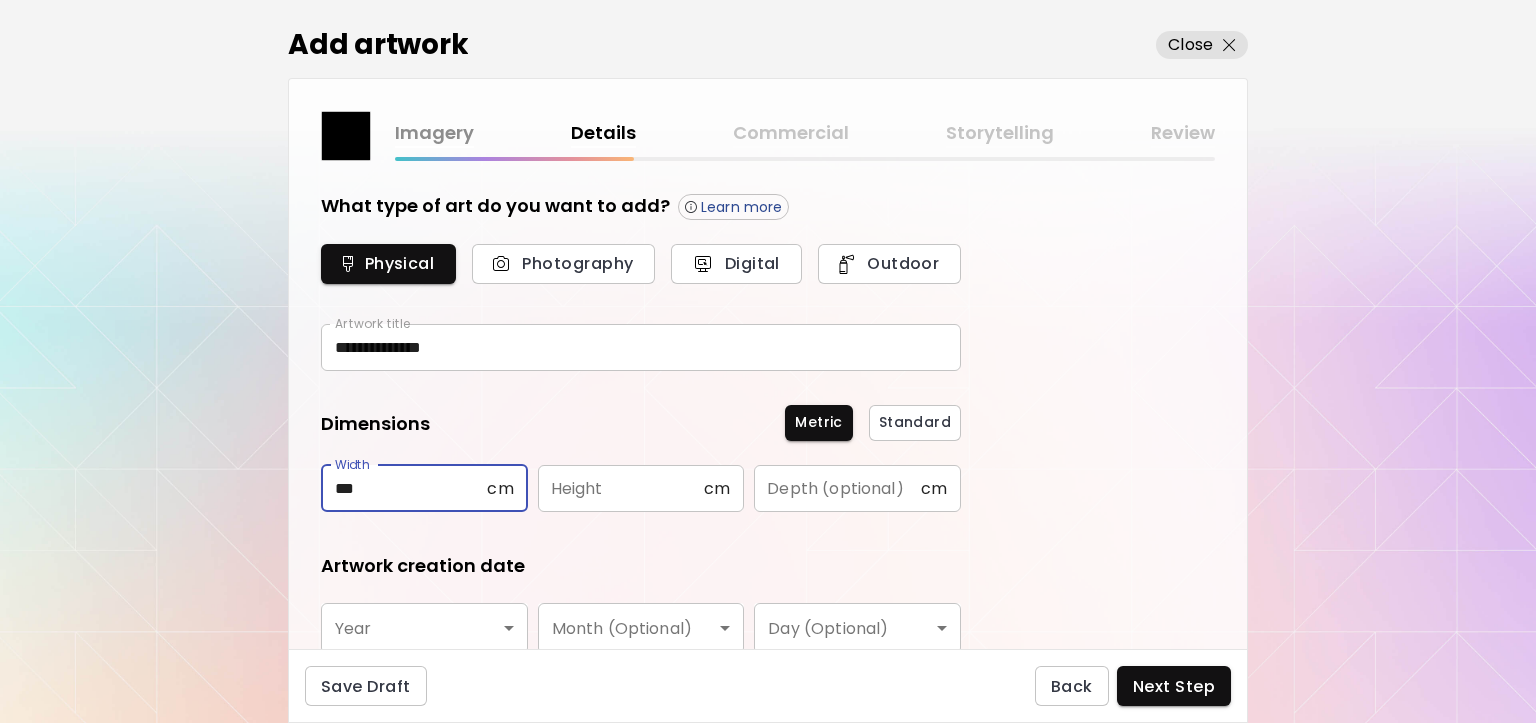type on "***" 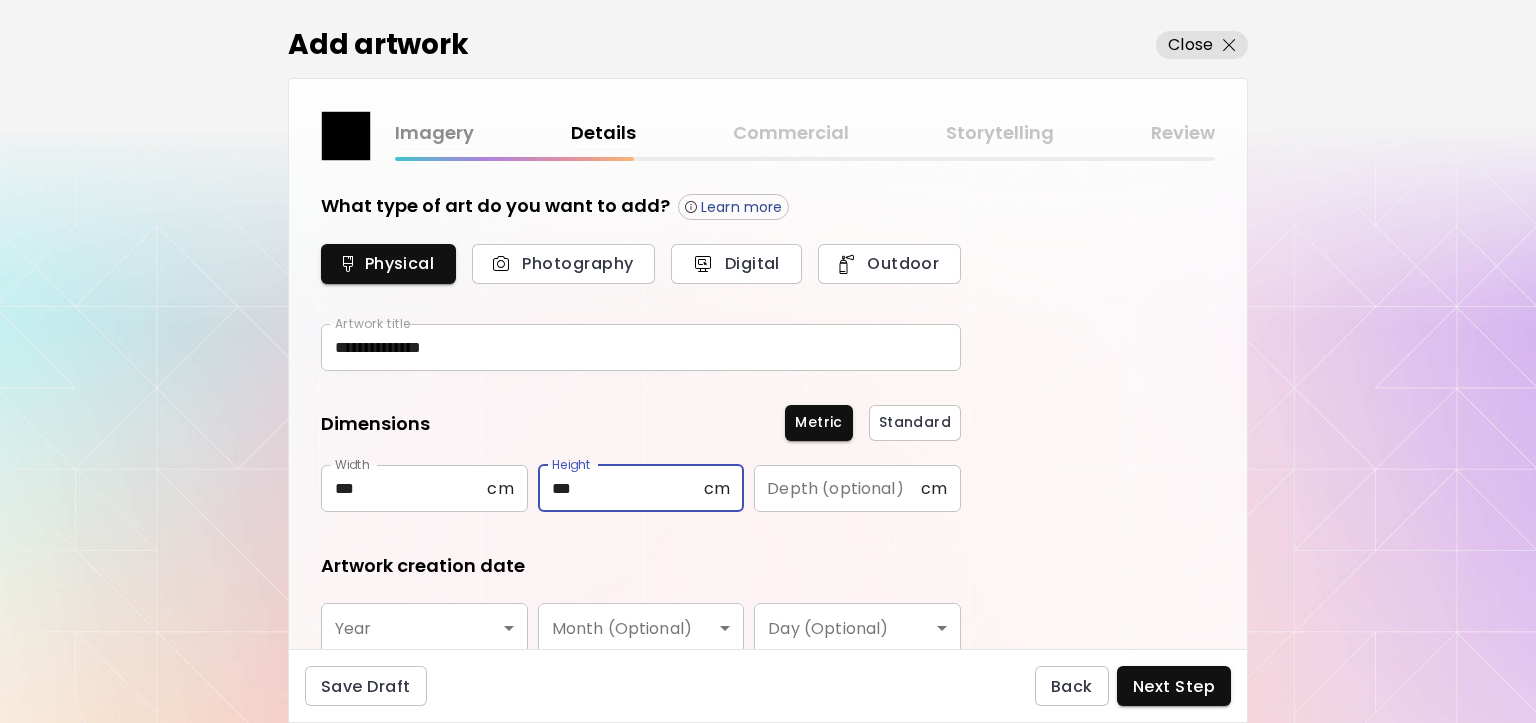 type on "***" 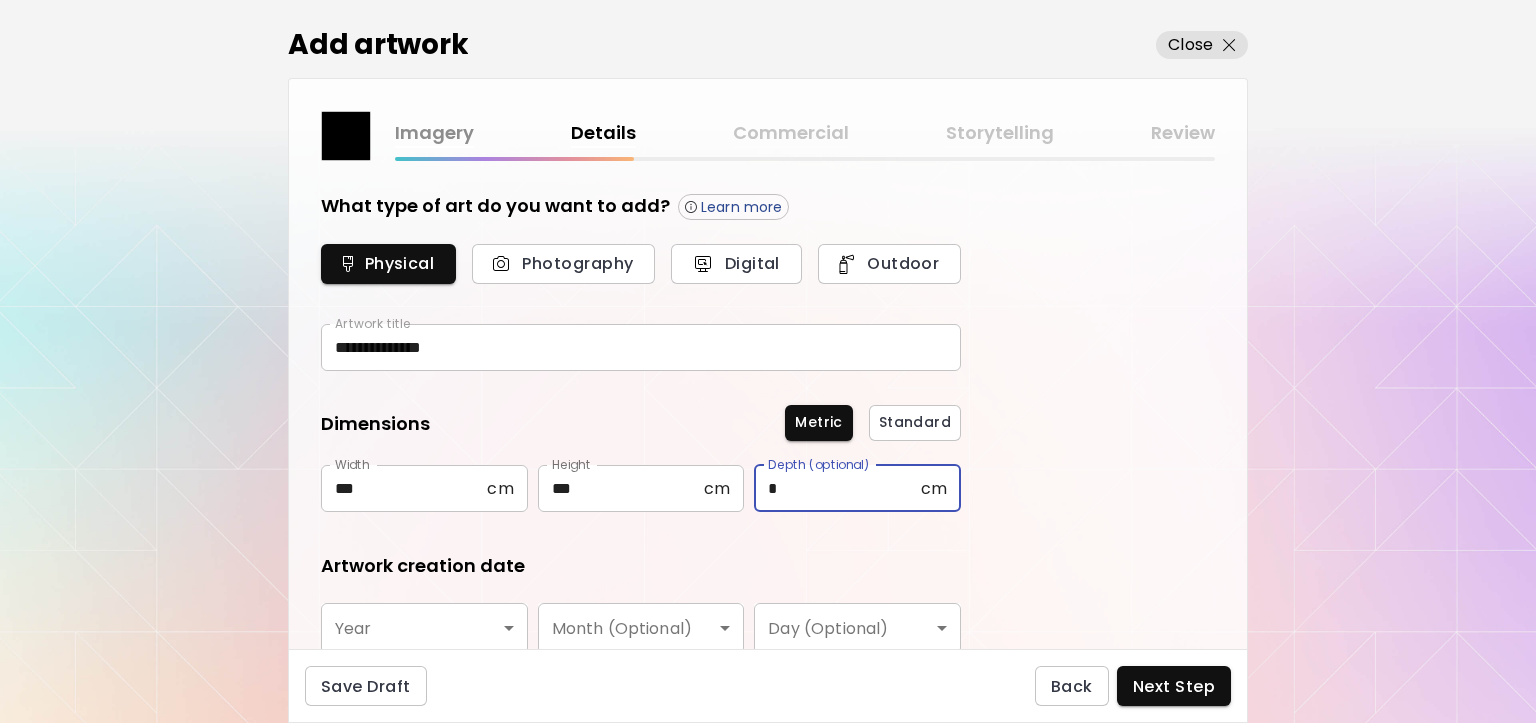 drag, startPoint x: 804, startPoint y: 478, endPoint x: 734, endPoint y: 486, distance: 70.45566 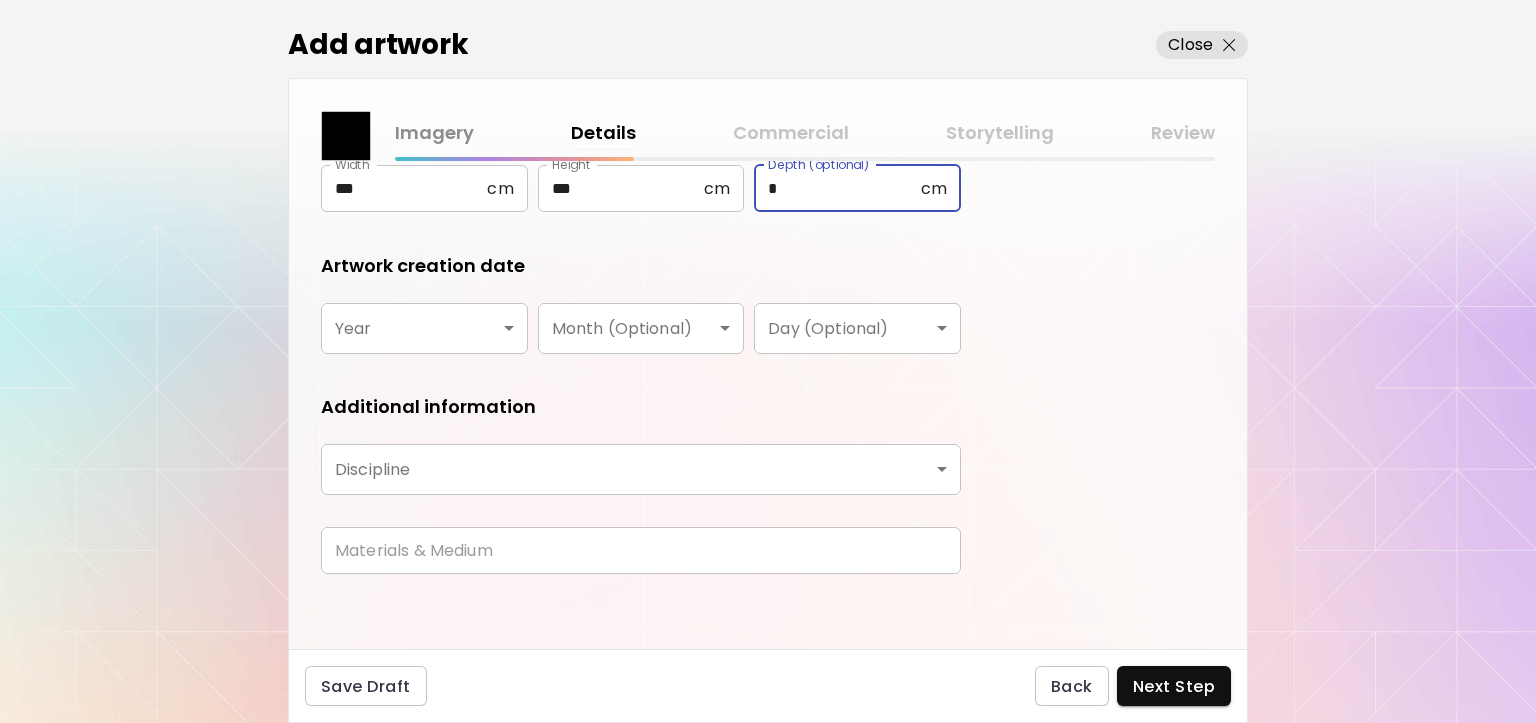 type on "*" 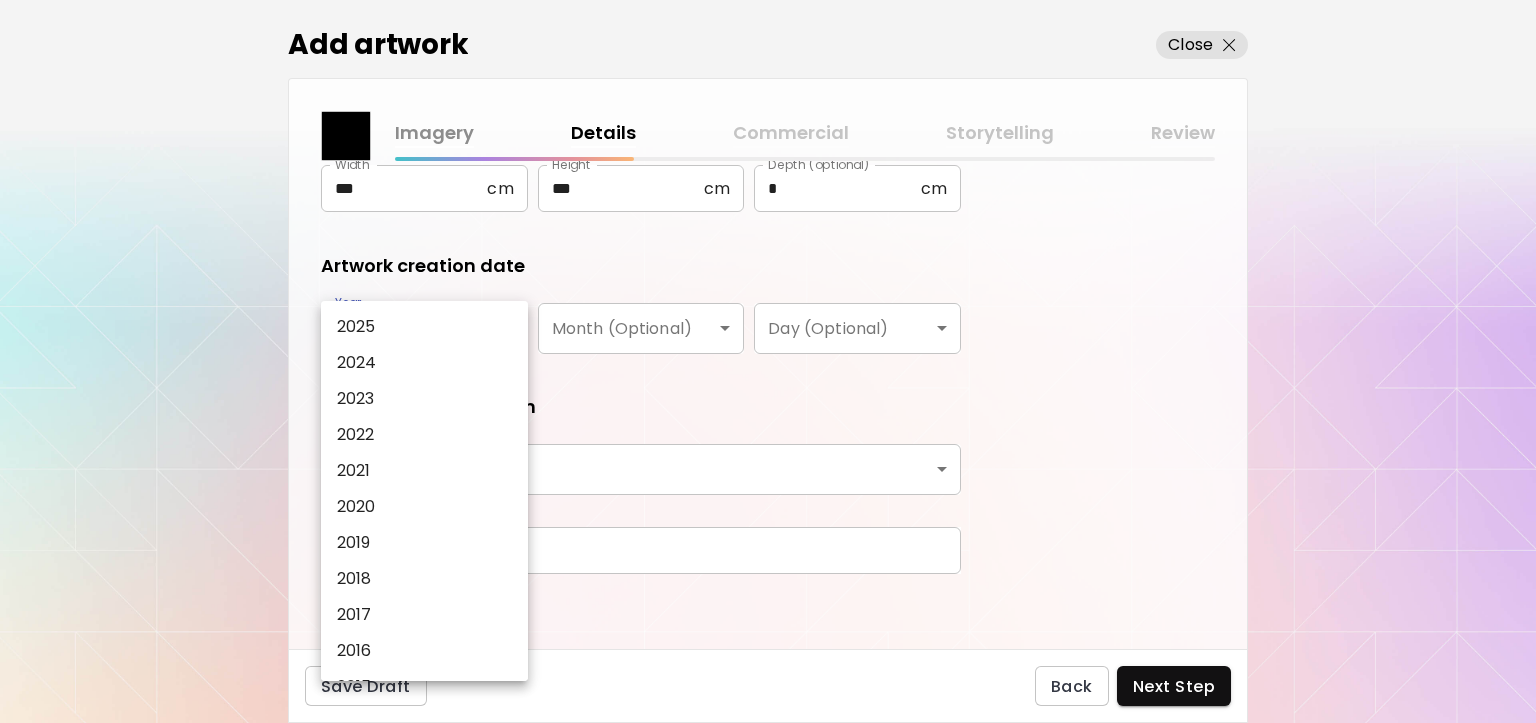 click on "2025" at bounding box center (428, 327) 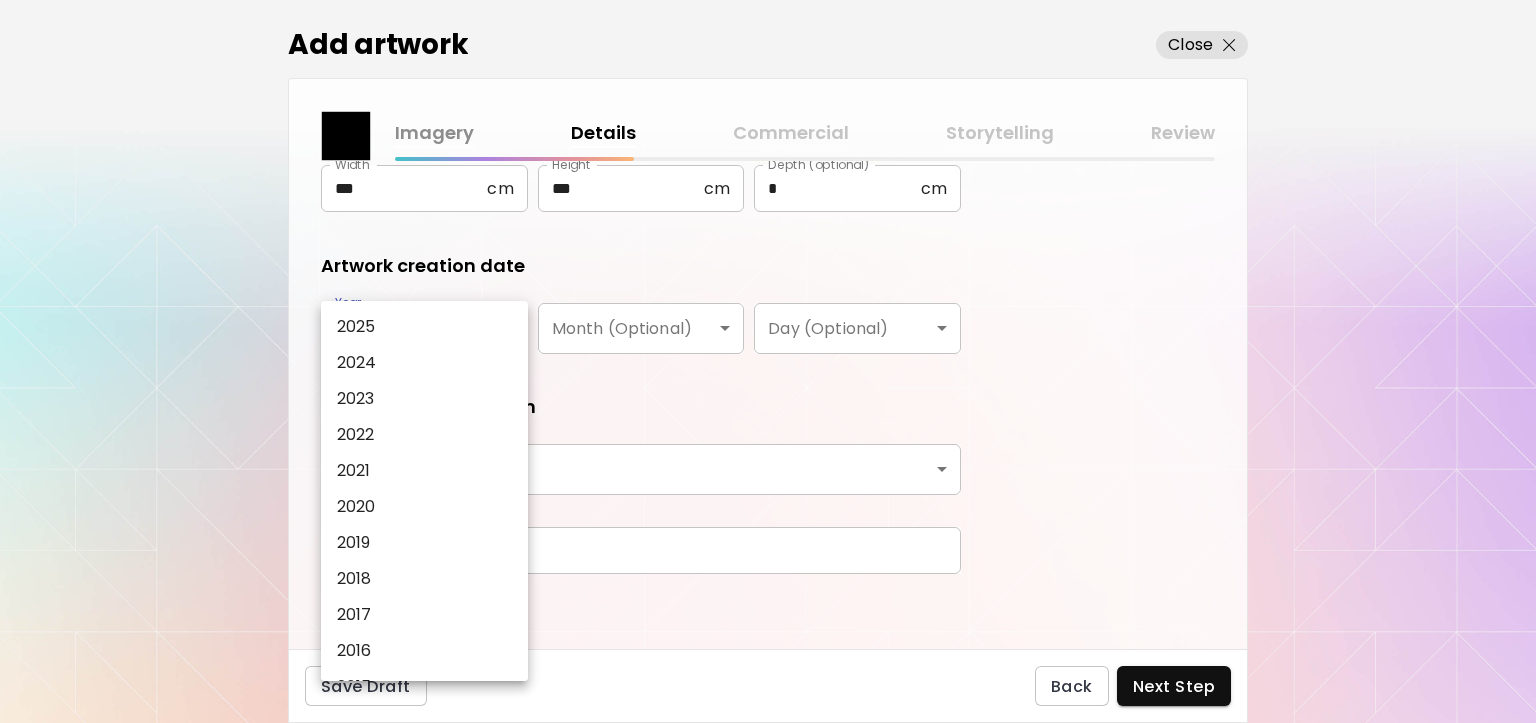 type on "****" 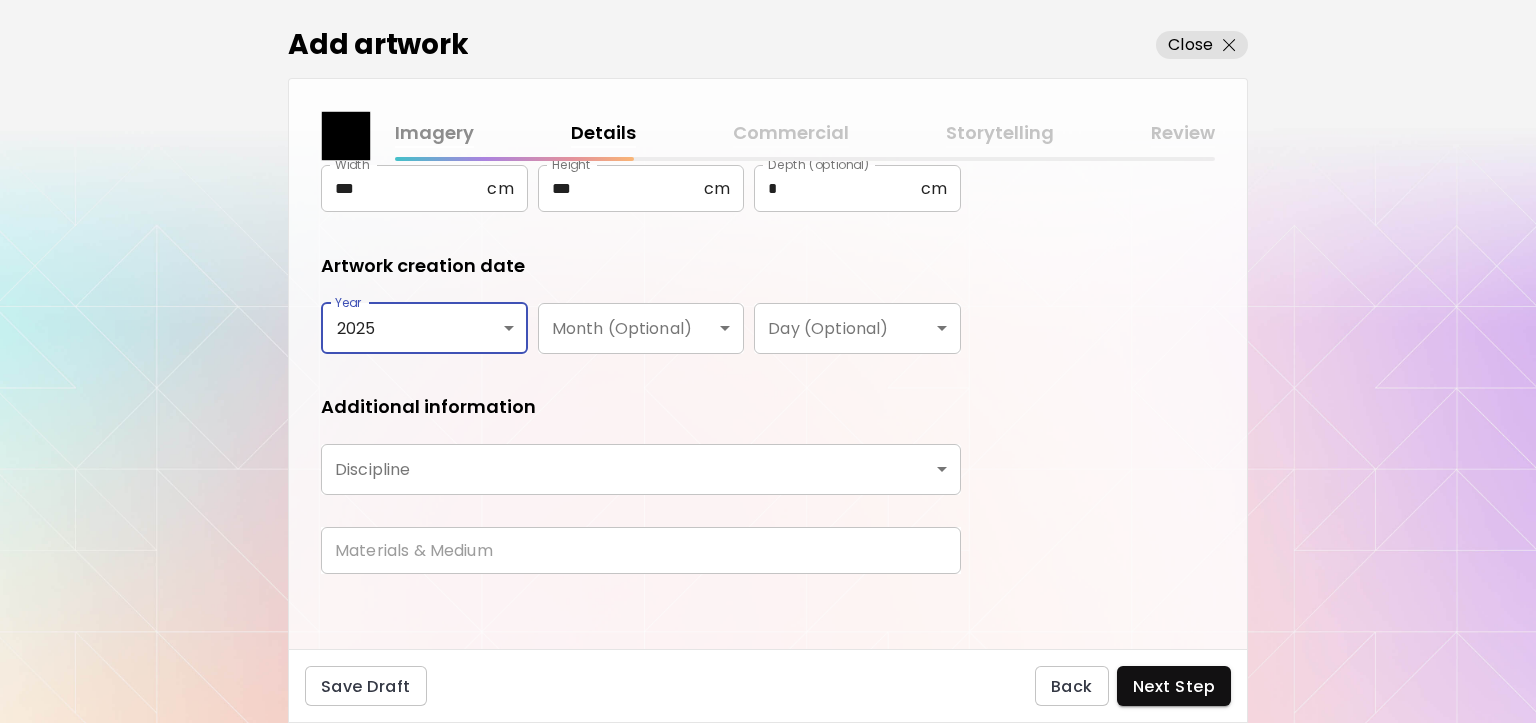 click on "**********" at bounding box center (768, 361) 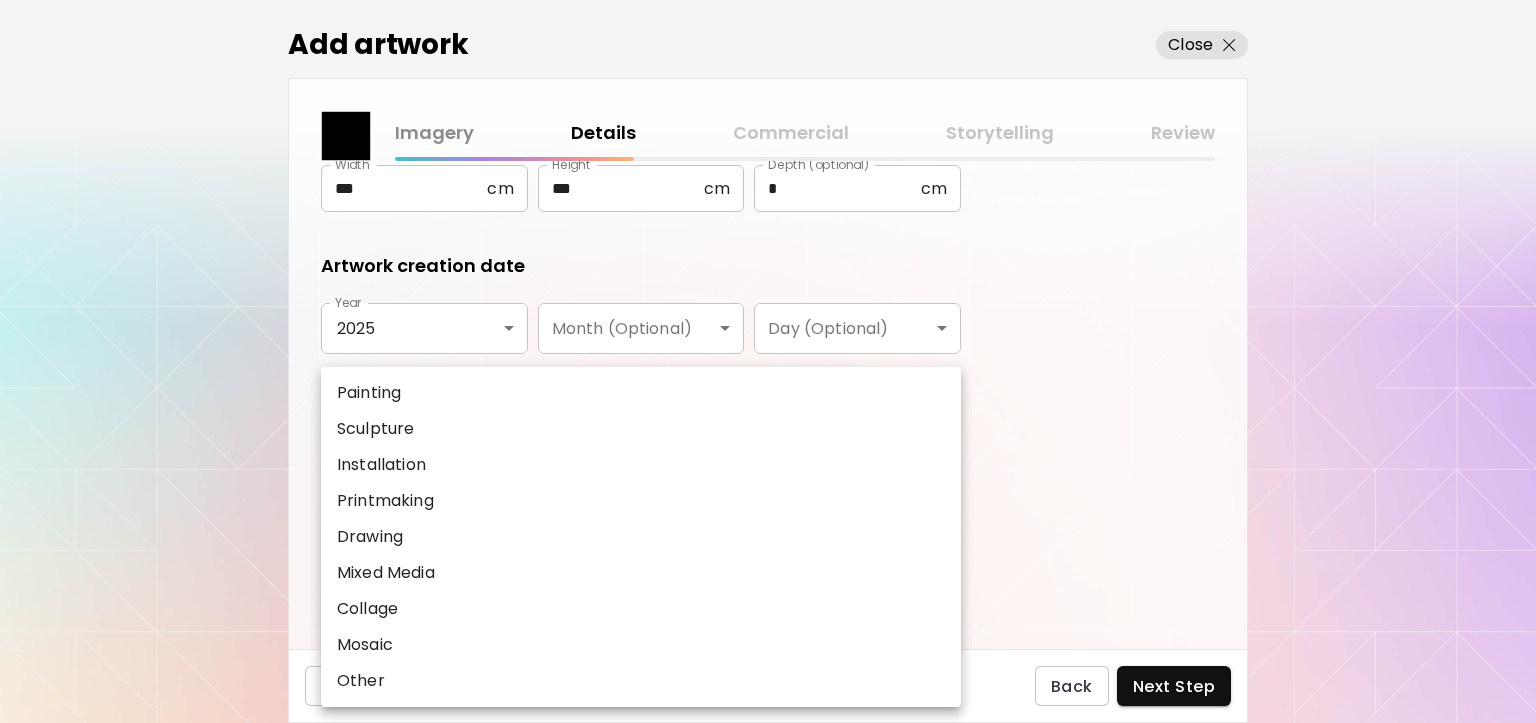 click on "Painting" at bounding box center [641, 393] 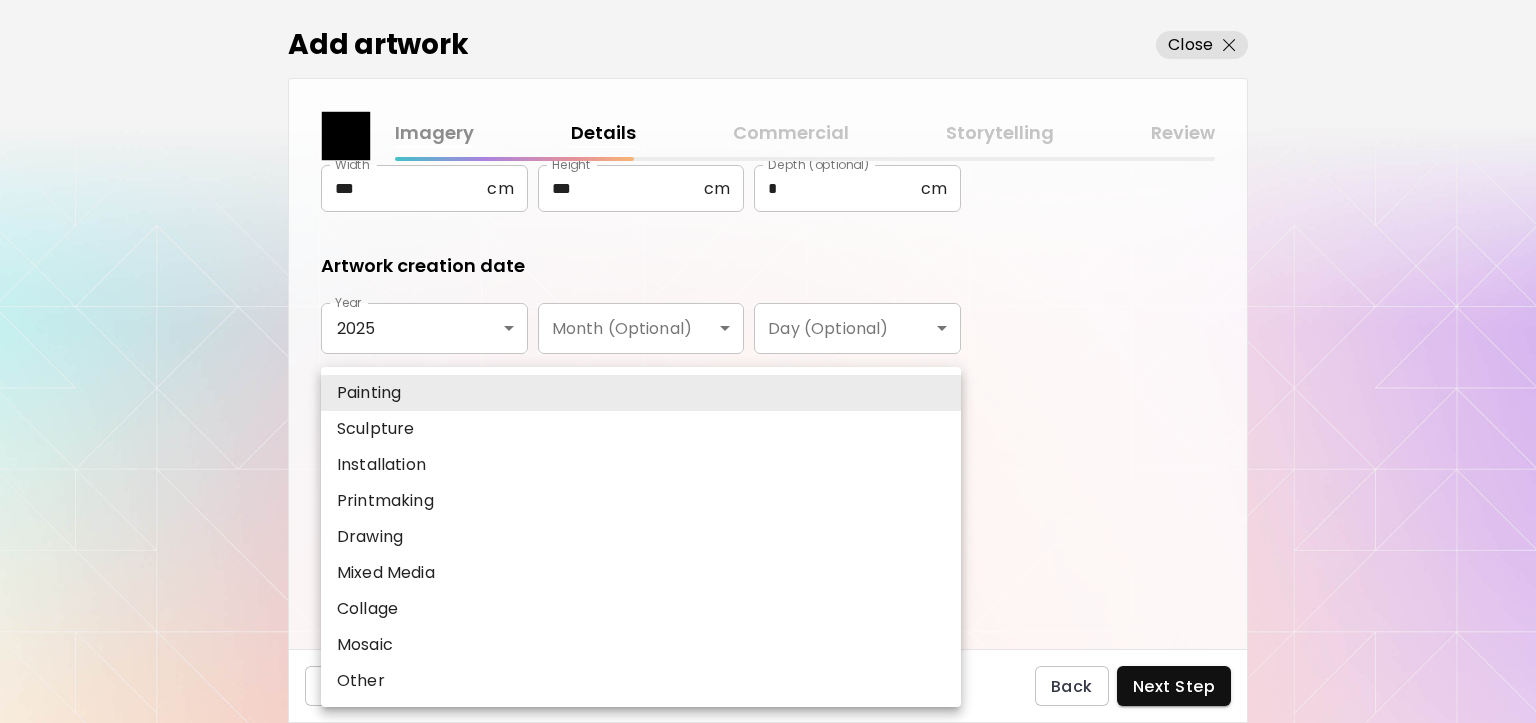 click on "**********" at bounding box center (768, 361) 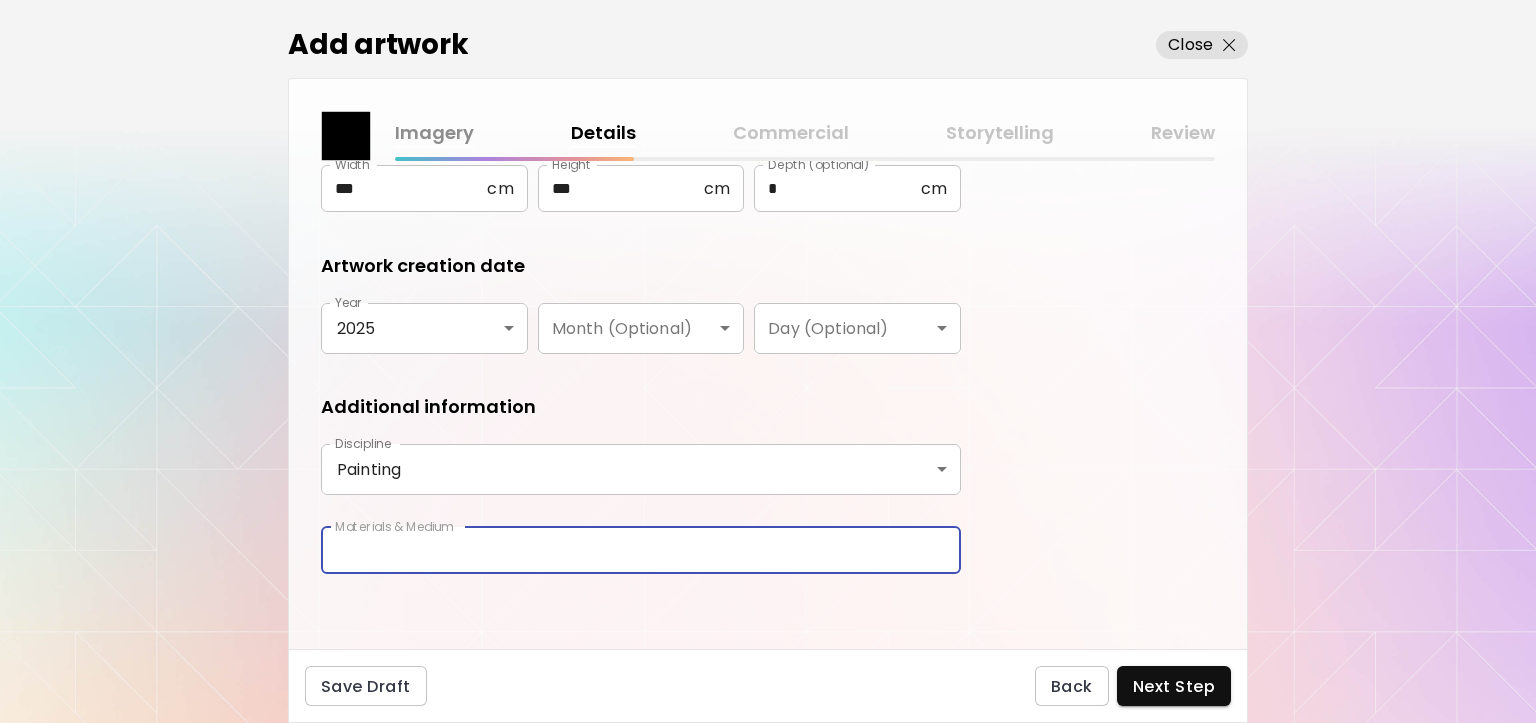 drag, startPoint x: 487, startPoint y: 552, endPoint x: 488, endPoint y: 526, distance: 26.019224 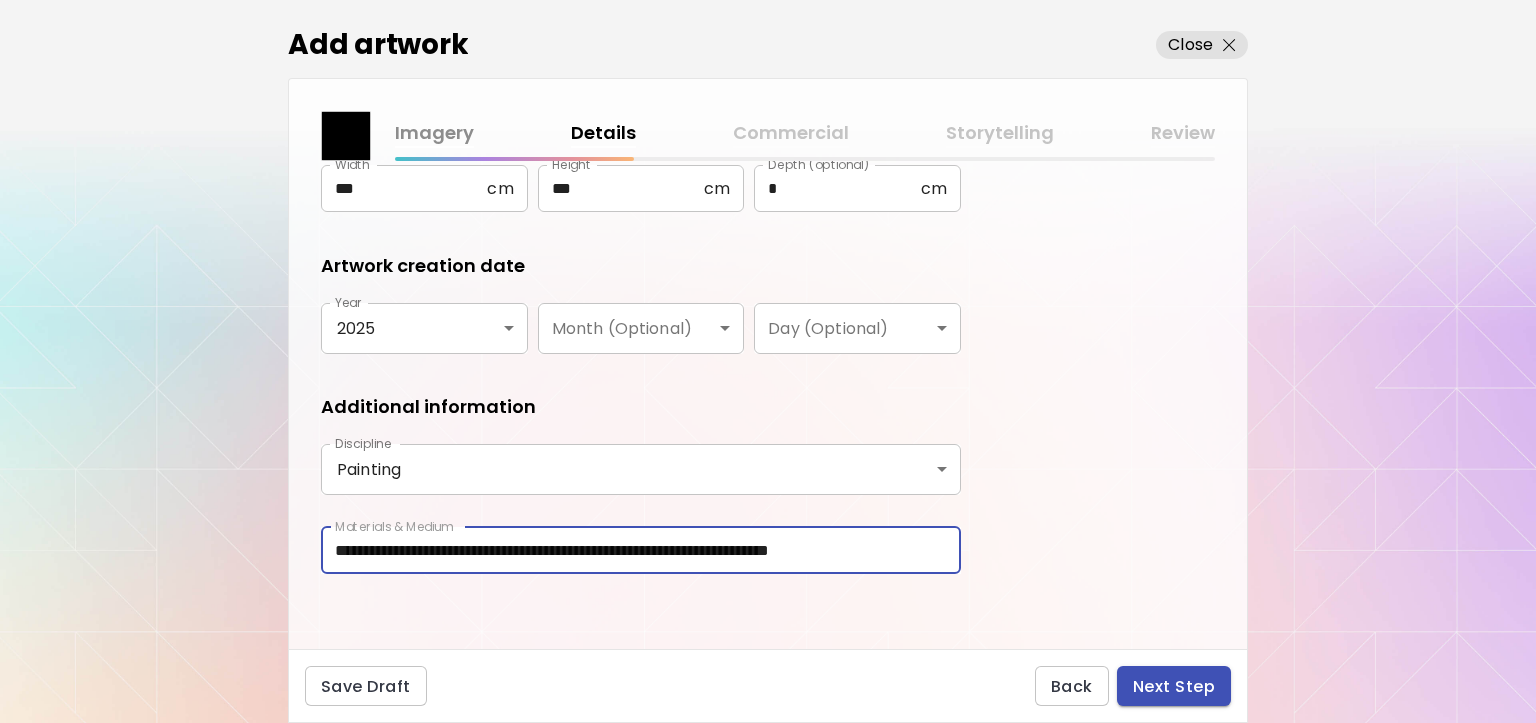 type on "**********" 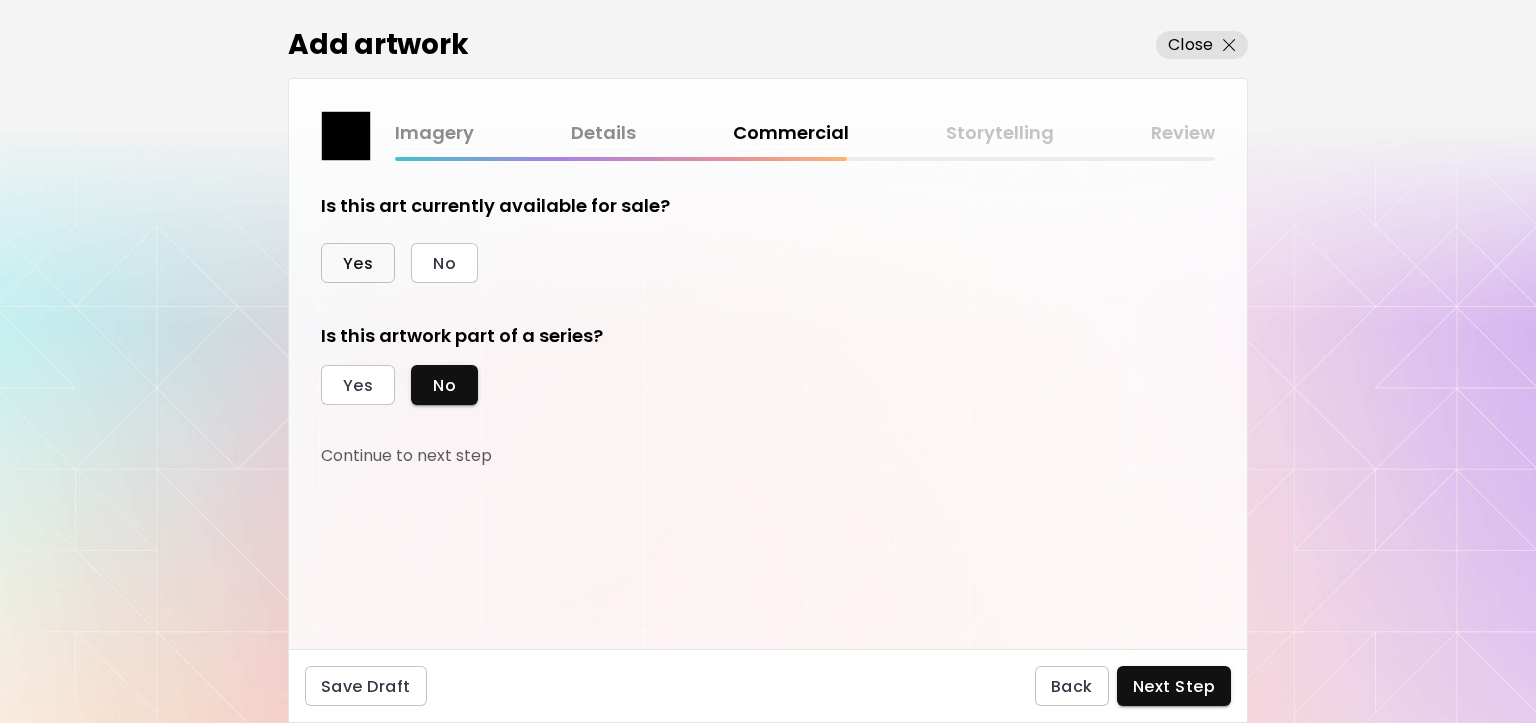 click on "Yes" at bounding box center [358, 263] 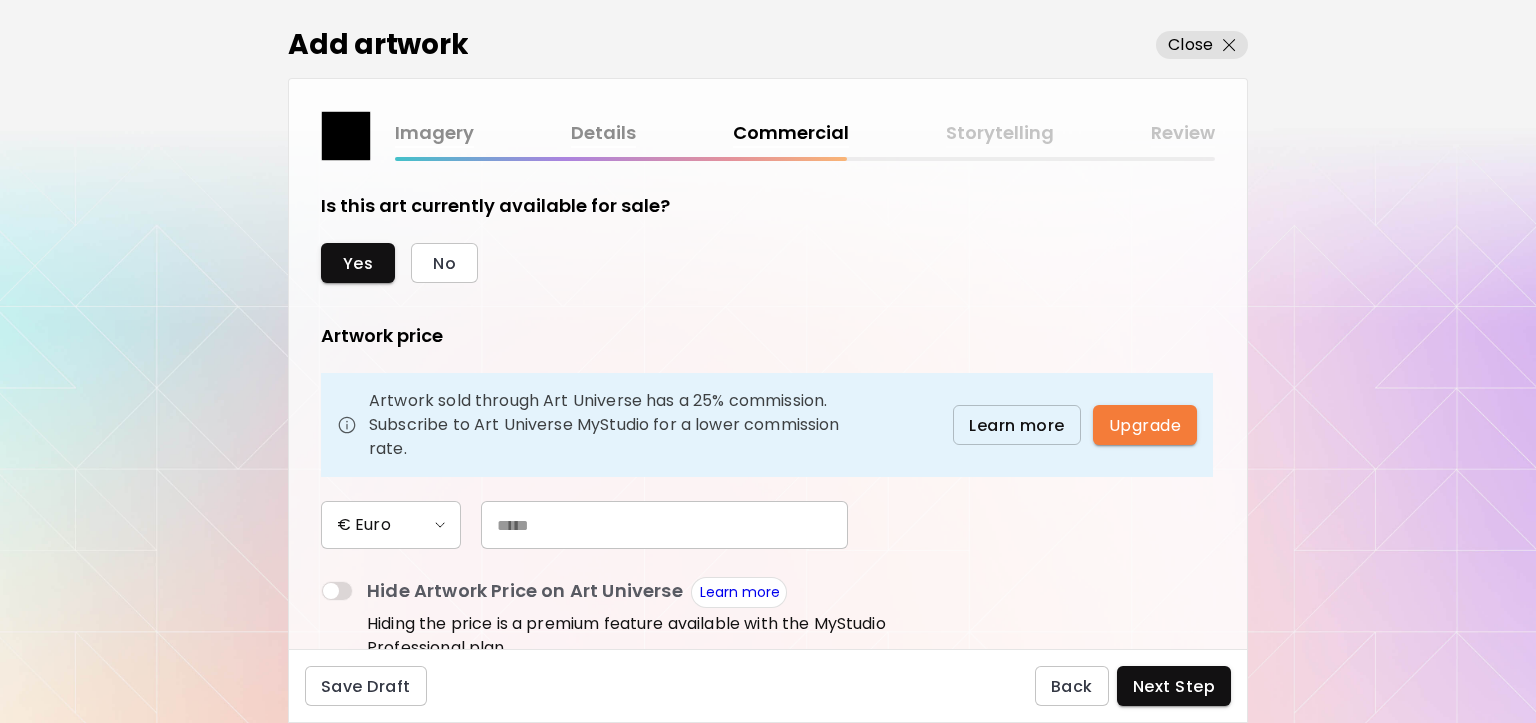 click at bounding box center (664, 525) 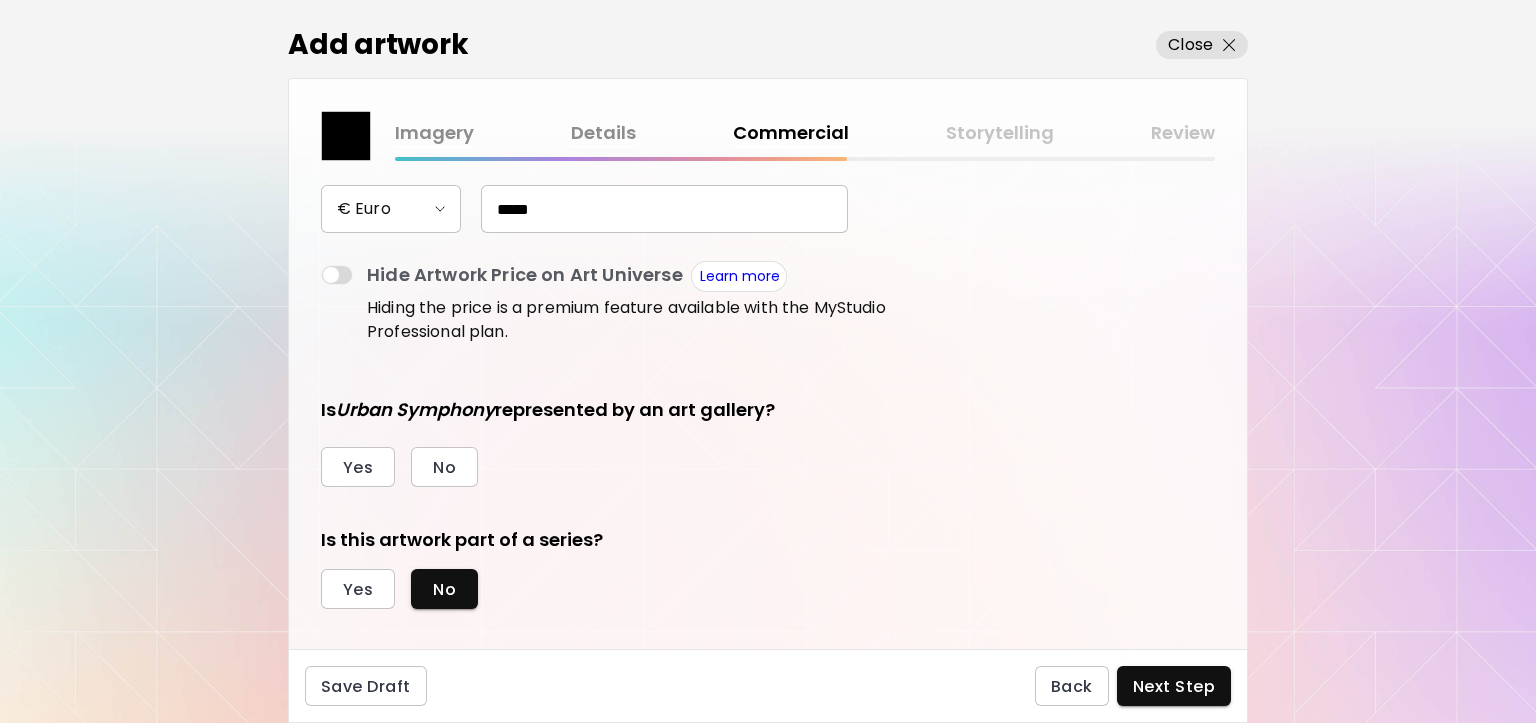 scroll, scrollTop: 336, scrollLeft: 0, axis: vertical 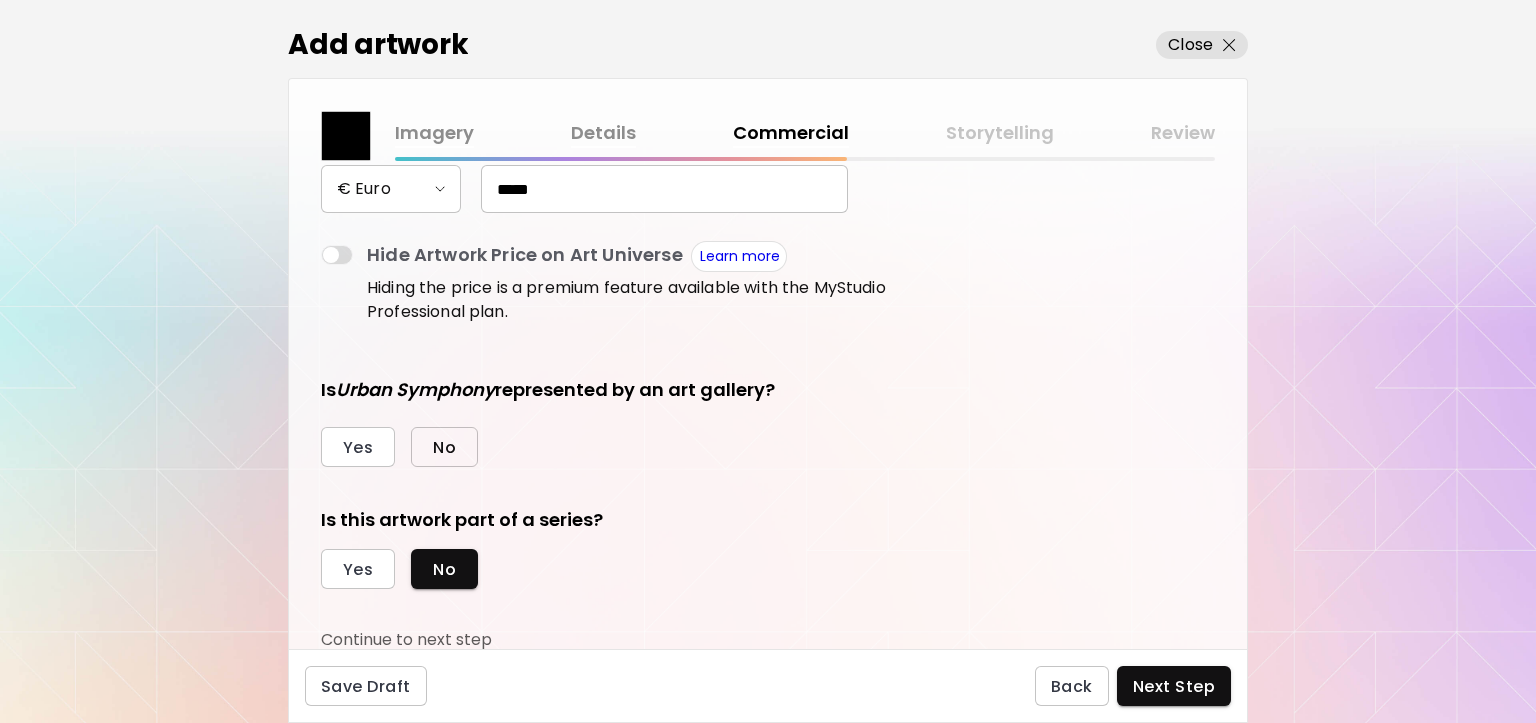 type on "*****" 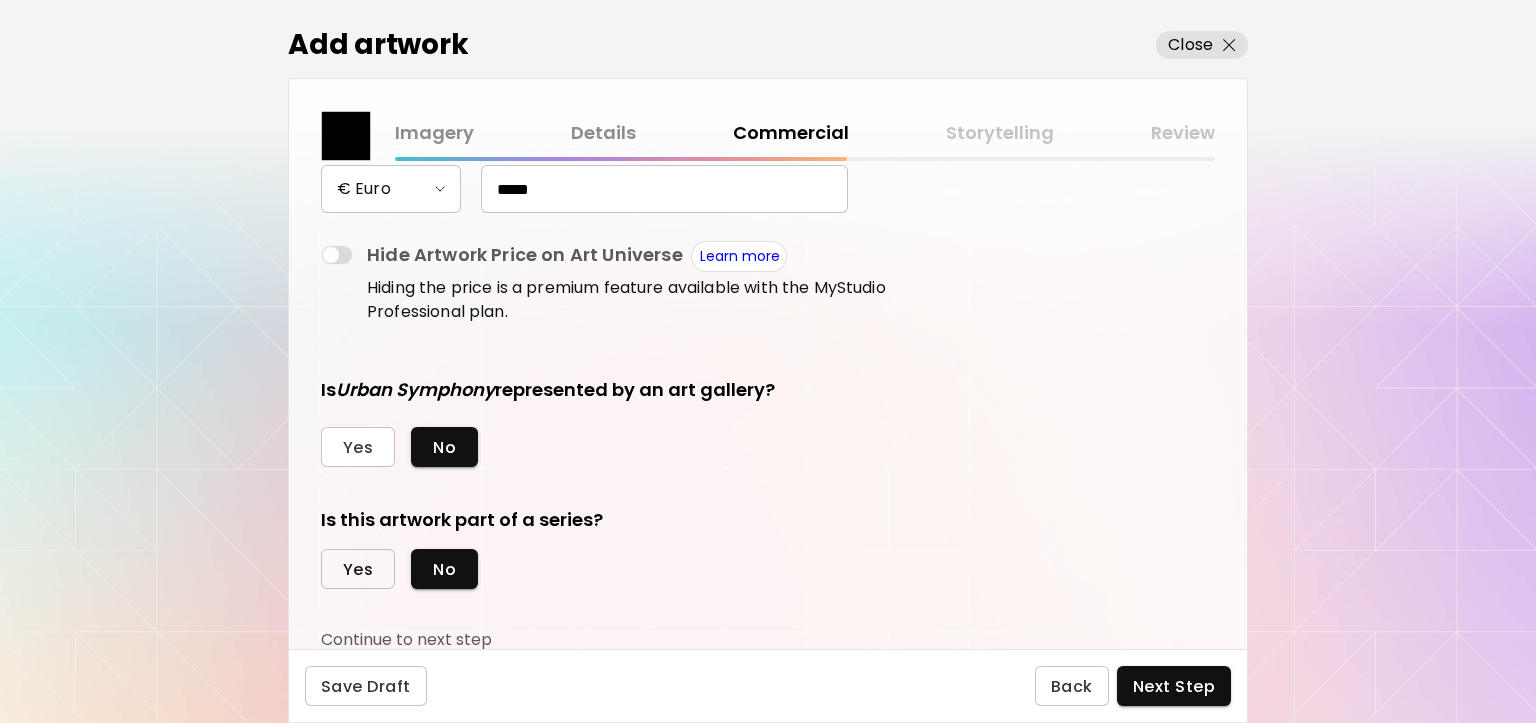 click on "Yes" at bounding box center (358, 569) 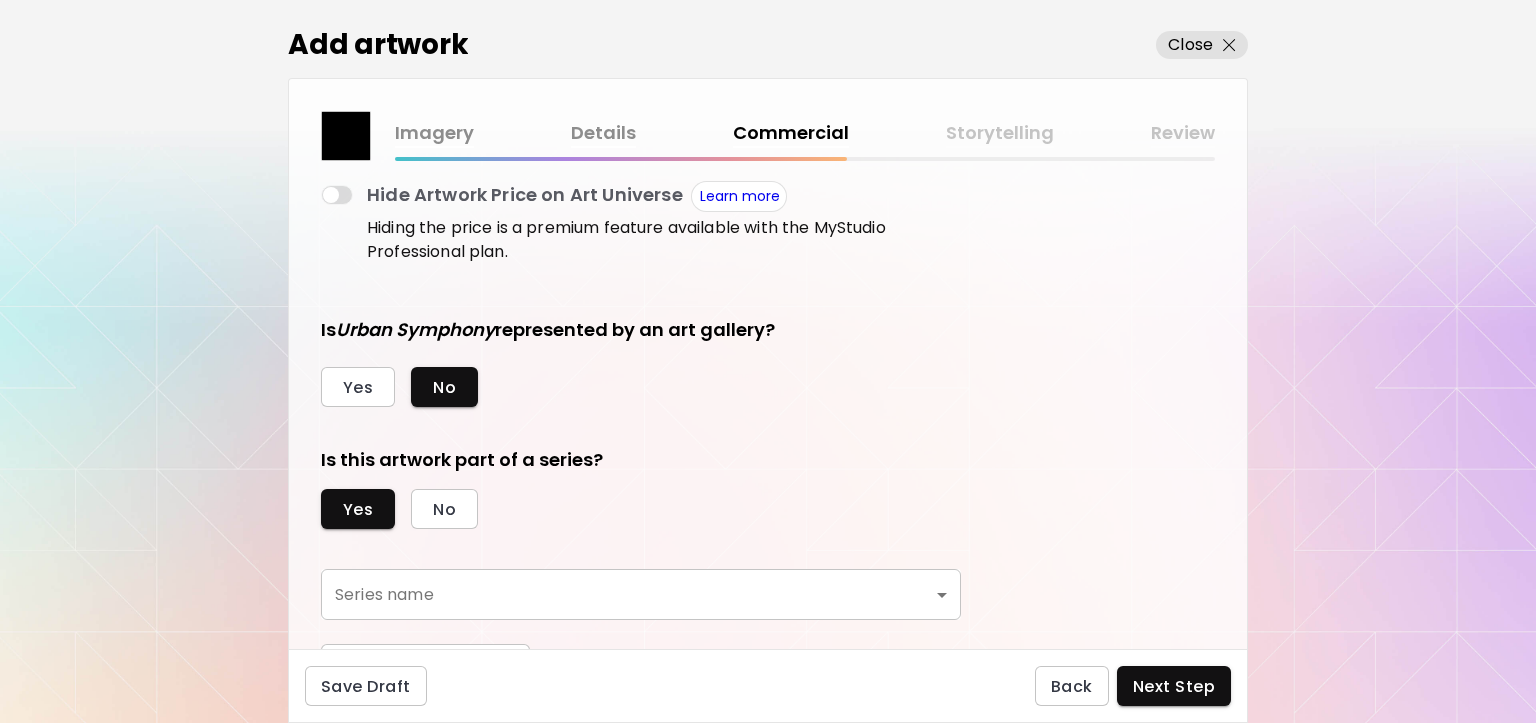 scroll, scrollTop: 429, scrollLeft: 0, axis: vertical 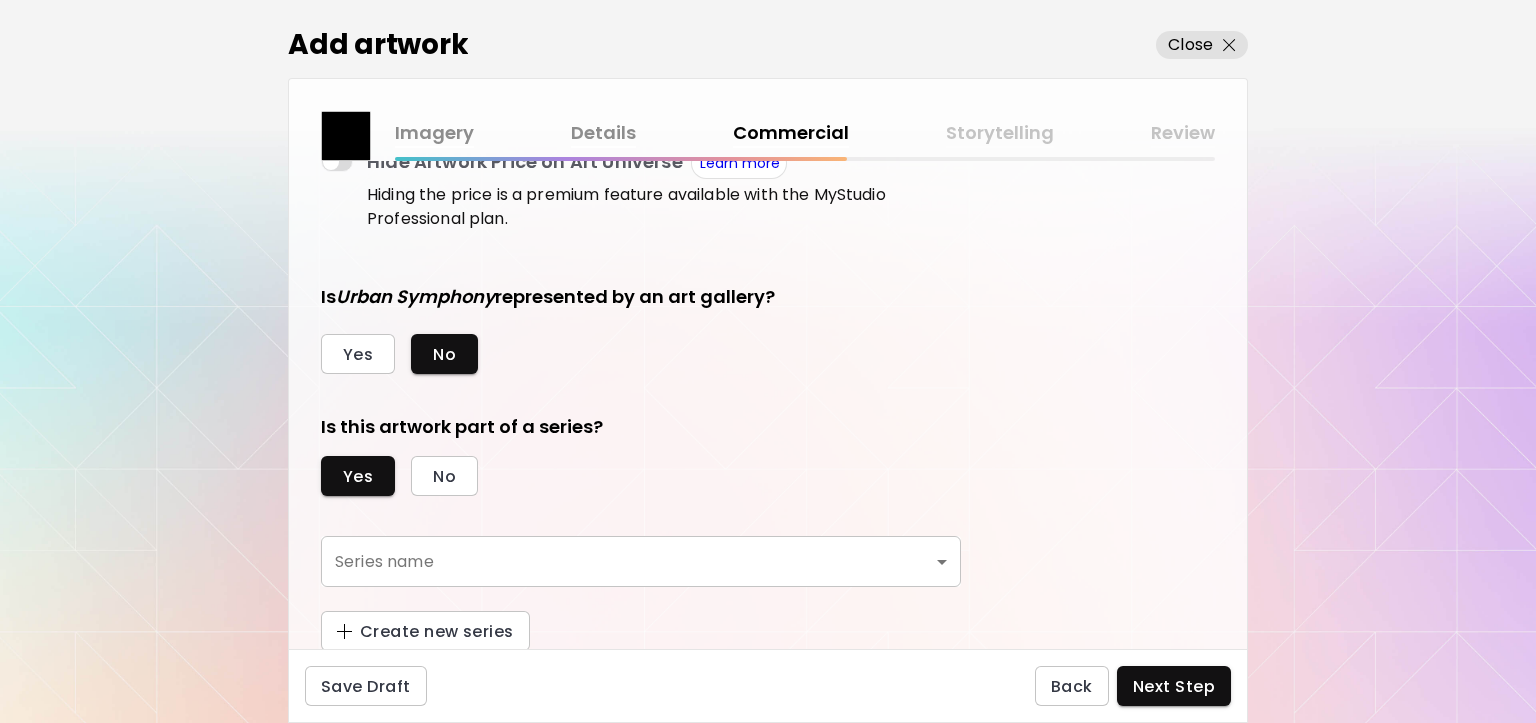 click on "kaleido.art/[ARTIST] Add Artwork Manage Art Edit Profile My BioLink Community Milestones MyStudio Upgrade My Website My Showrooms My Documents My Subscribers My Provenance My Augmentations My Analytics Settings Help 0 1 Add artwork Close Imagery Details Commercial Storytelling Review Is this art currently available for sale? Yes No Artwork price Artwork sold through Art Universe has a 25% commission. Subscribe to Art Universe MyStudio for a lower commission rate. Learn more Upgrade € Euro [PRICE] Hide Artwork Price on Art Universe Learn more Hiding the price is a premium feature available with the MyStudio Professional plan. Is  Urban Symphony  represented by an art gallery? Yes No Is this artwork part of a series? Yes No Series name ​ Series name Create new series Save Draft Back Next Step Artist Search Name or handle Name or handle Artist country Artist country Disciplines All Painting Drawing Collage Sculpture Photography AR & VR Digital & NFT Street & Urban Genres All Abstract Pop Surrealism Minimalism" at bounding box center (768, 361) 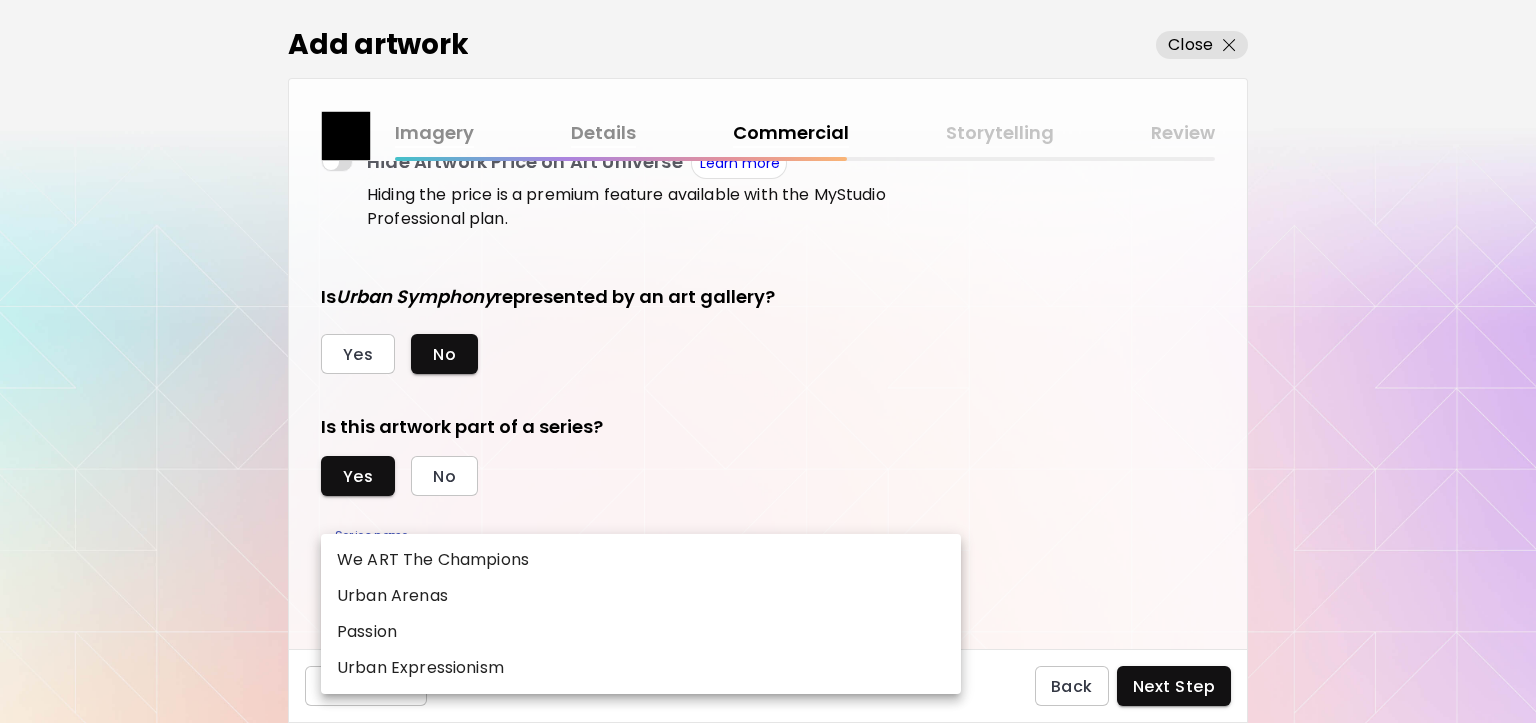 click at bounding box center (768, 361) 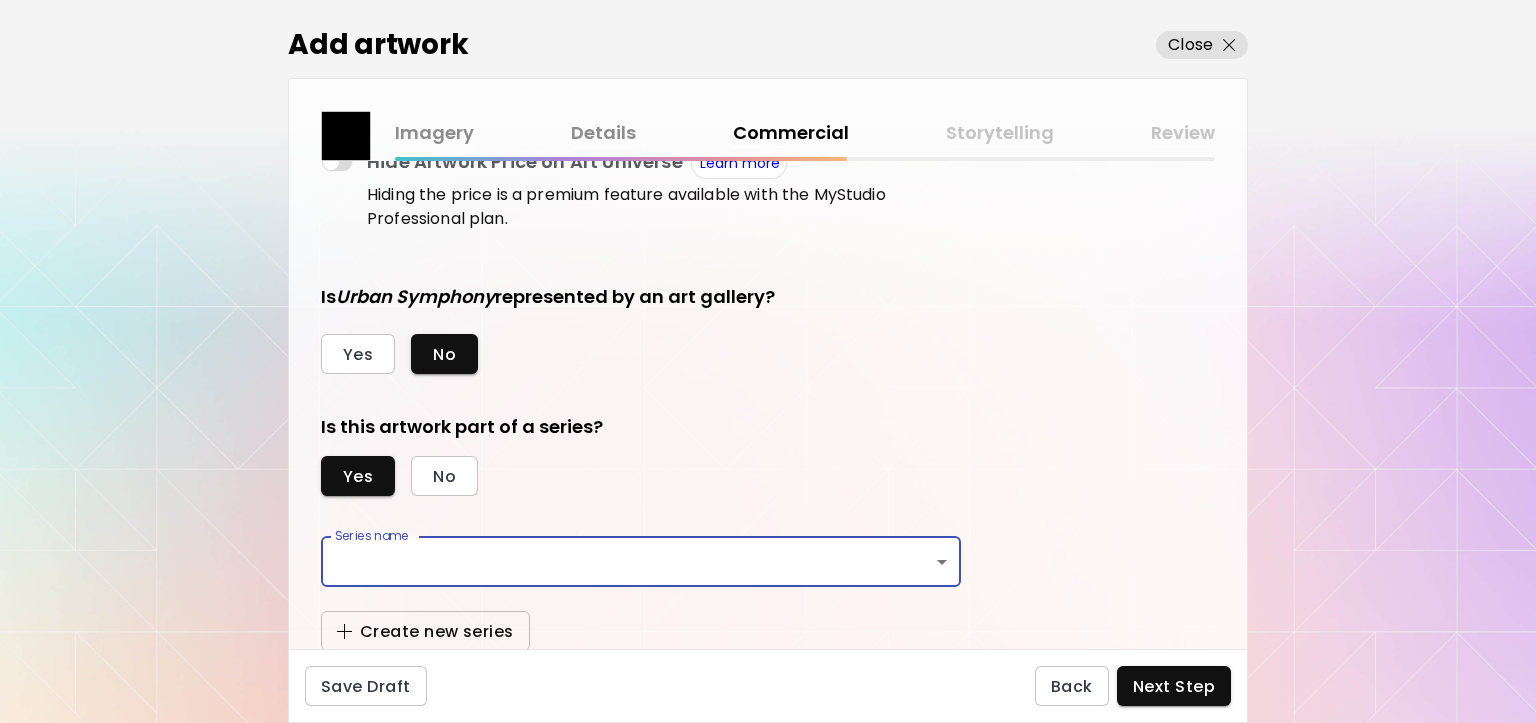 click on "Create new series" at bounding box center [425, 631] 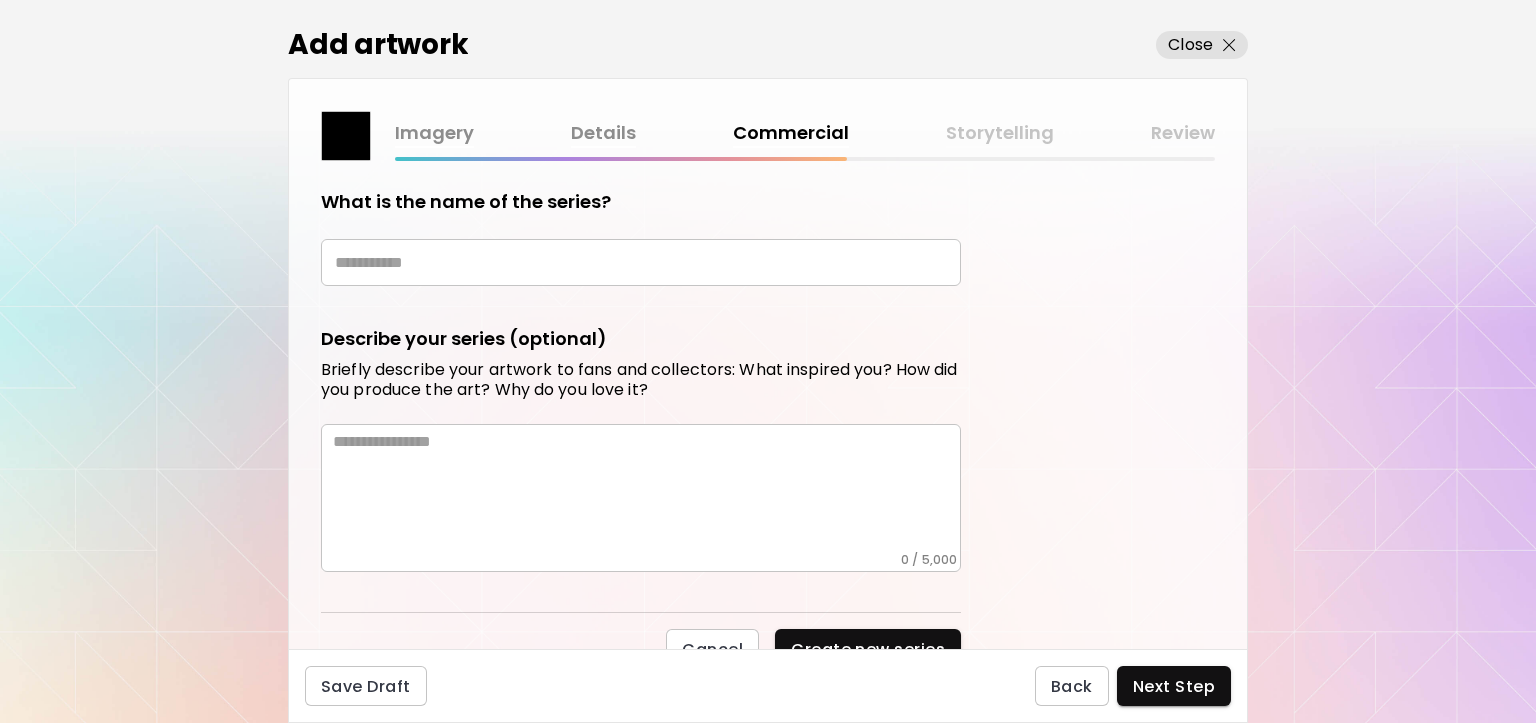 scroll, scrollTop: 794, scrollLeft: 0, axis: vertical 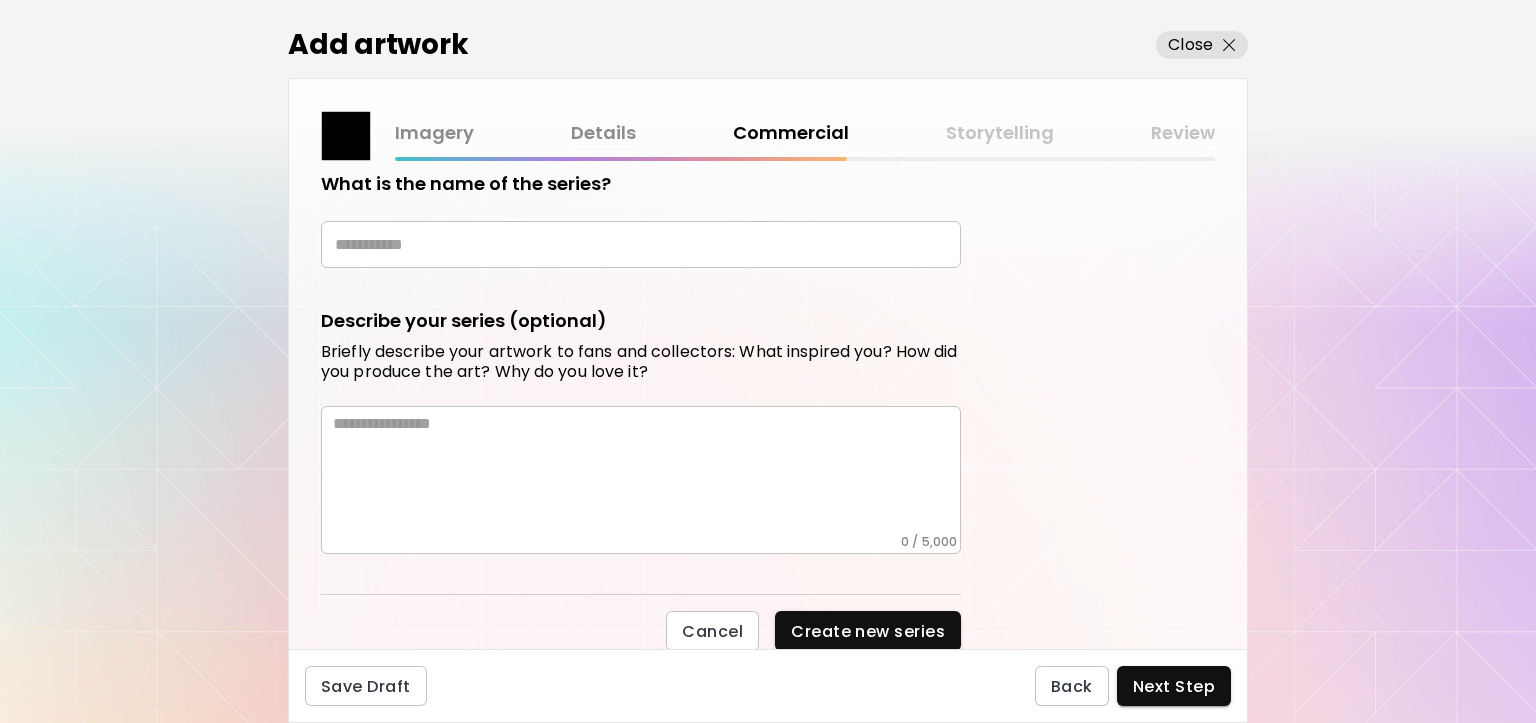 click at bounding box center (641, 244) 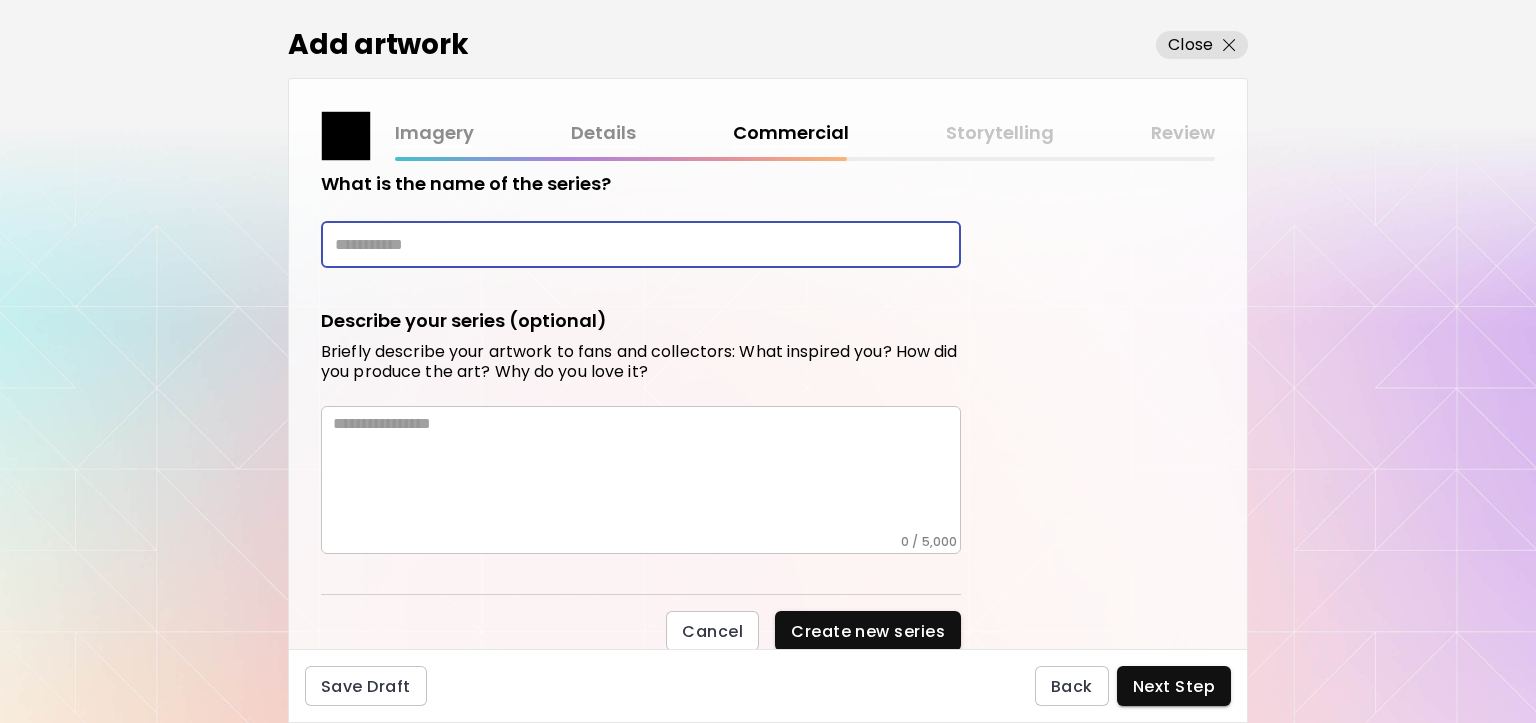 paste on "**********" 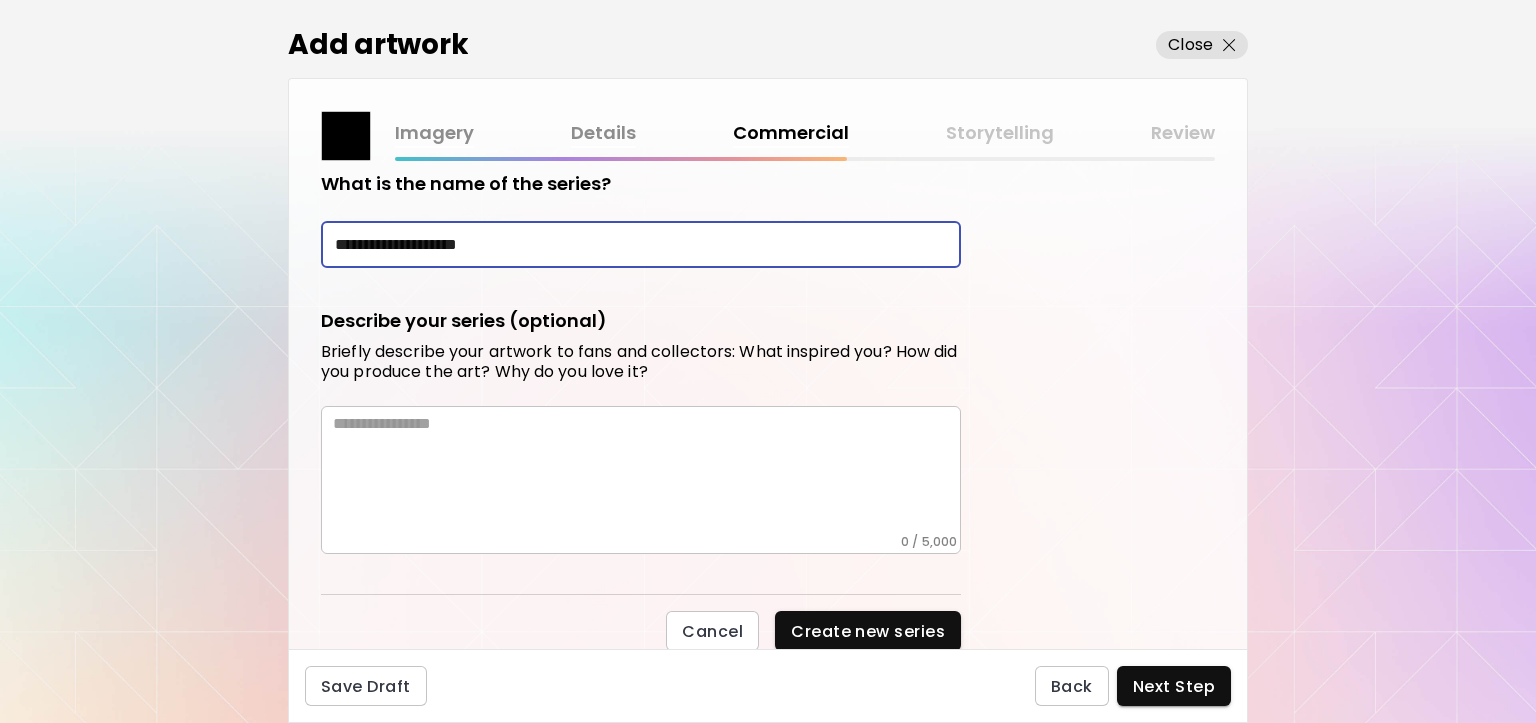 type on "**********" 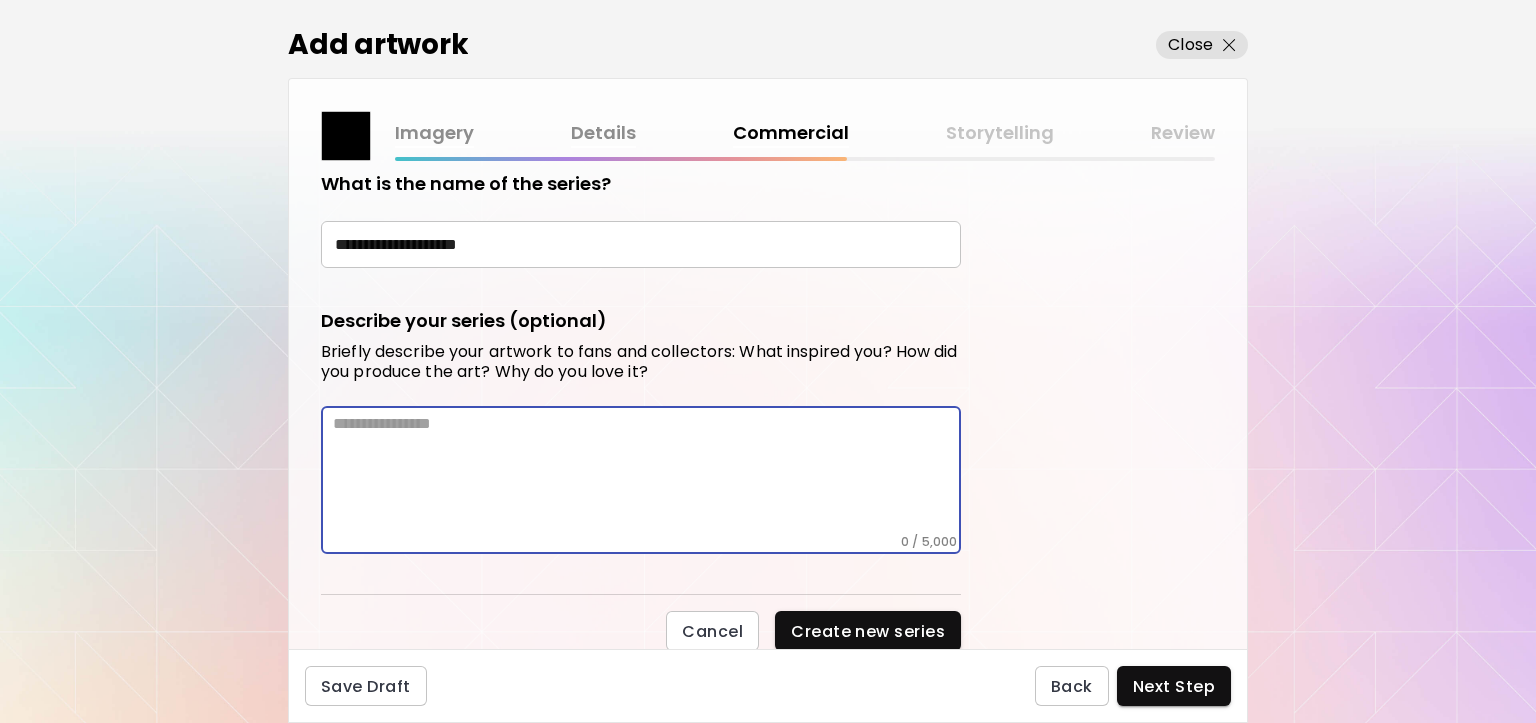 paste on "**********" 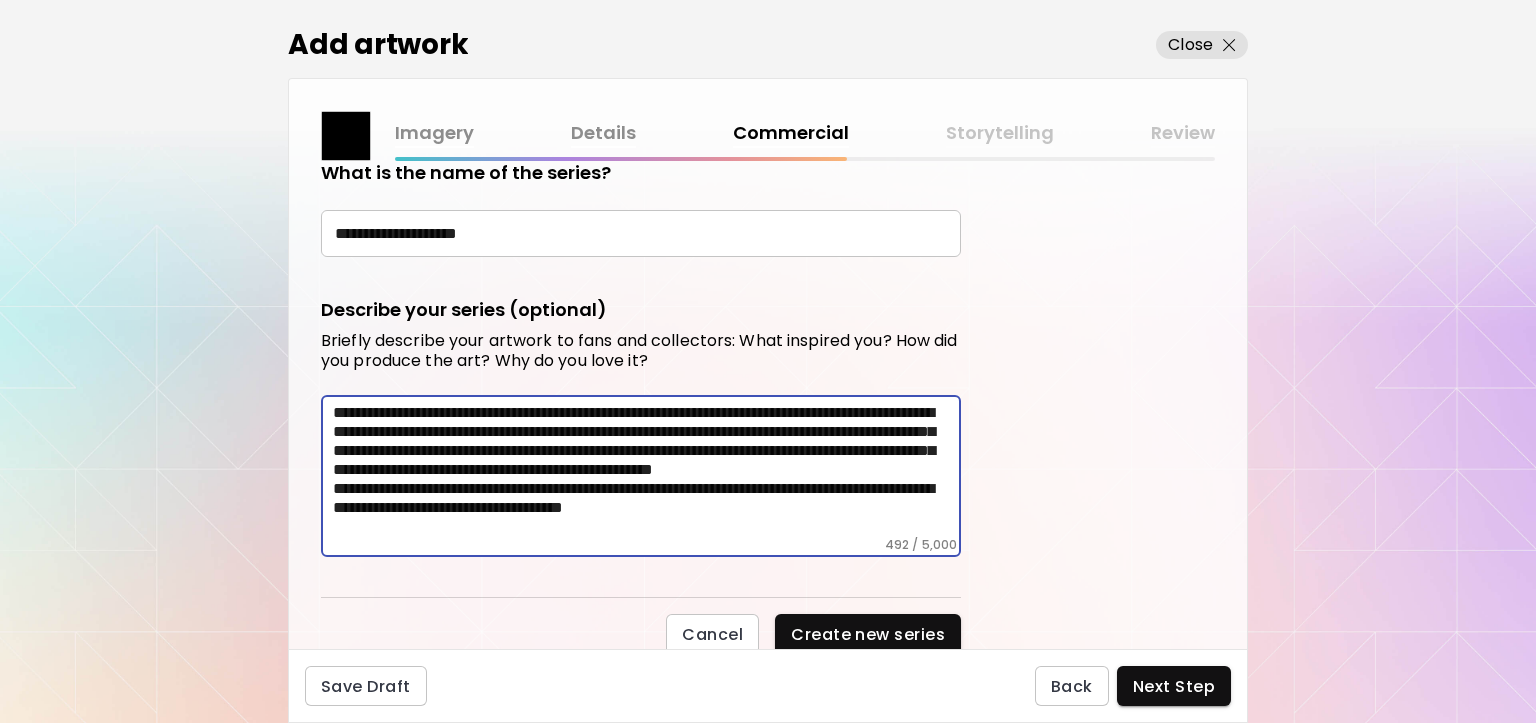 scroll, scrollTop: 808, scrollLeft: 0, axis: vertical 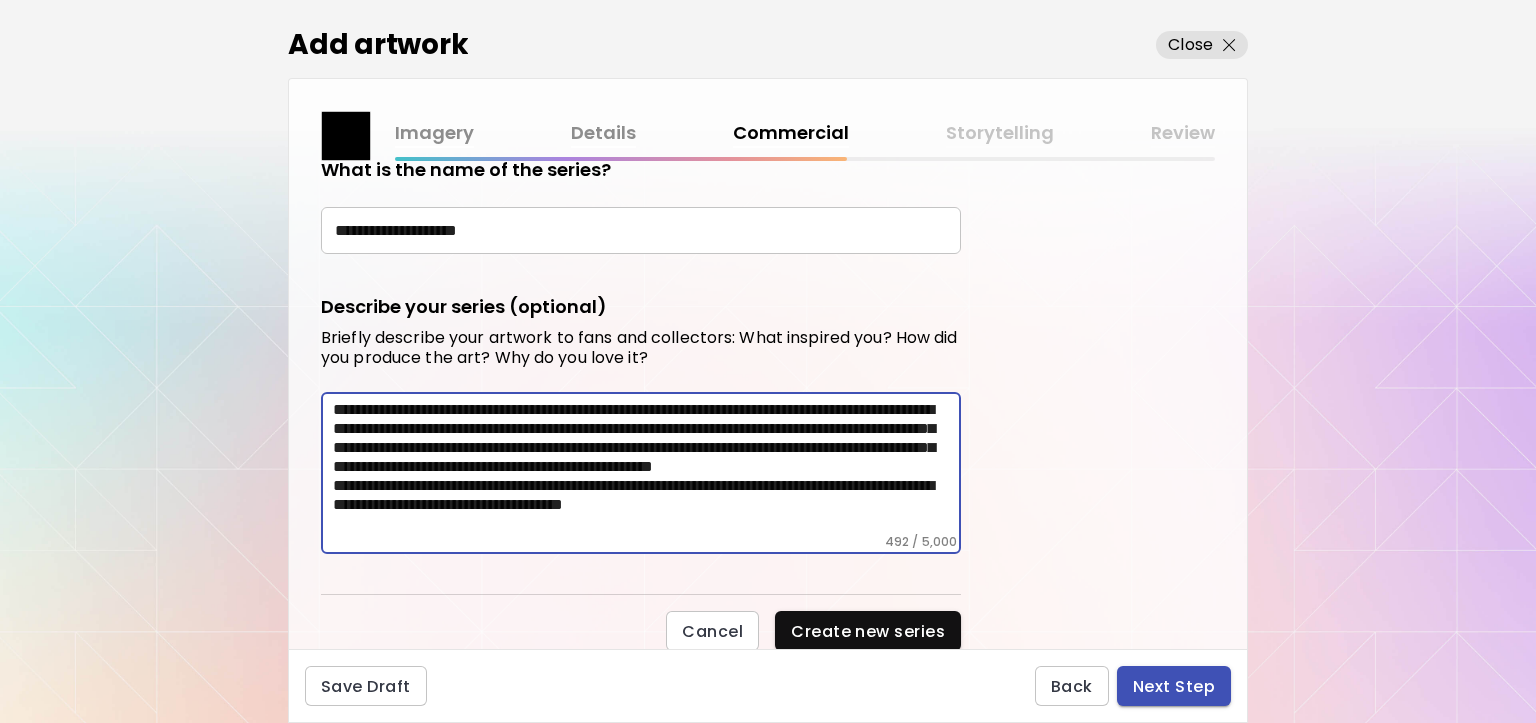 type on "**********" 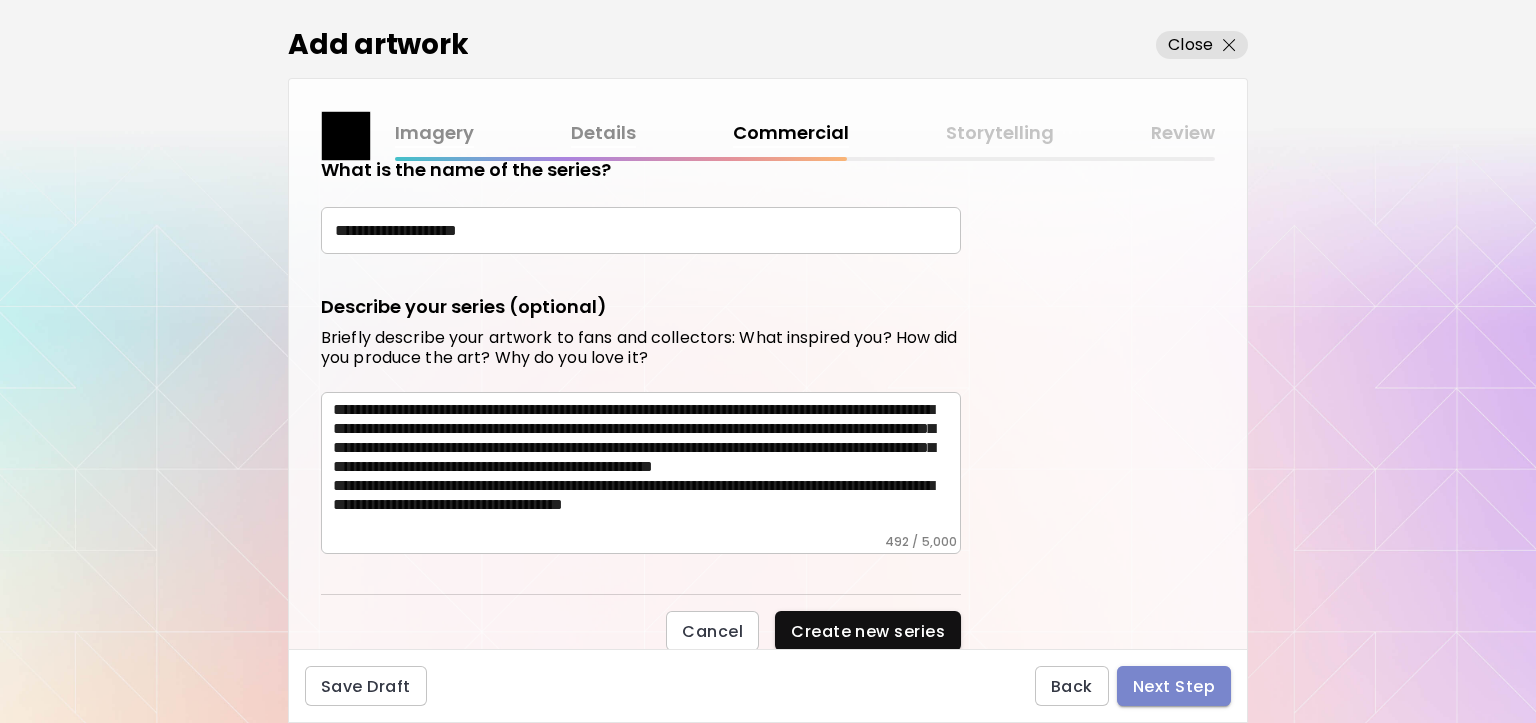 click on "Next Step" at bounding box center (1174, 686) 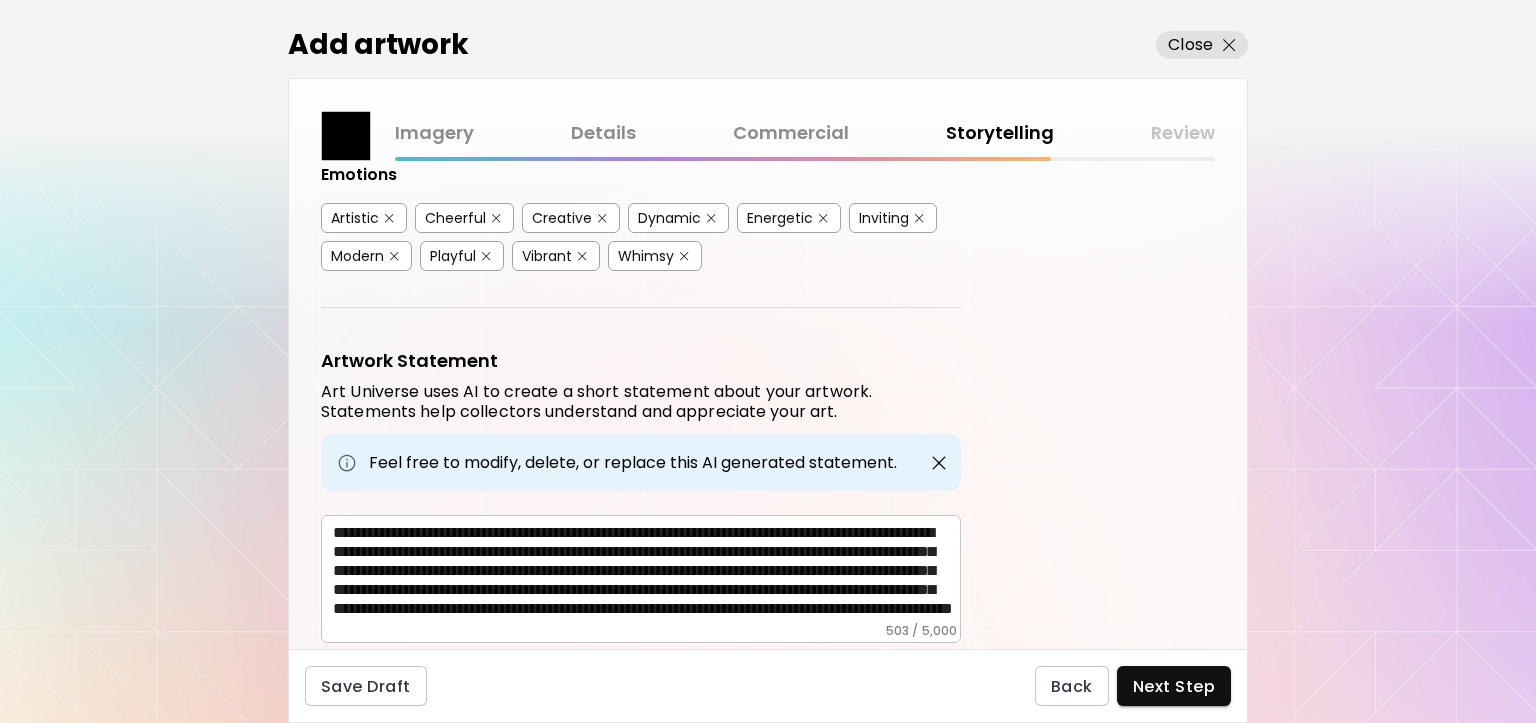 scroll, scrollTop: 457, scrollLeft: 0, axis: vertical 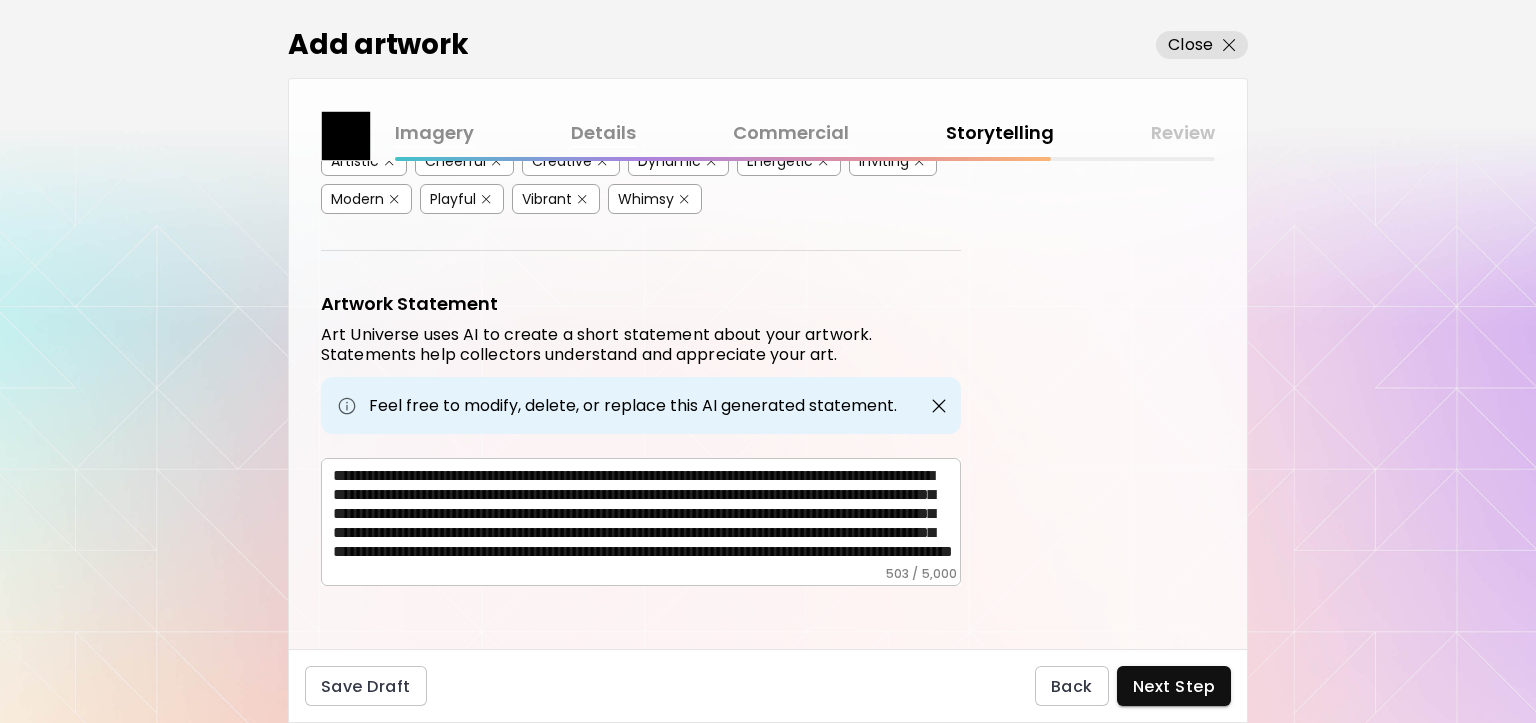 click on "**********" at bounding box center [647, 516] 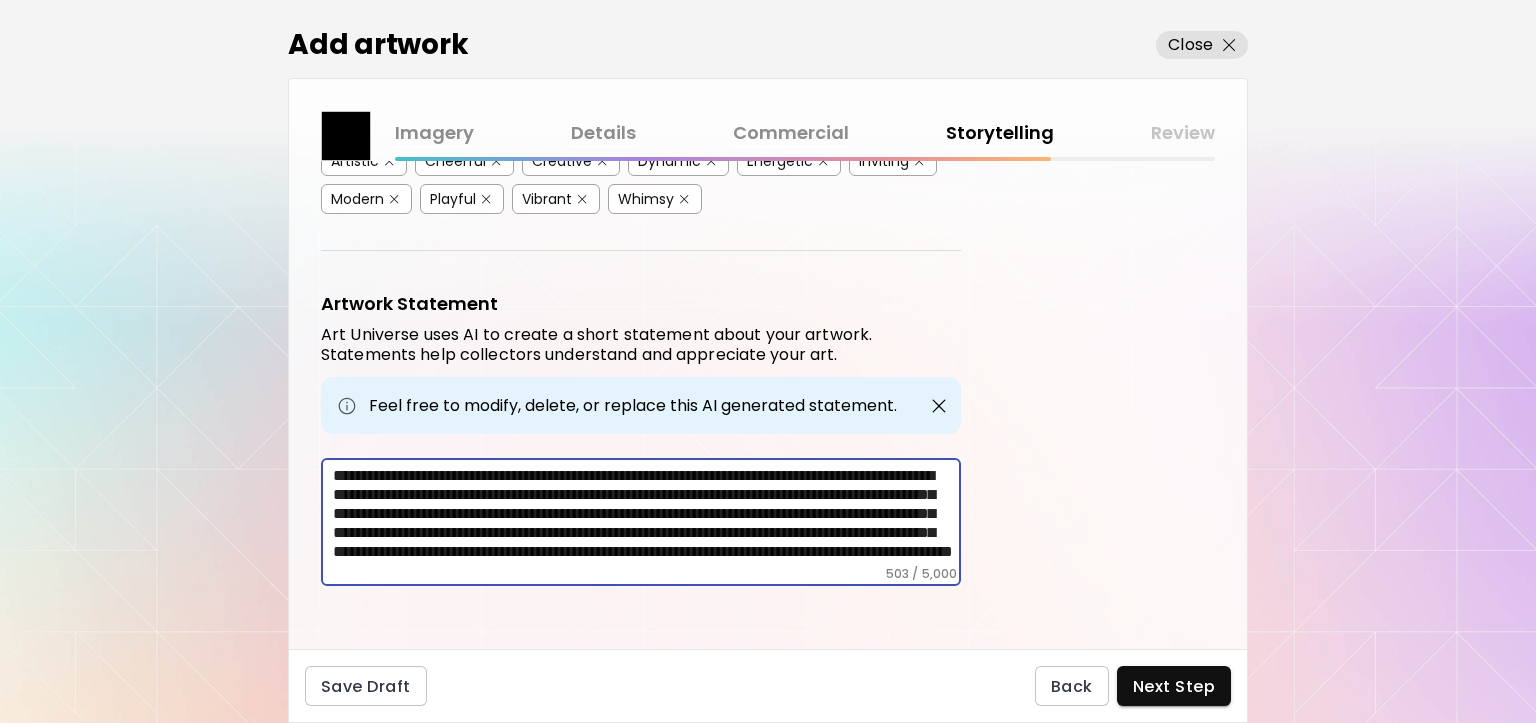 click on "**********" at bounding box center [647, 516] 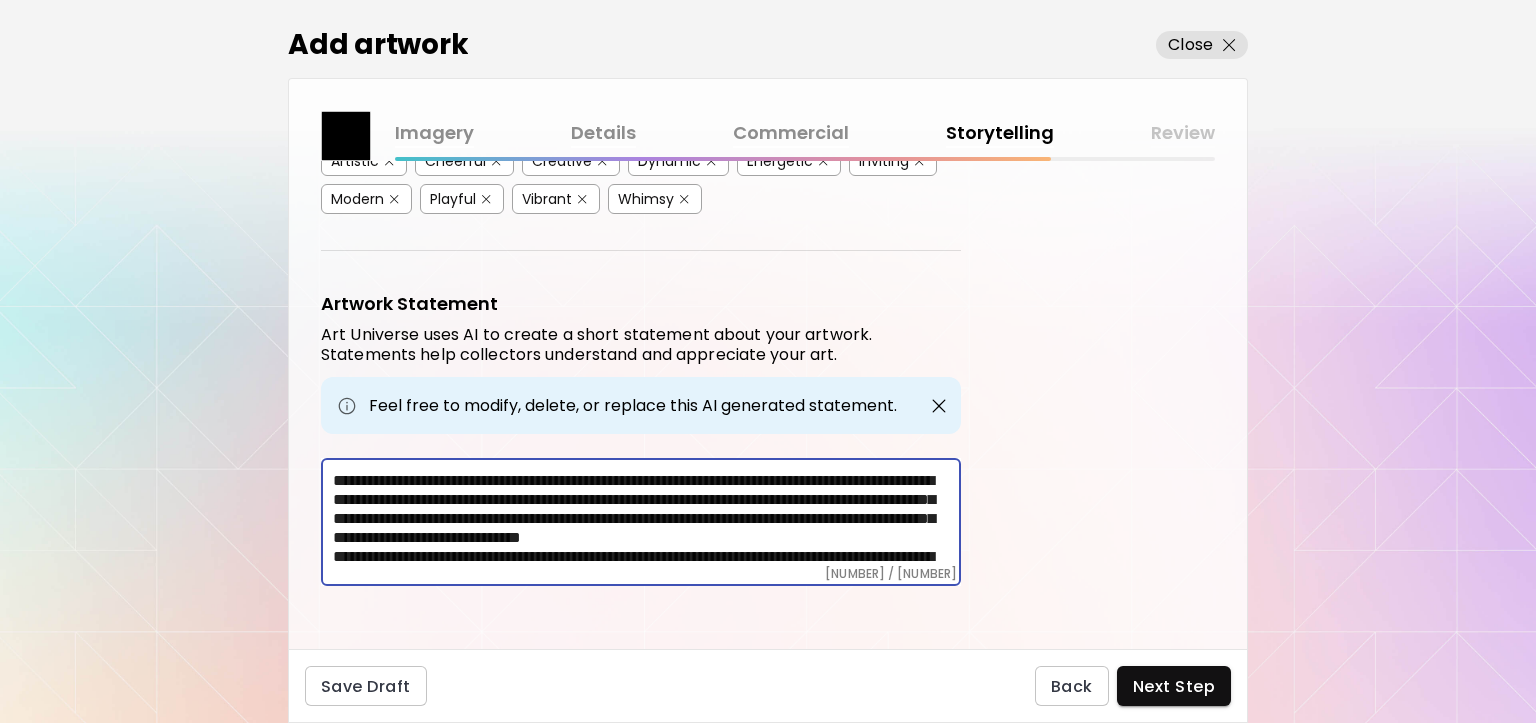 scroll, scrollTop: 319, scrollLeft: 0, axis: vertical 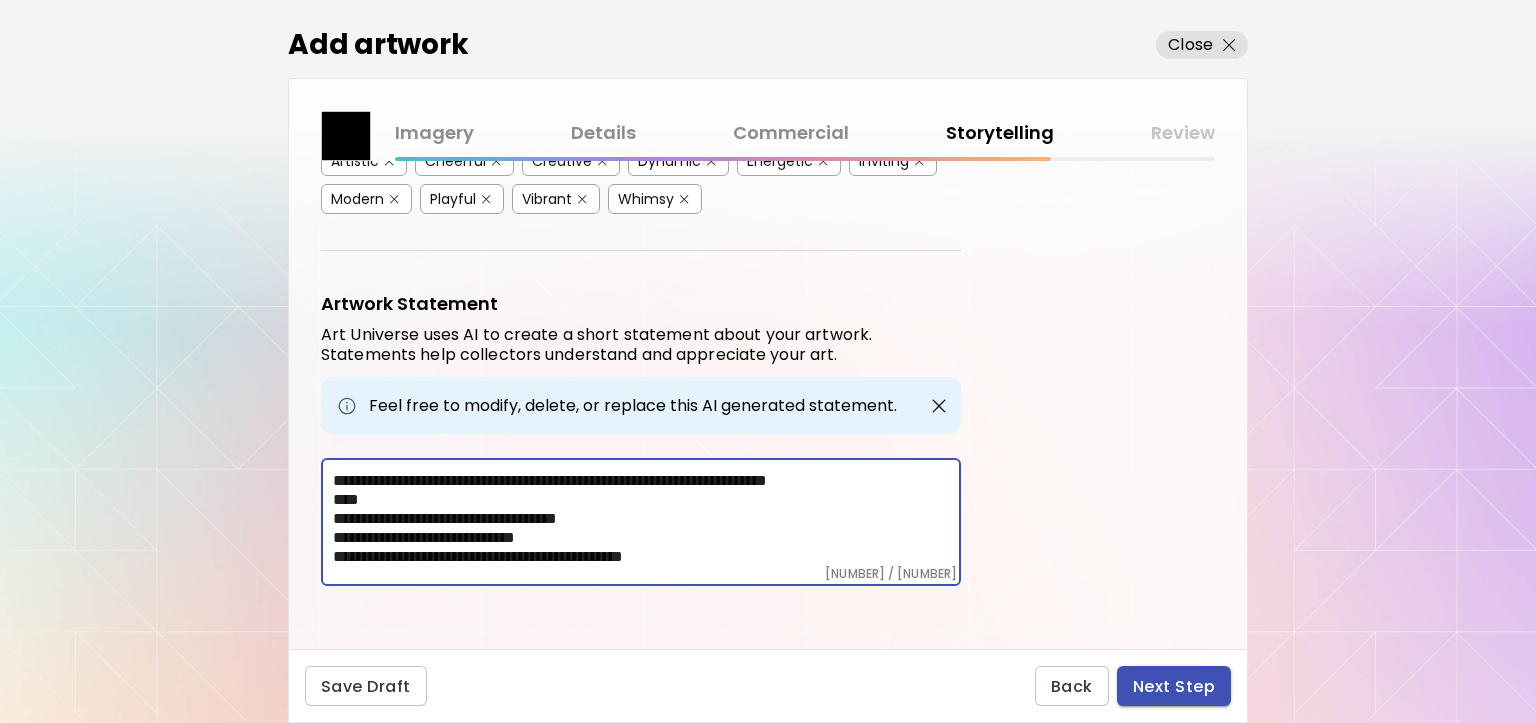 type on "**********" 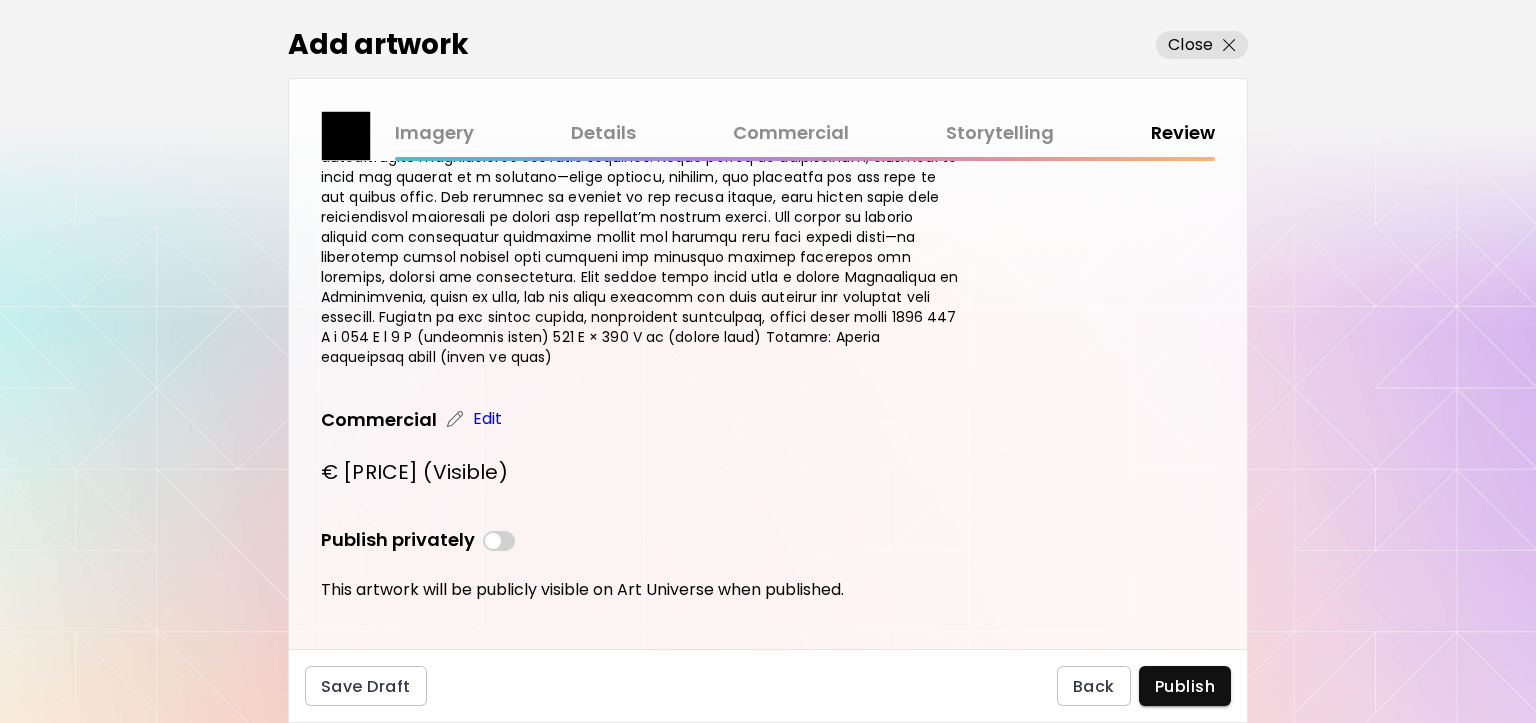 scroll, scrollTop: 1257, scrollLeft: 0, axis: vertical 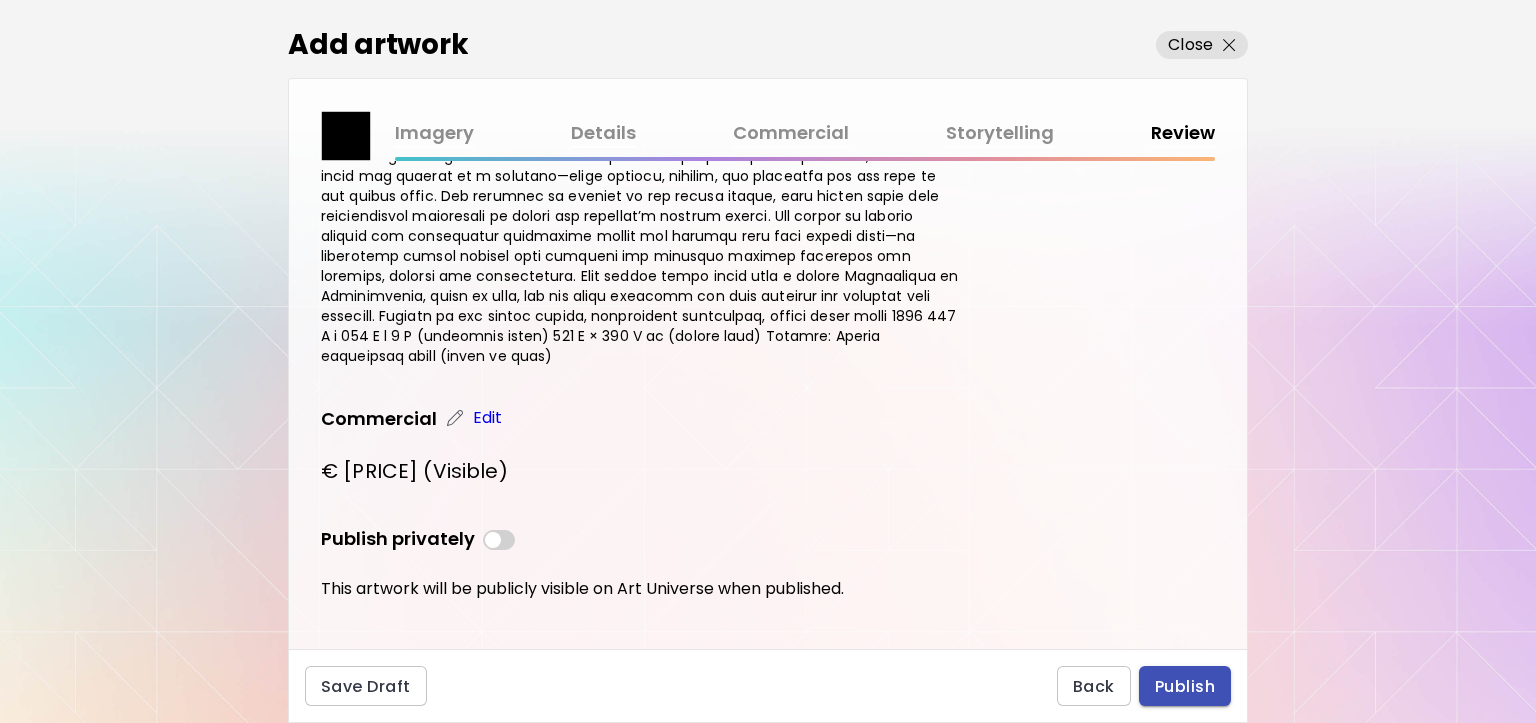 click on "Publish" at bounding box center (1185, 686) 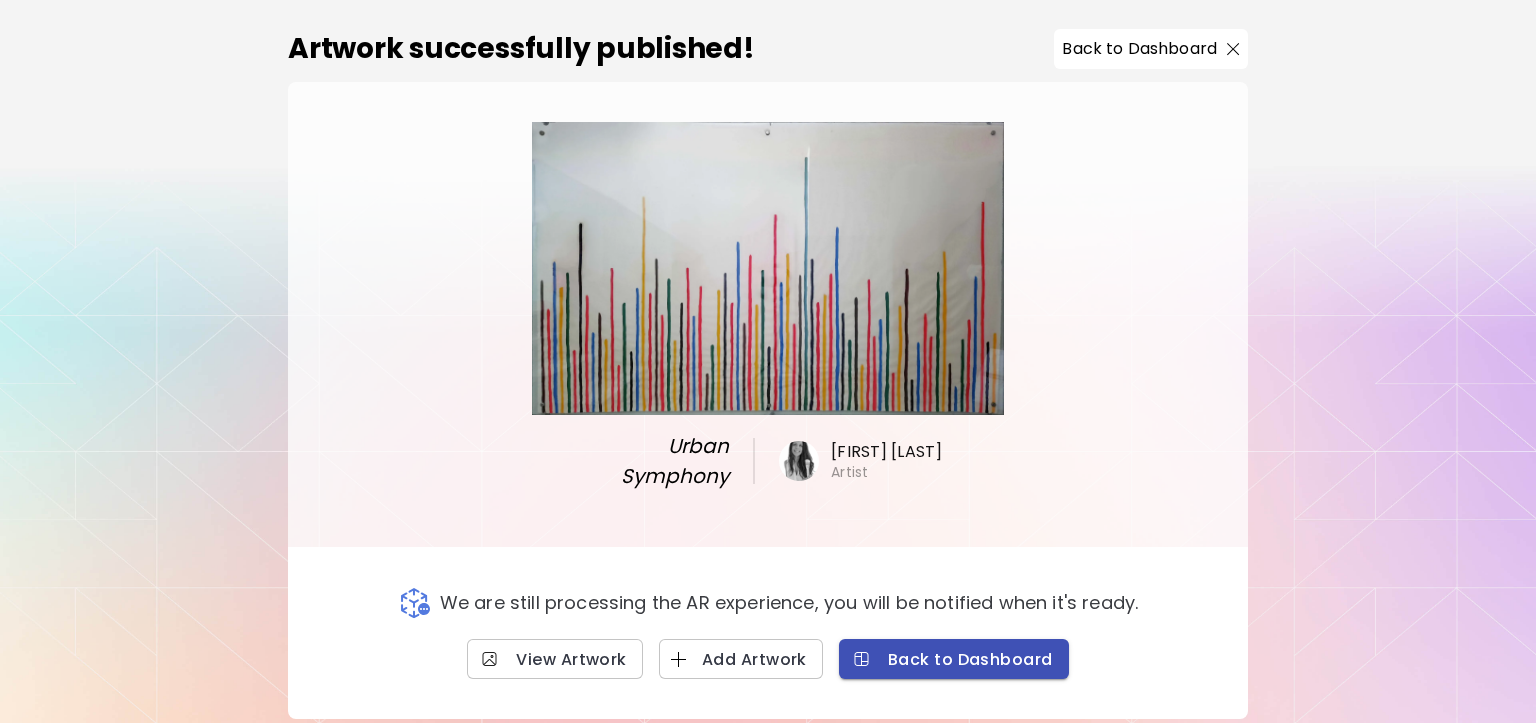 click on "Back to Dashboard" at bounding box center (954, 659) 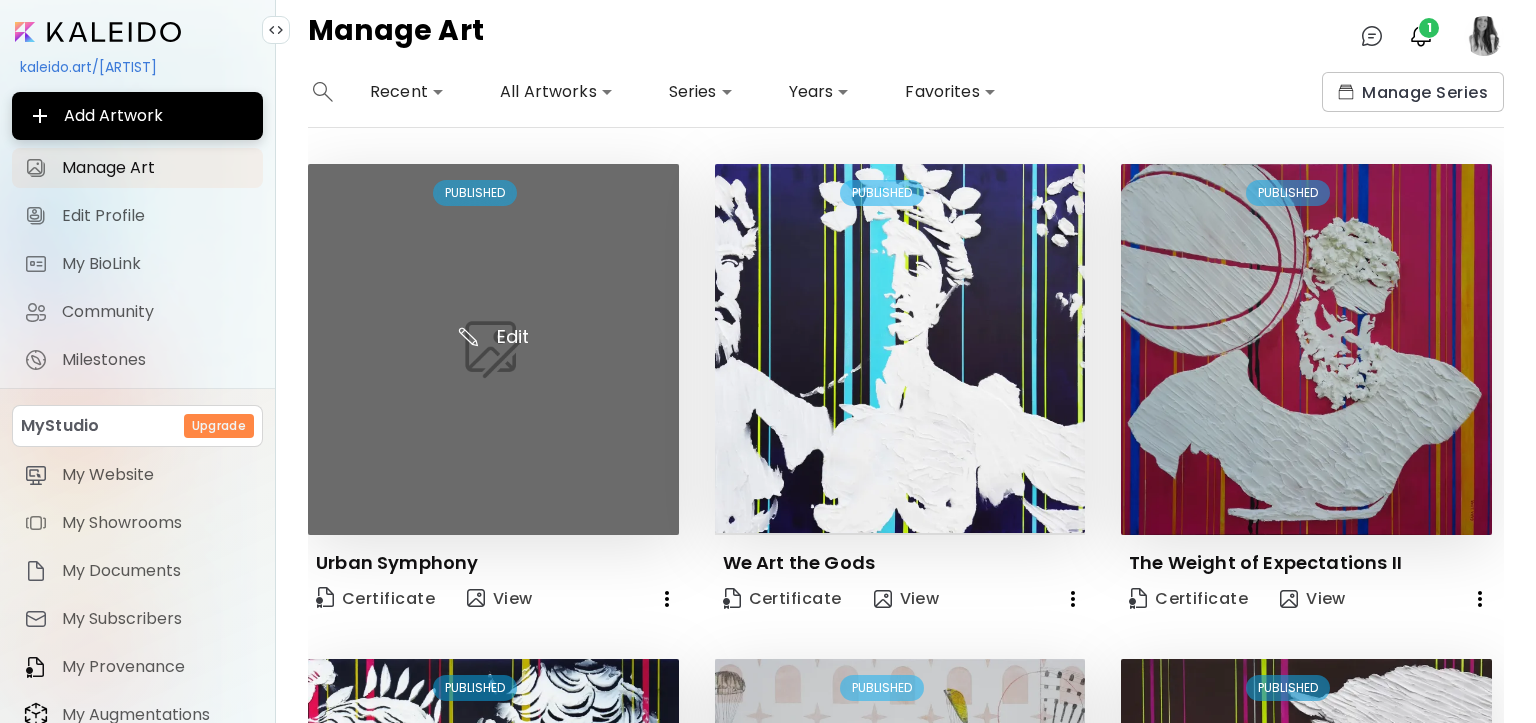 click at bounding box center [493, 349] 